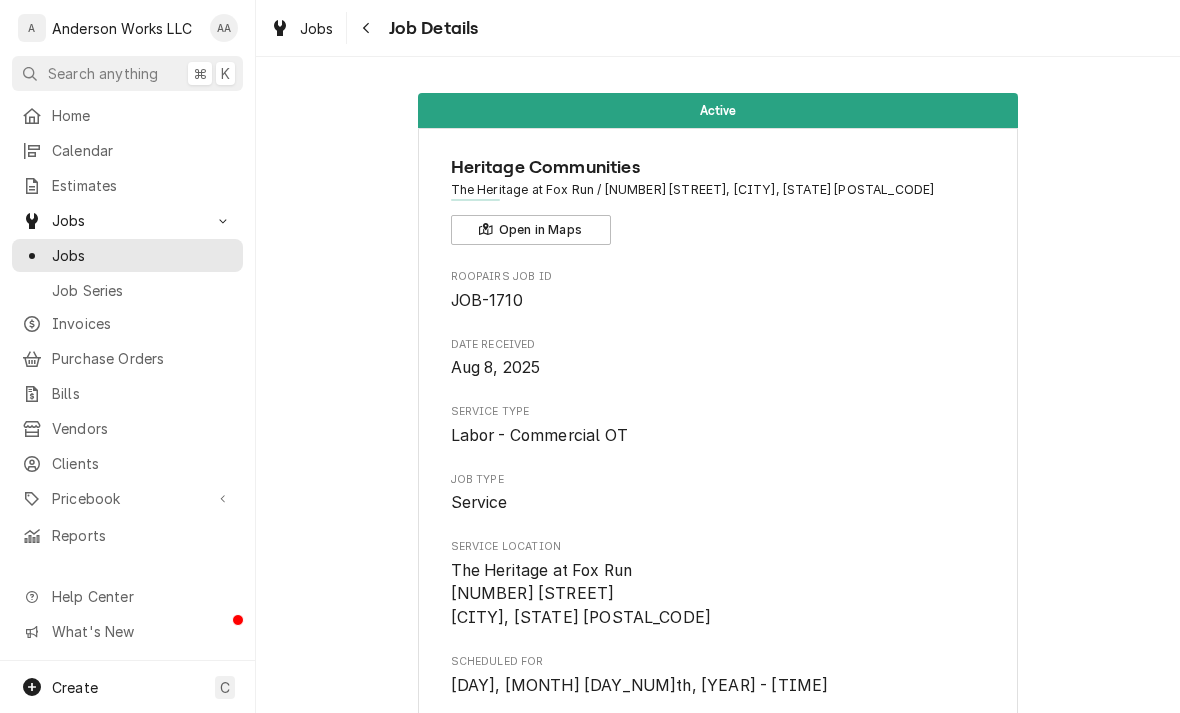 scroll, scrollTop: 0, scrollLeft: 0, axis: both 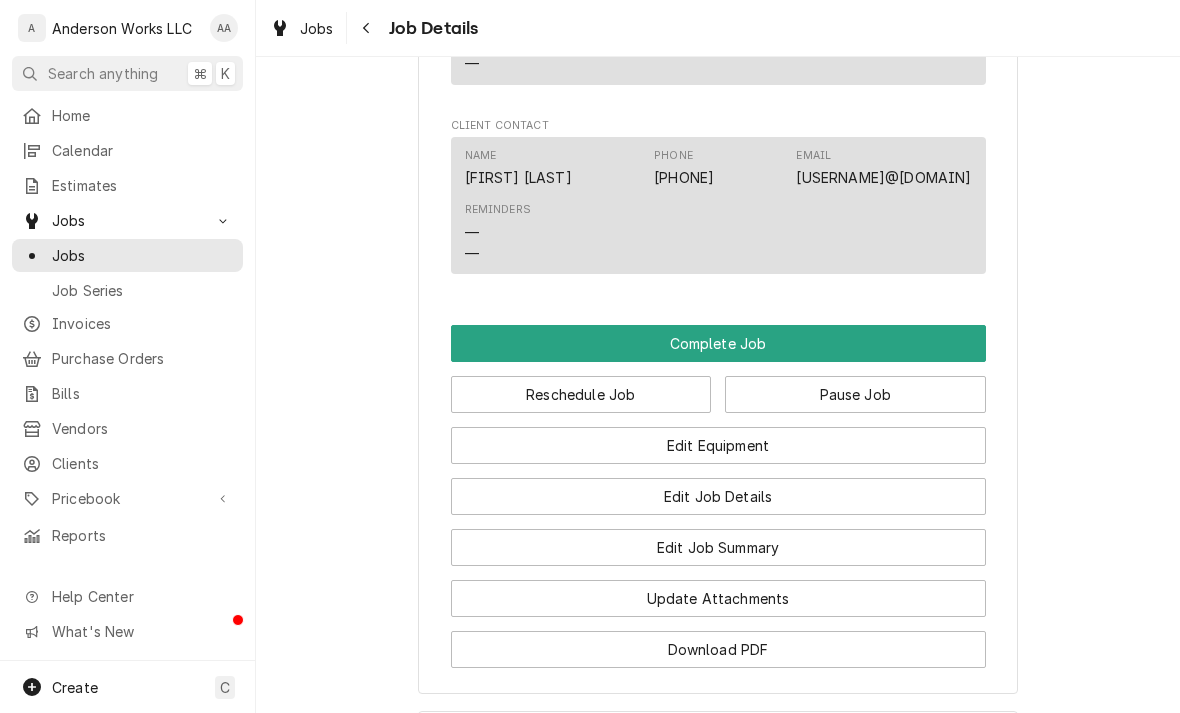 click on "Edit Equipment" at bounding box center [718, 445] 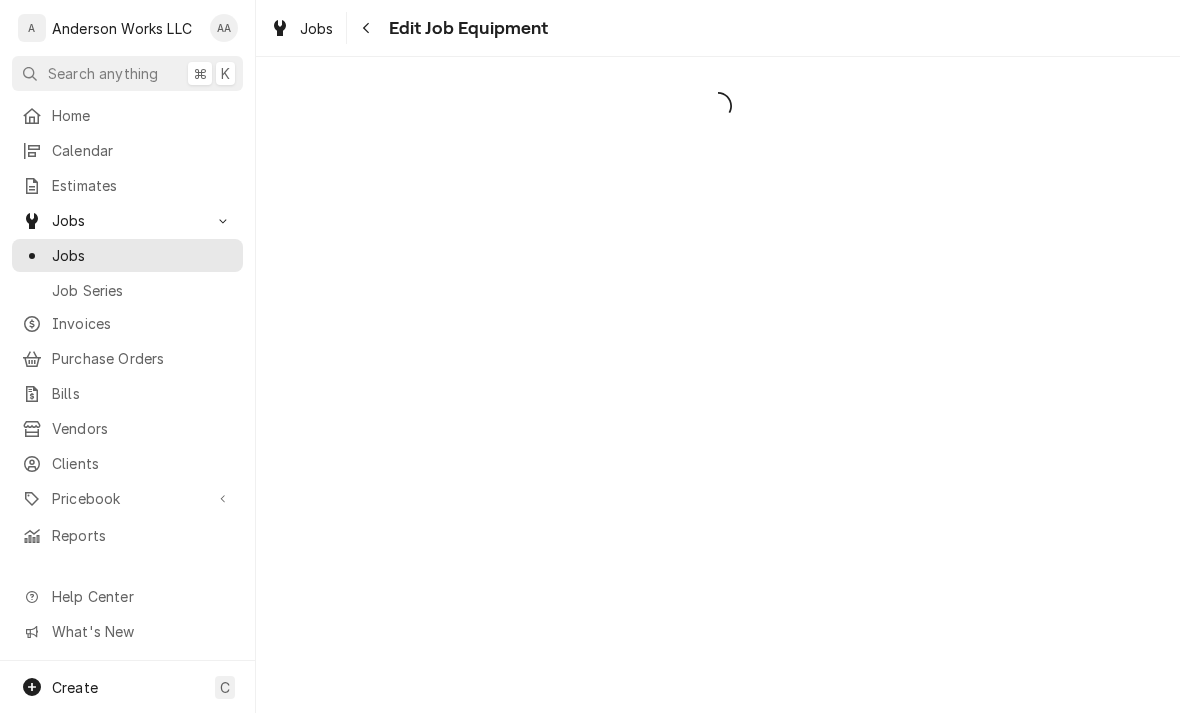 scroll, scrollTop: 0, scrollLeft: 0, axis: both 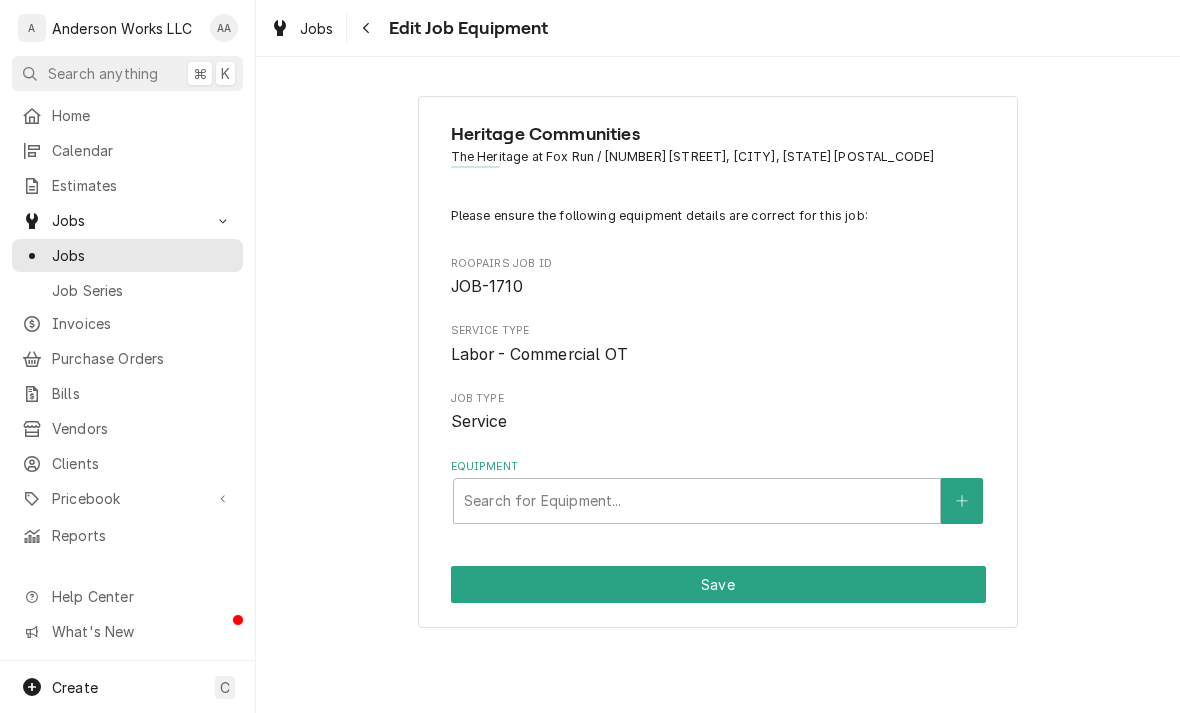 click at bounding box center (962, 501) 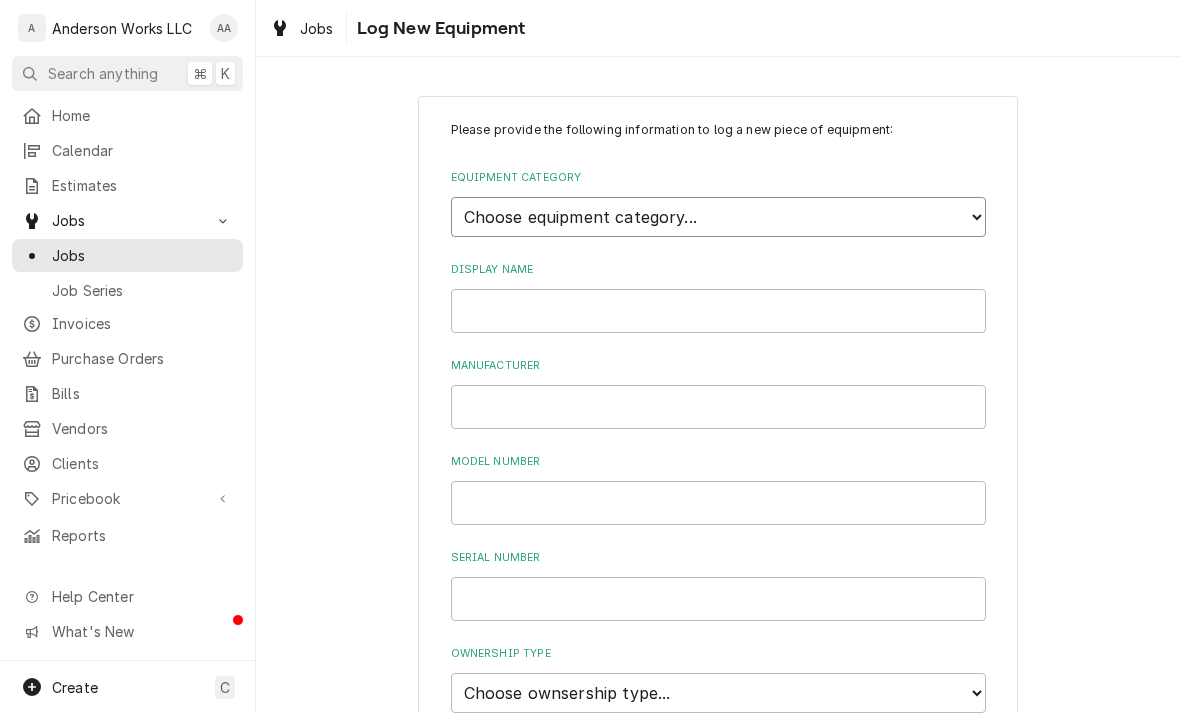 click on "Choose equipment category... Ice Machines Refrigeration Beverage Equipment Worktable, Shelf, and Transport Cart HVAC Water Filtration" at bounding box center [718, 217] 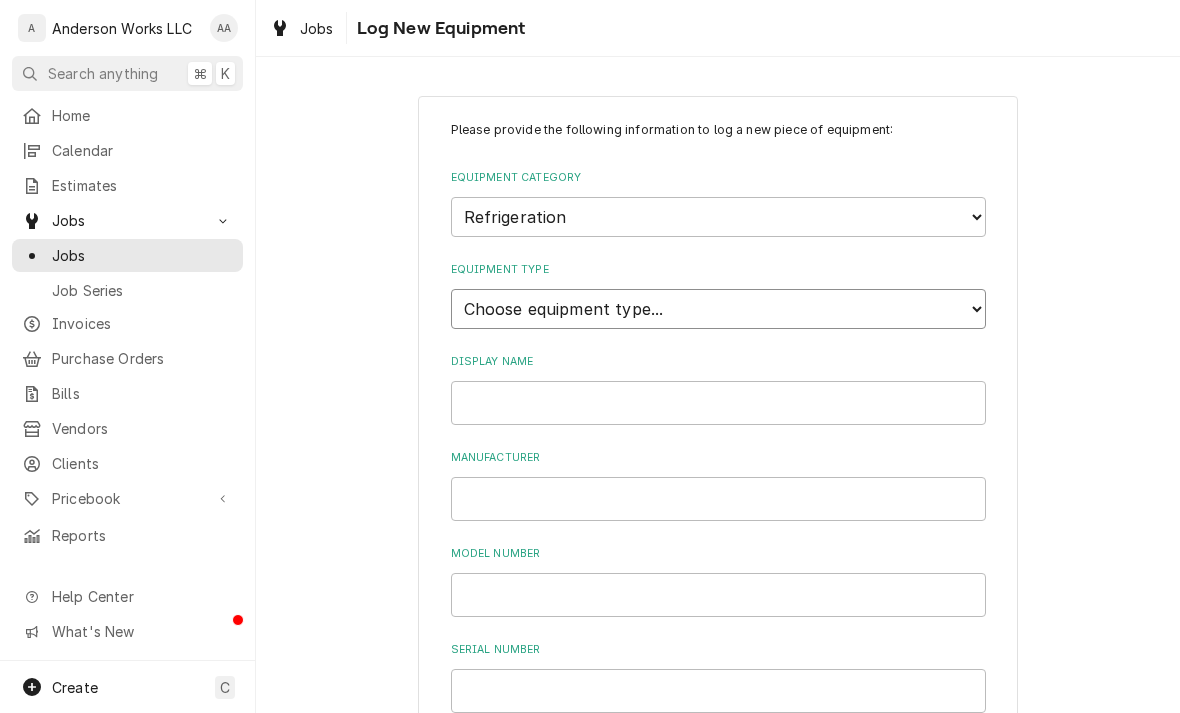 click on "Choose equipment type... Bar Refrigeration Blast Chiller Chef Base Freezer Chef Base Refrigerator Combination Refrigerator and Freezer Condensing Unit Ice Cream Equipment Prep Table Reach-In Freezer Reach-In Refrigerator Refrigerated Merchandiser Undercounter Freezer Undercounter Refrigerator Walk-In Cooler Walk-In Freezer" at bounding box center [718, 309] 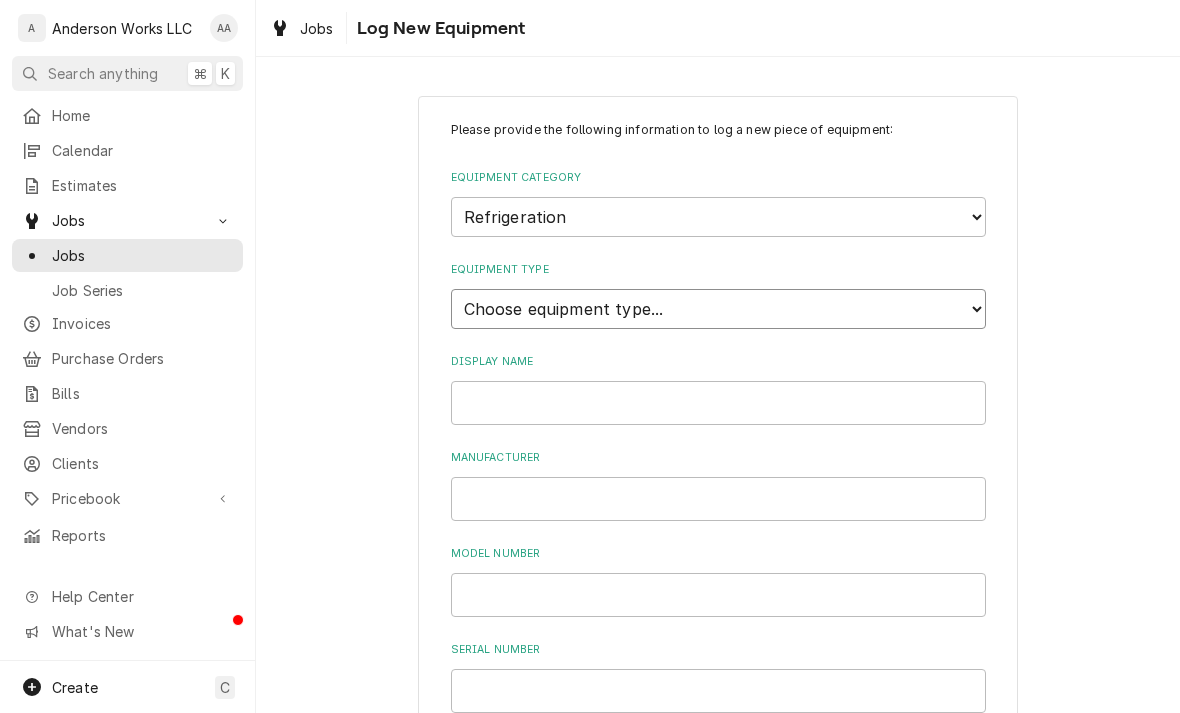 select on "76" 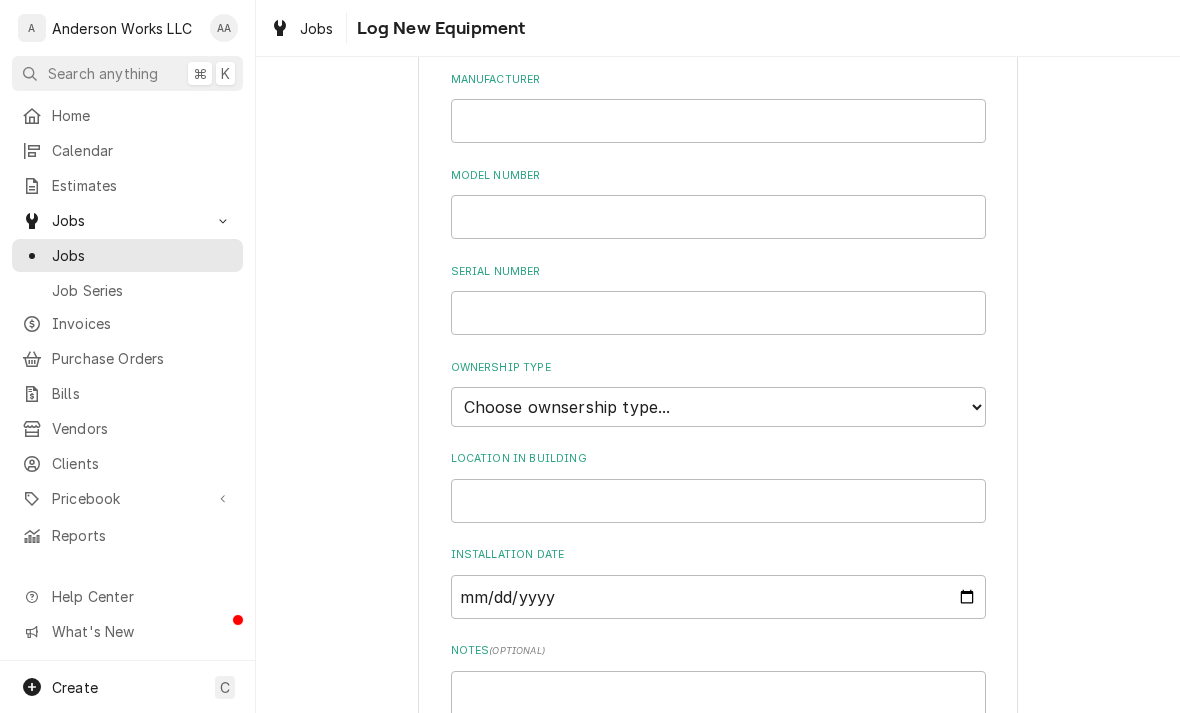 scroll, scrollTop: 380, scrollLeft: 0, axis: vertical 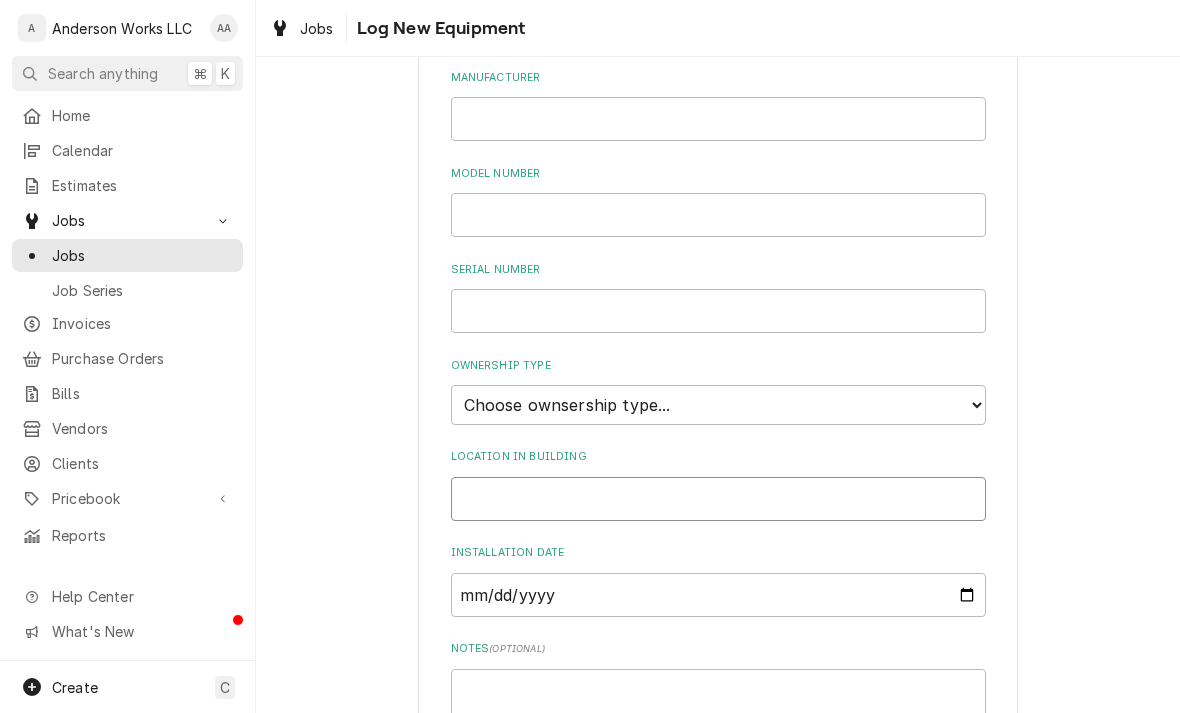 click on "Location in Building" at bounding box center [718, 499] 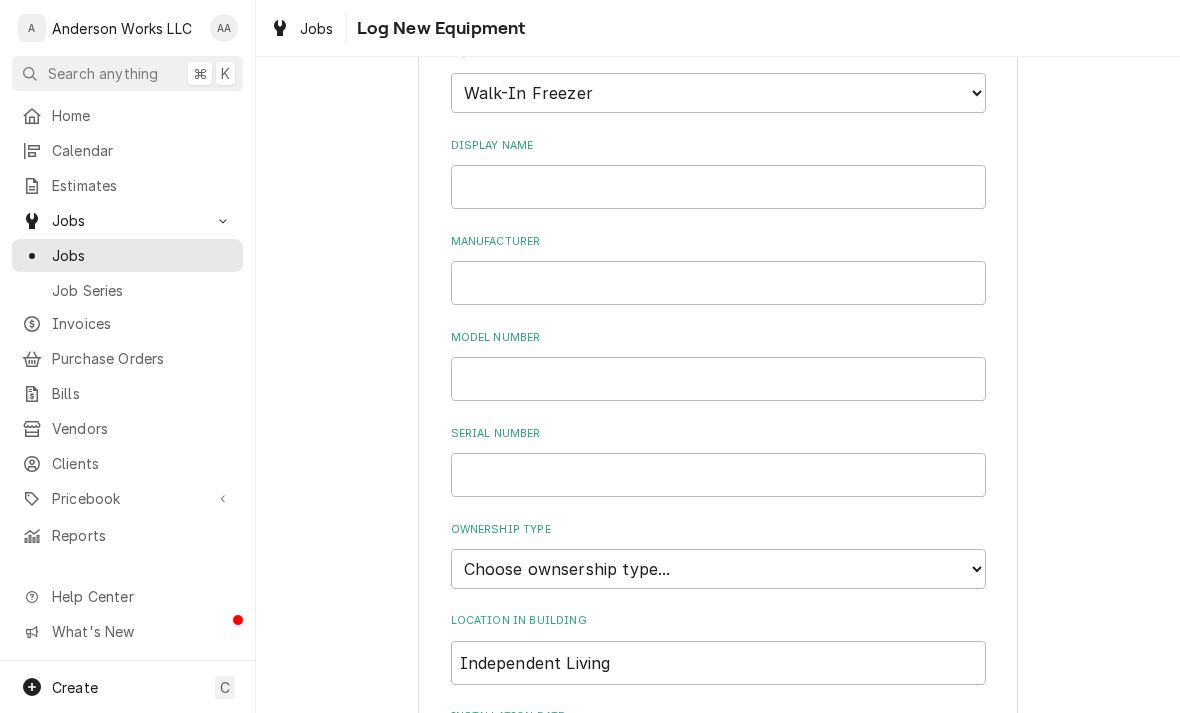 scroll, scrollTop: 219, scrollLeft: 0, axis: vertical 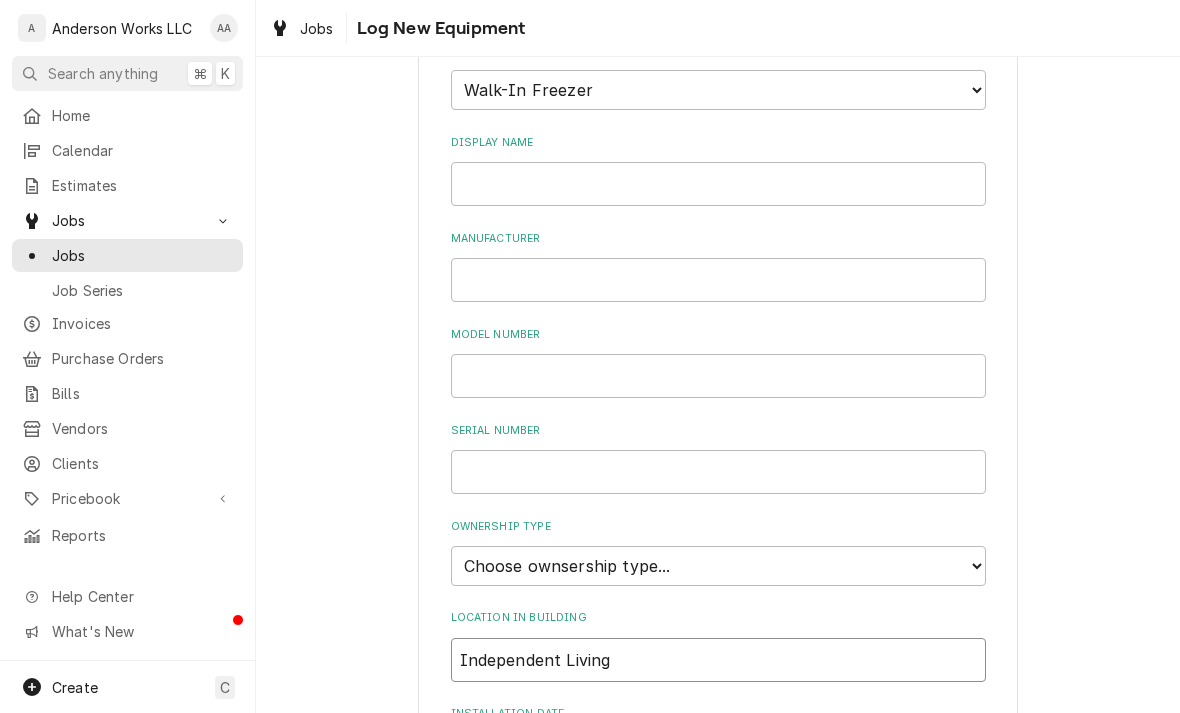type on "Independent Living" 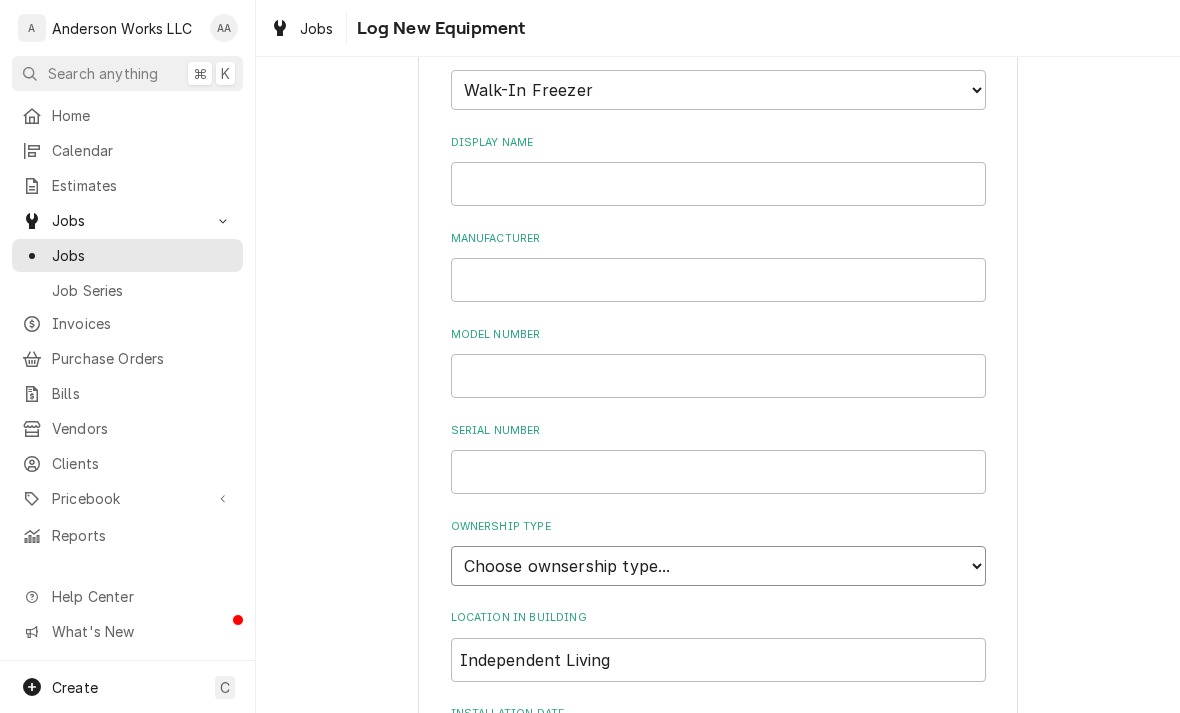 click on "Choose ownsership type... Unknown Owned Leased Rented" at bounding box center (718, 566) 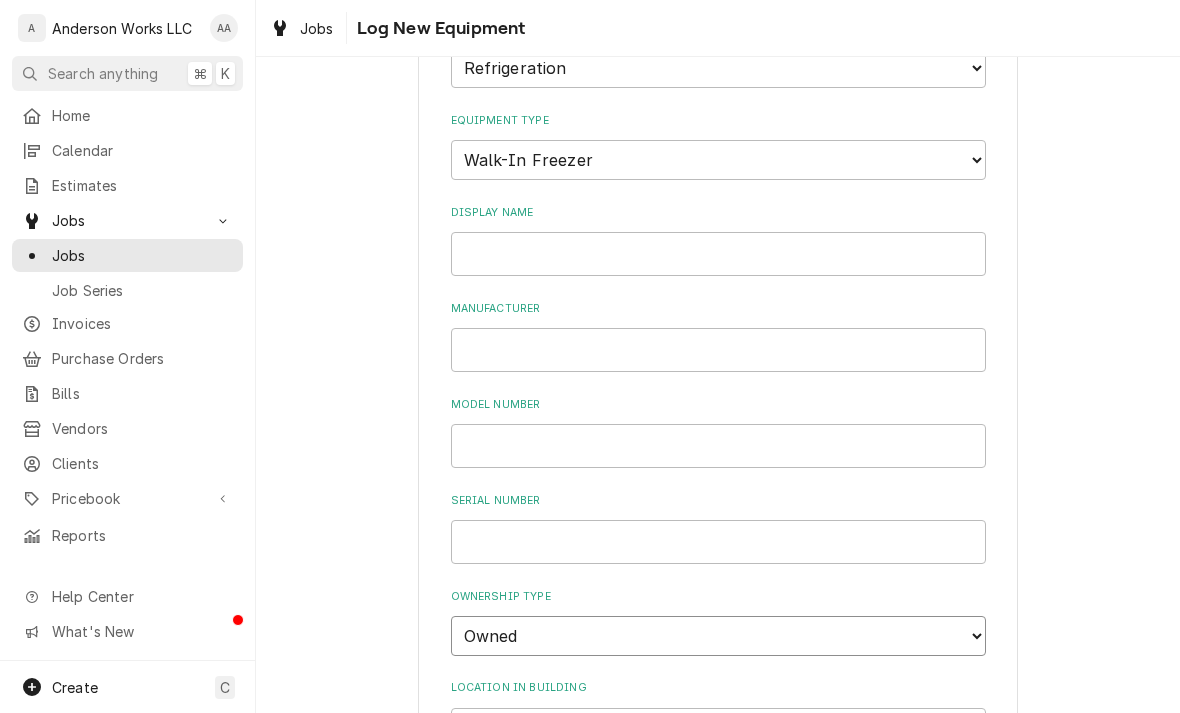 scroll, scrollTop: 43, scrollLeft: 0, axis: vertical 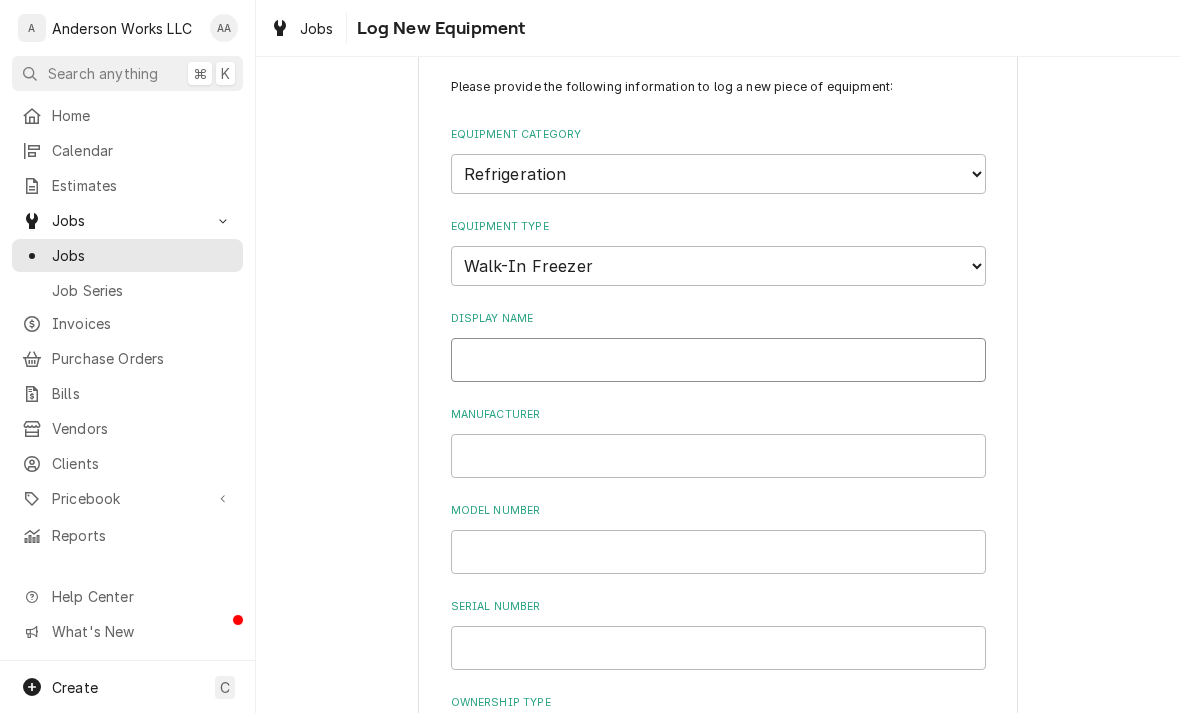 click on "Display Name" at bounding box center [718, 360] 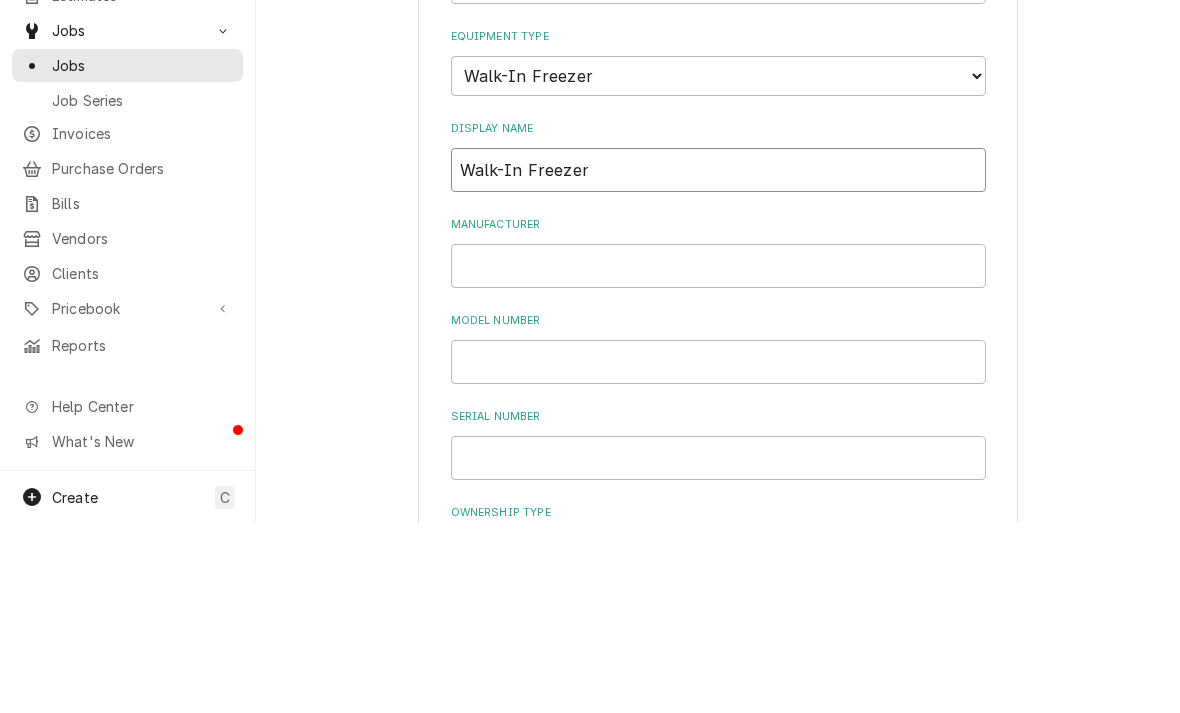 type on "Walk-In Freezer" 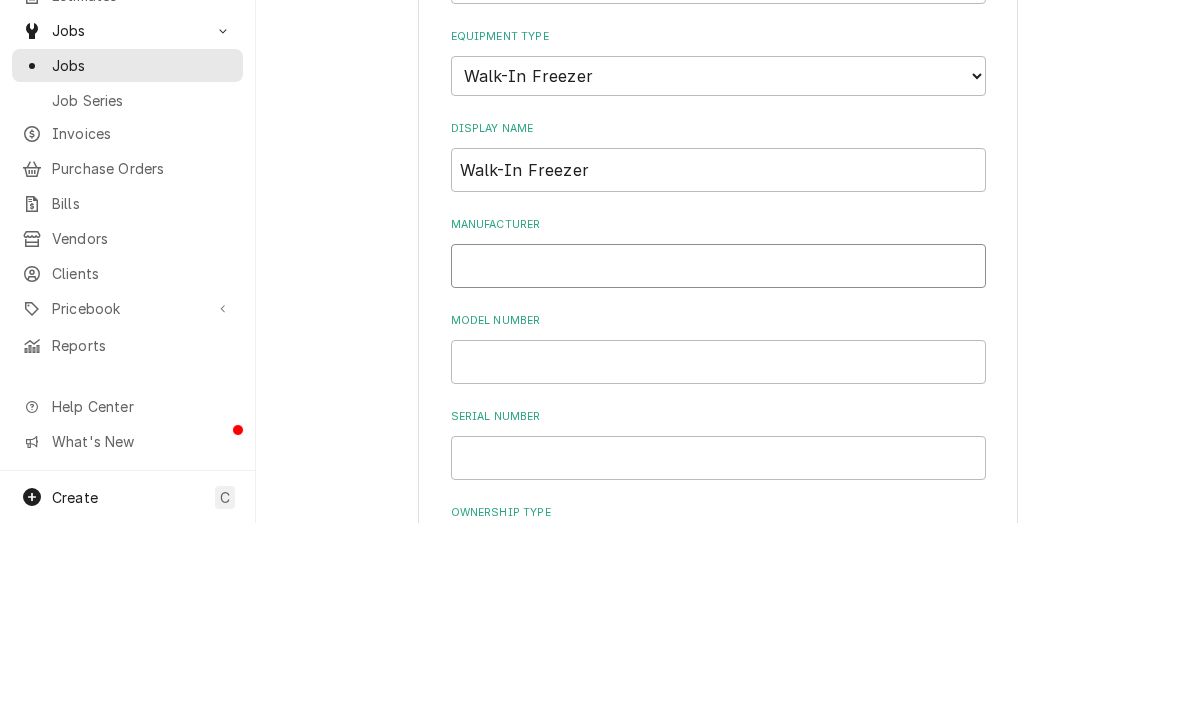 click on "Manufacturer" at bounding box center (718, 456) 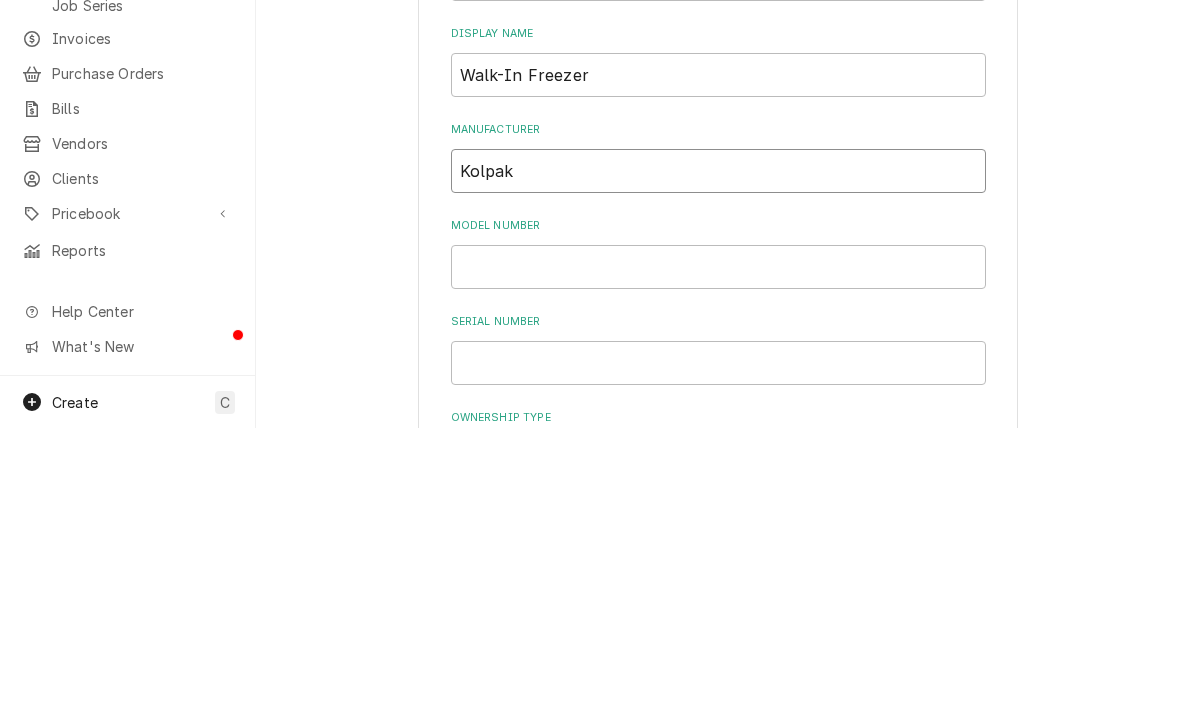 type on "Kolpak" 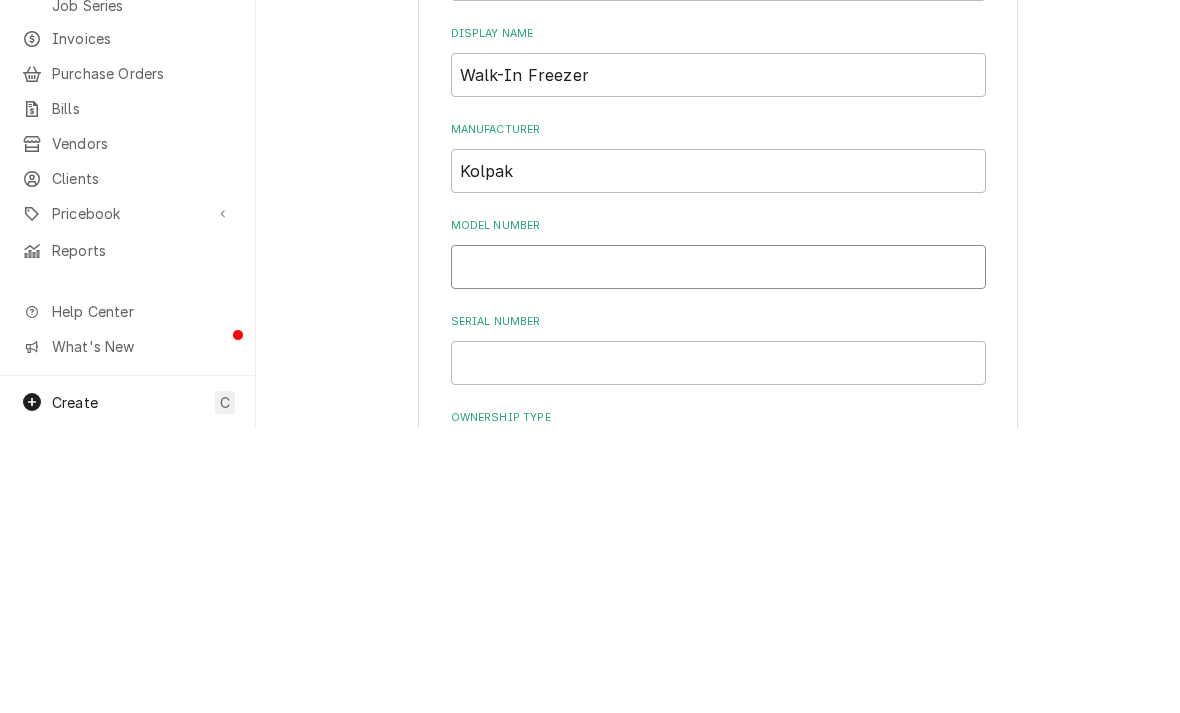 click on "Model Number" at bounding box center [718, 552] 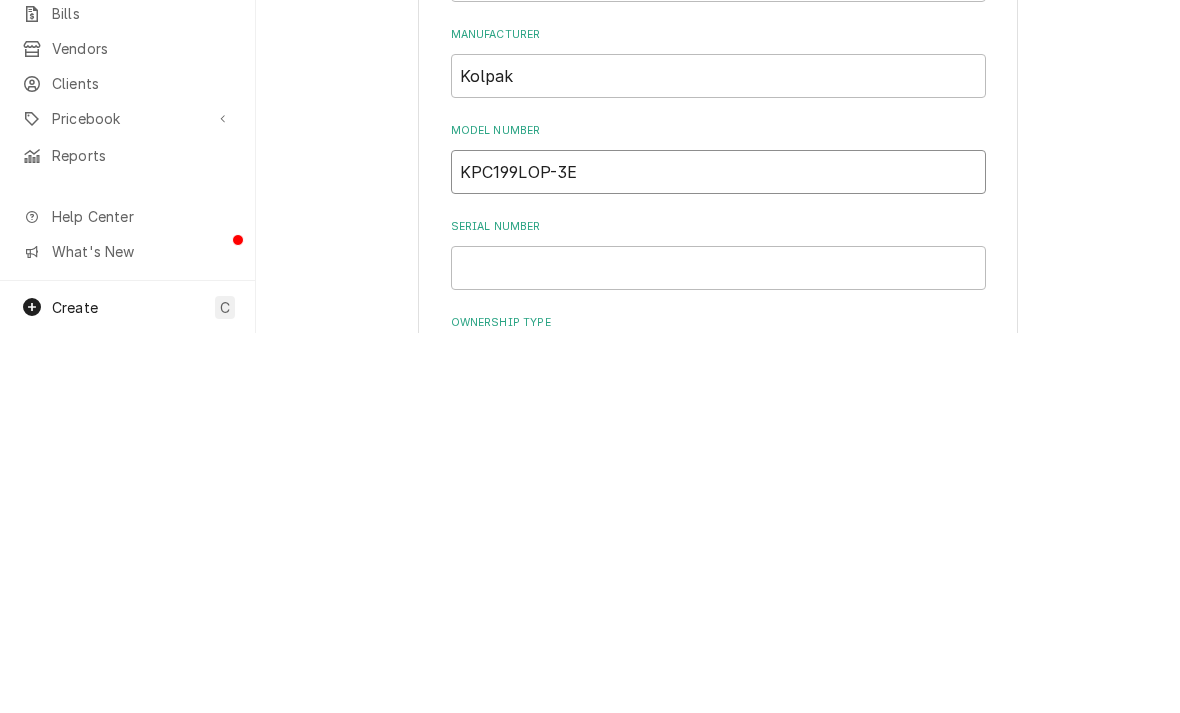 type on "KPC199LOP-3E" 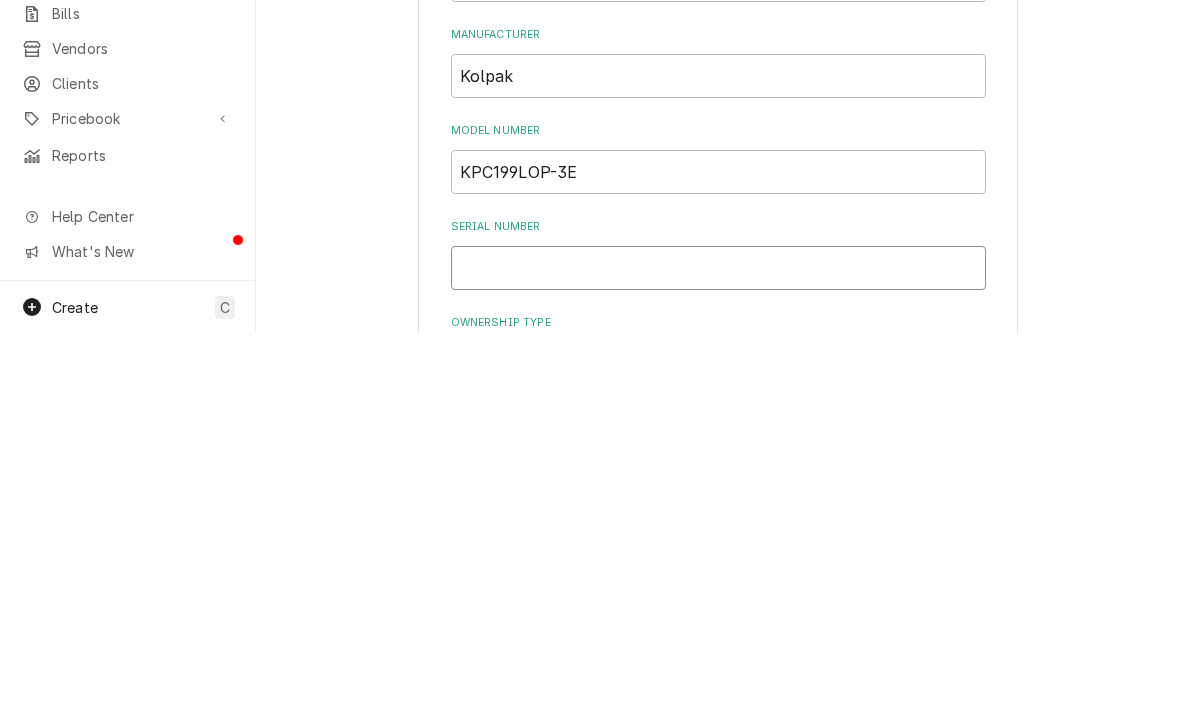 click on "Serial Number" at bounding box center [718, 648] 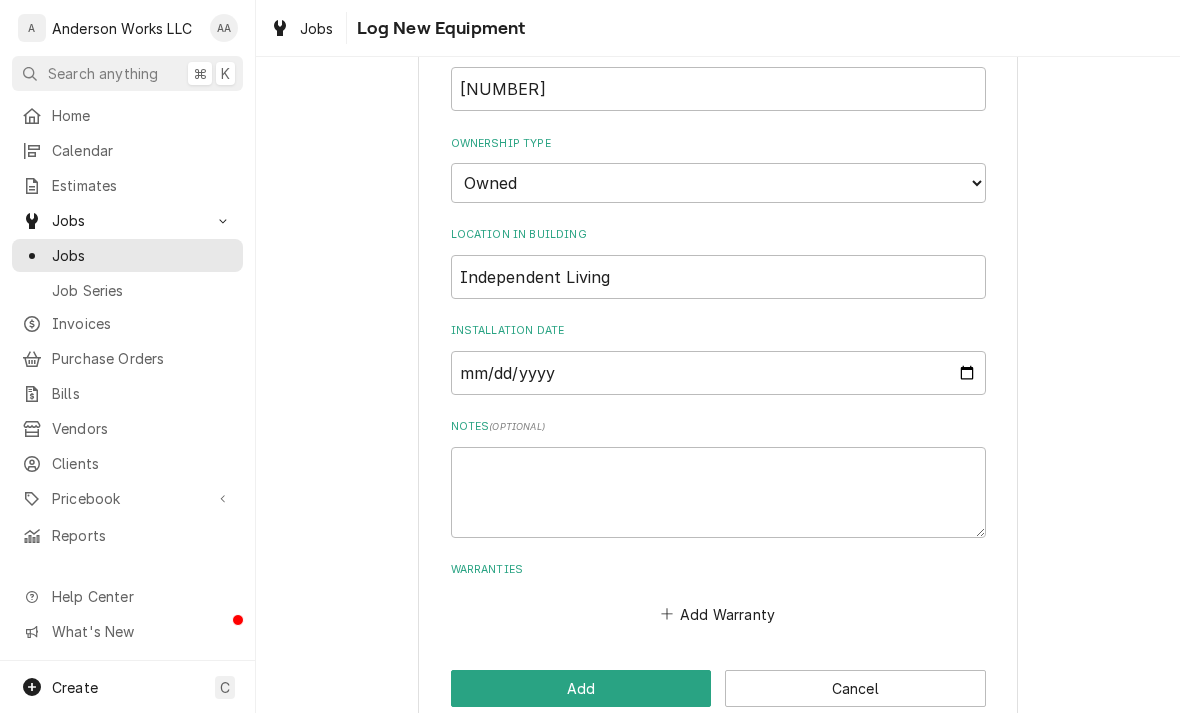 scroll, scrollTop: 602, scrollLeft: 0, axis: vertical 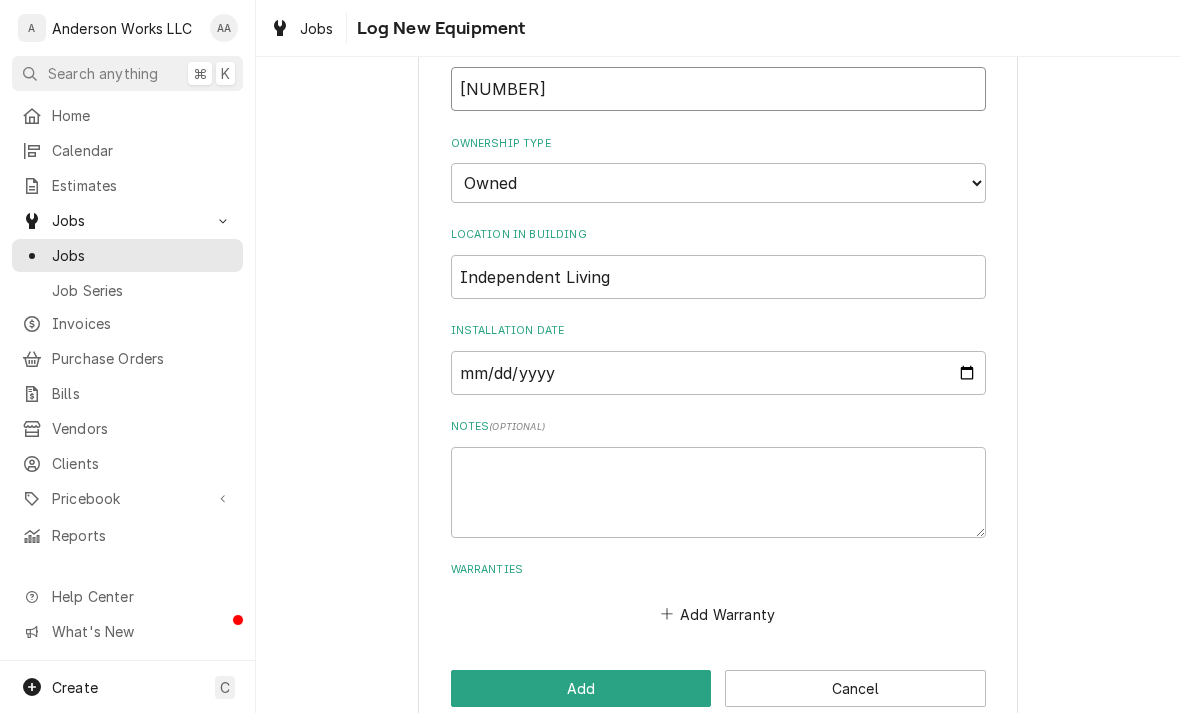 type on "410222851" 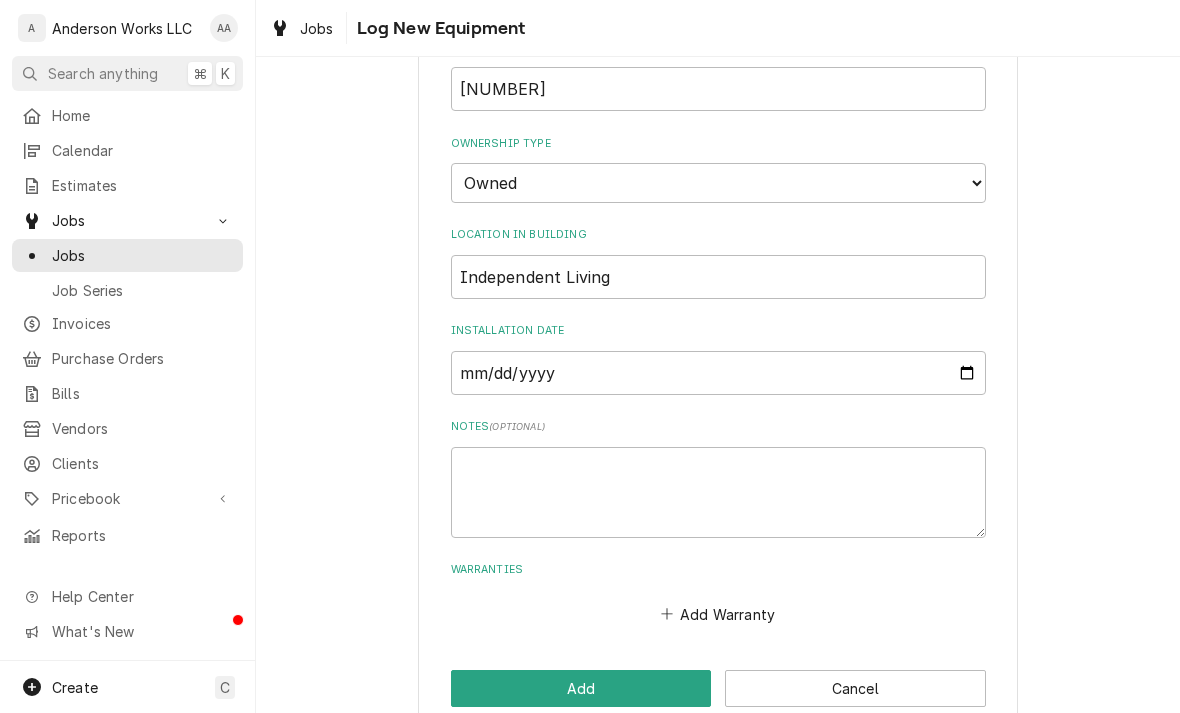 click on "Add" at bounding box center (581, 688) 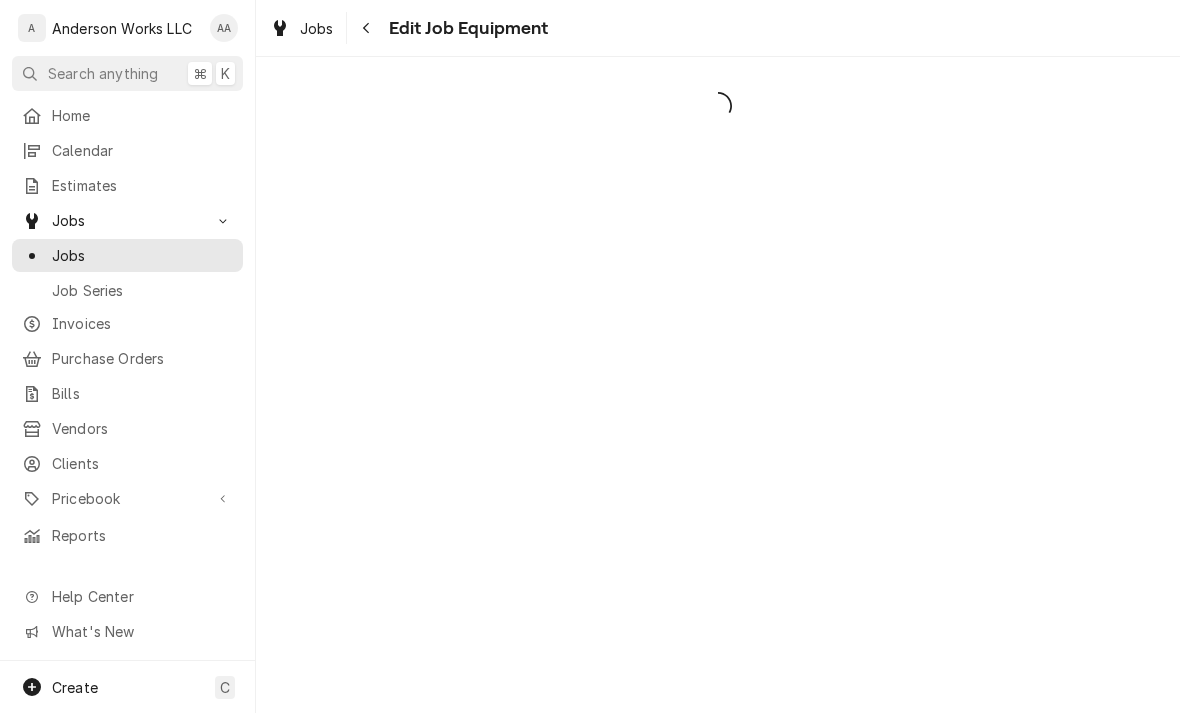 scroll, scrollTop: 0, scrollLeft: 0, axis: both 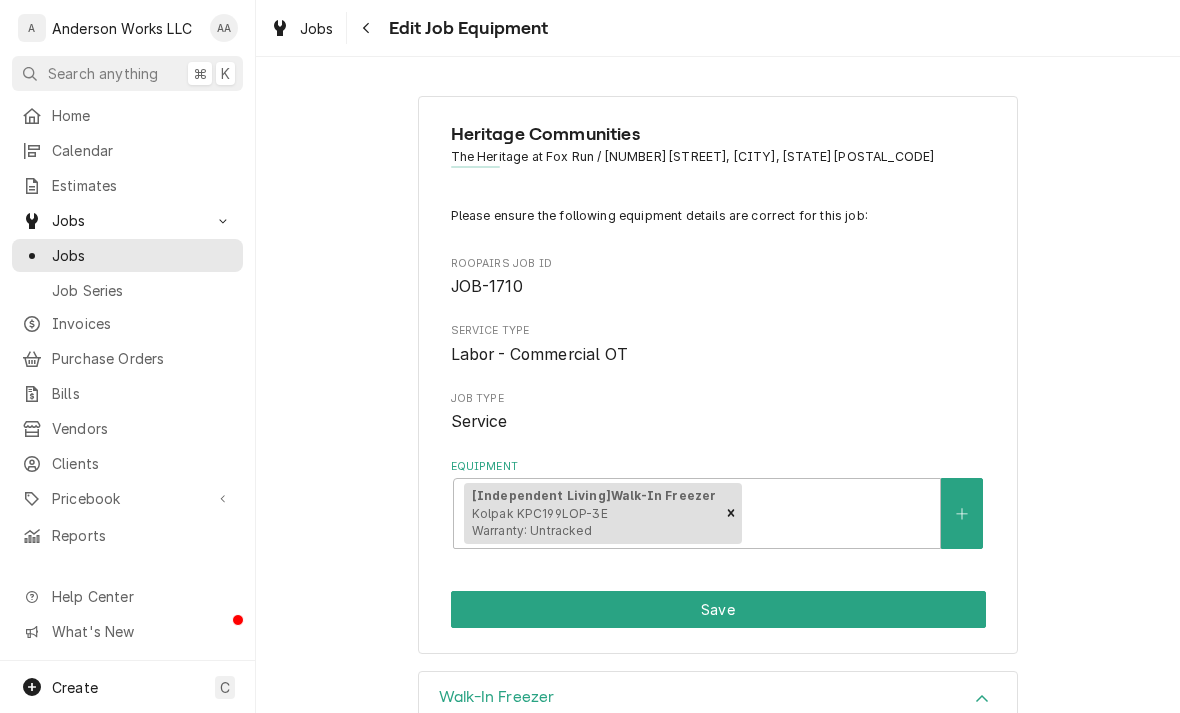 click on "Save" at bounding box center [718, 609] 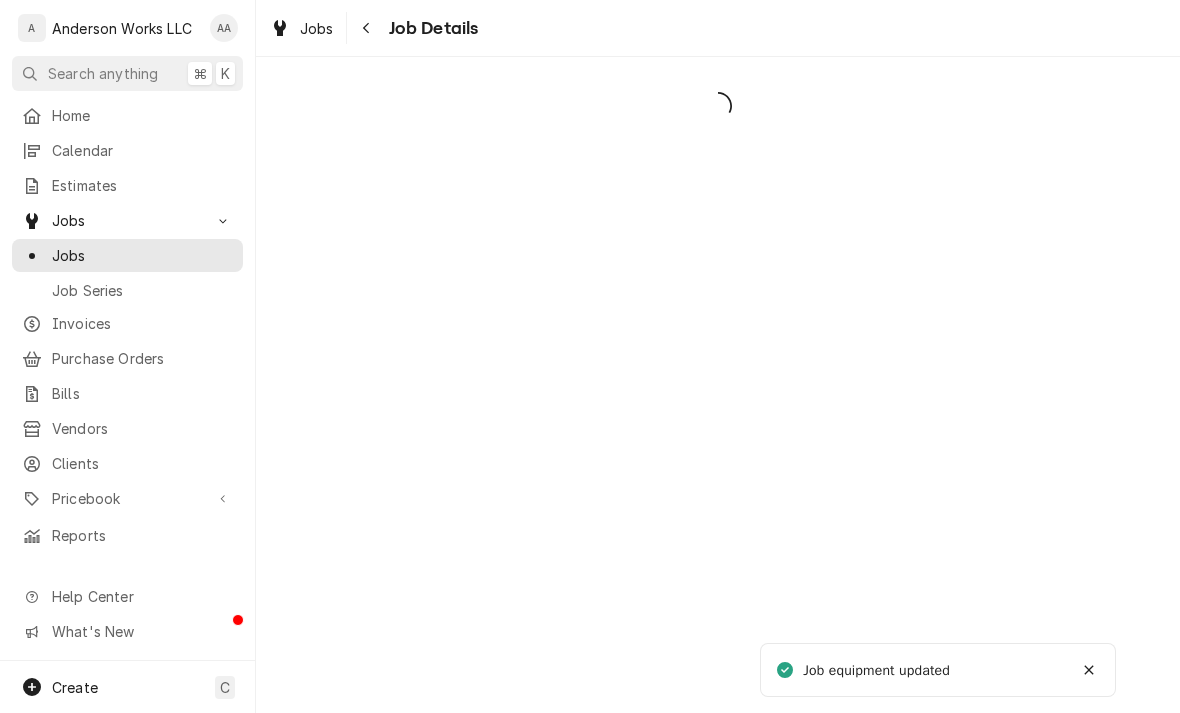 scroll, scrollTop: 0, scrollLeft: 0, axis: both 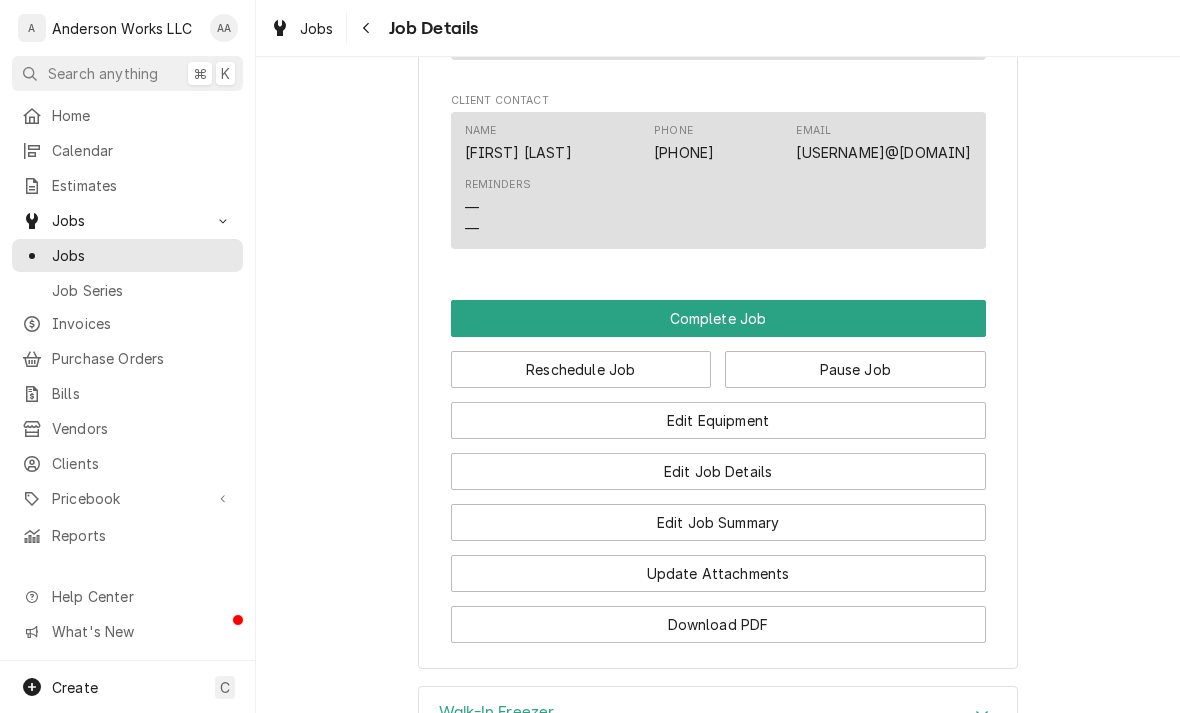click on "Edit Job Summary" at bounding box center [718, 522] 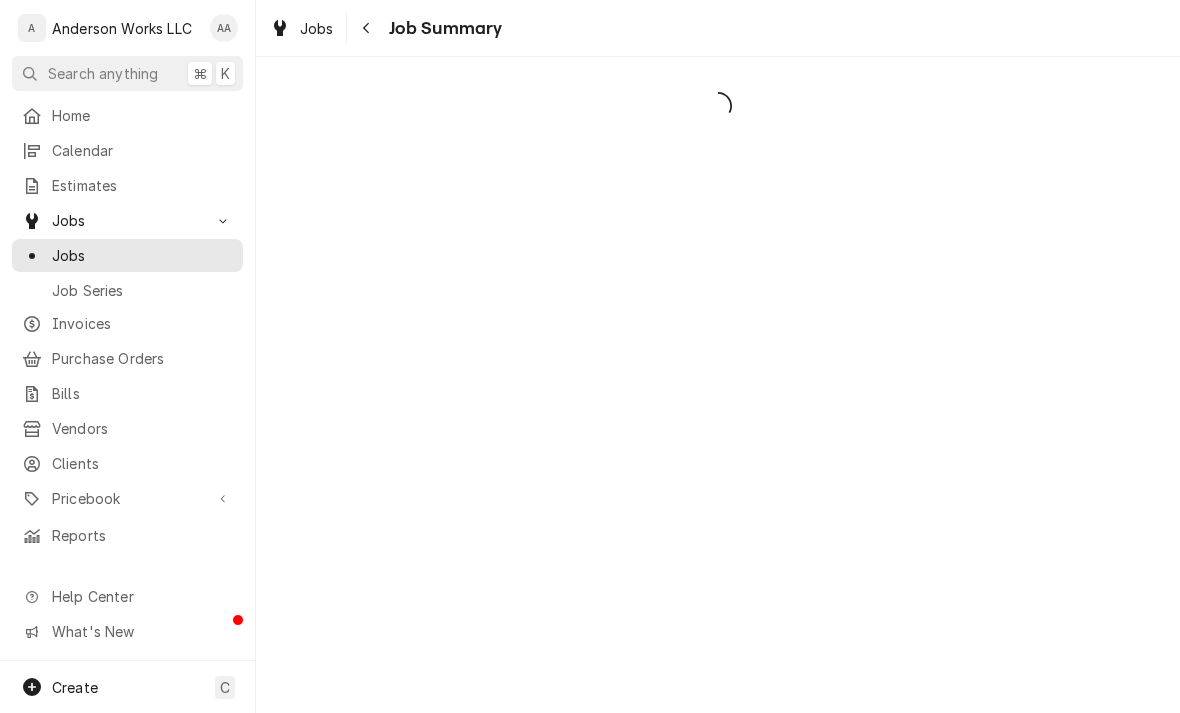 scroll, scrollTop: 0, scrollLeft: 0, axis: both 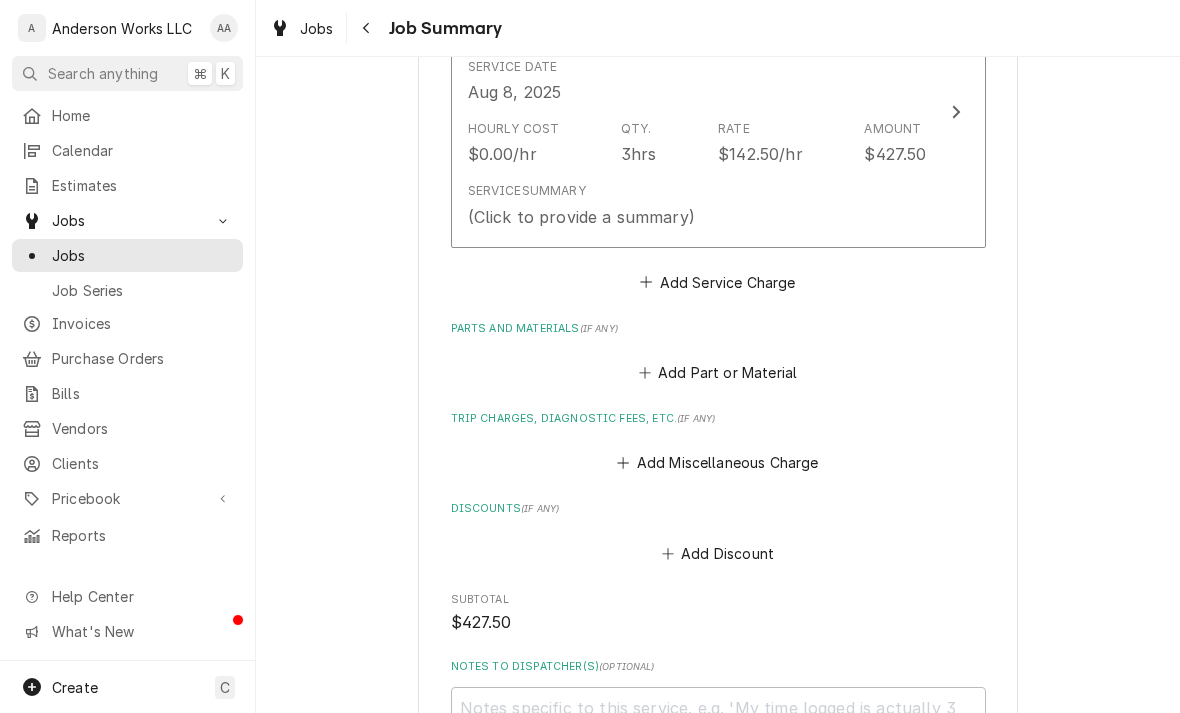click on "Add Miscellaneous Charge" at bounding box center (718, 463) 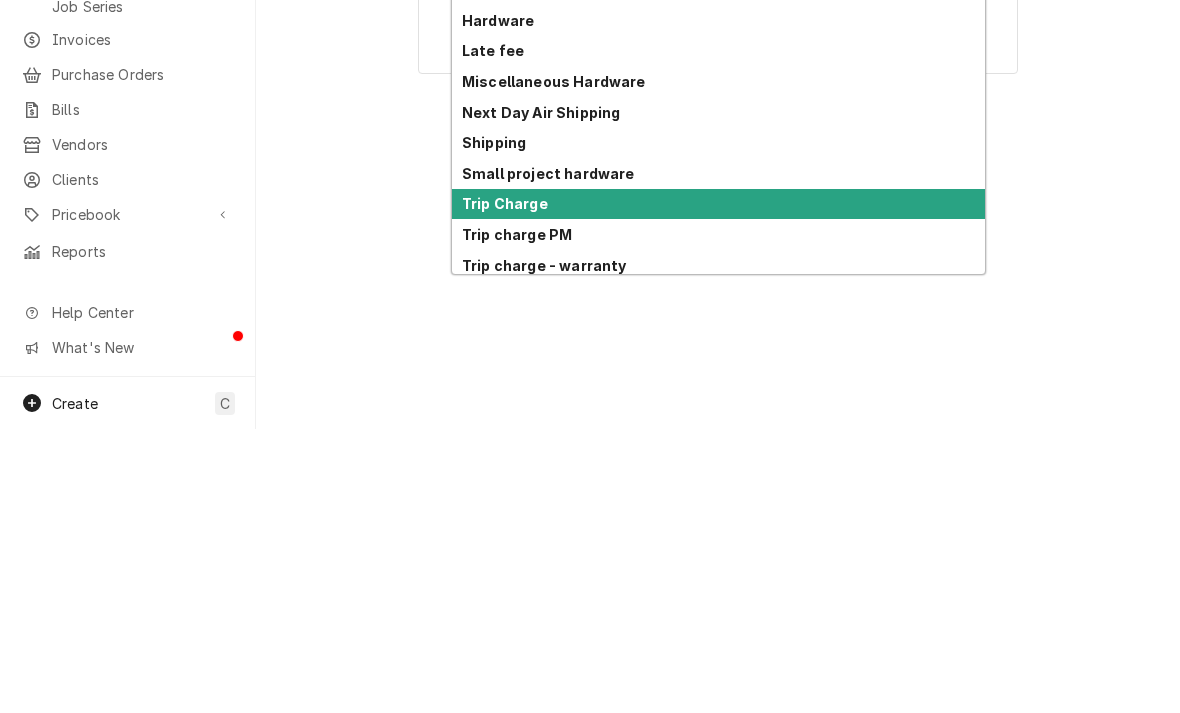 click on "Trip Charge" at bounding box center [505, 487] 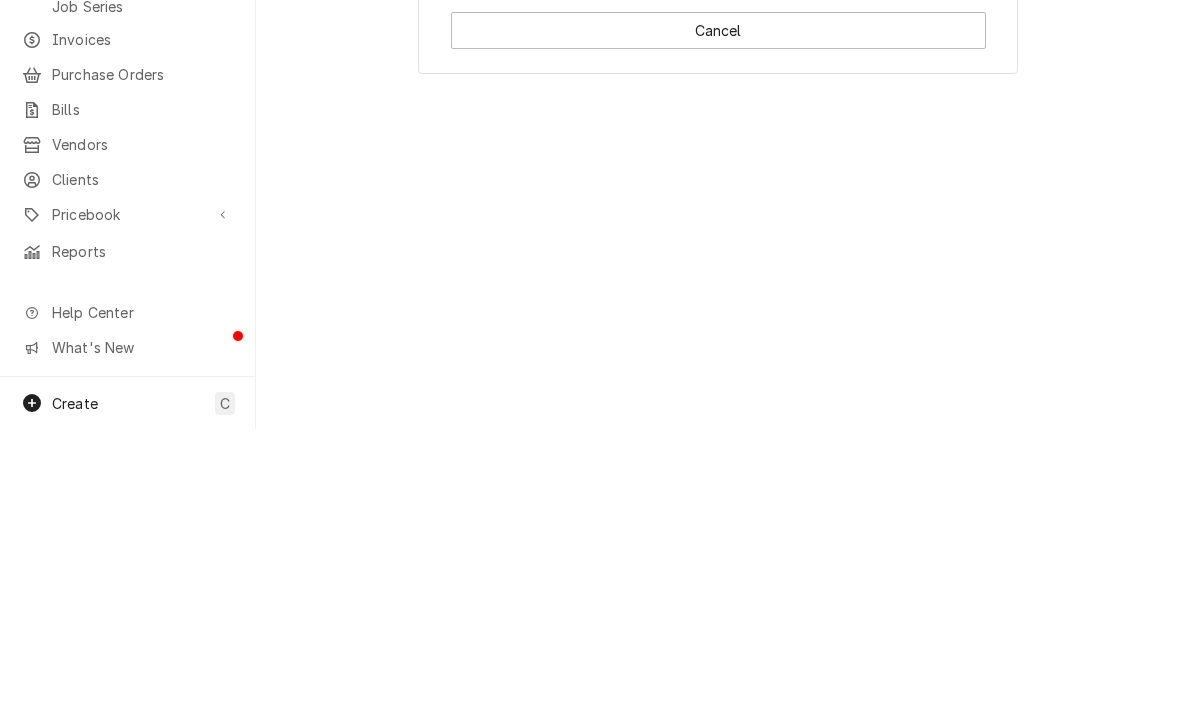 type on "x" 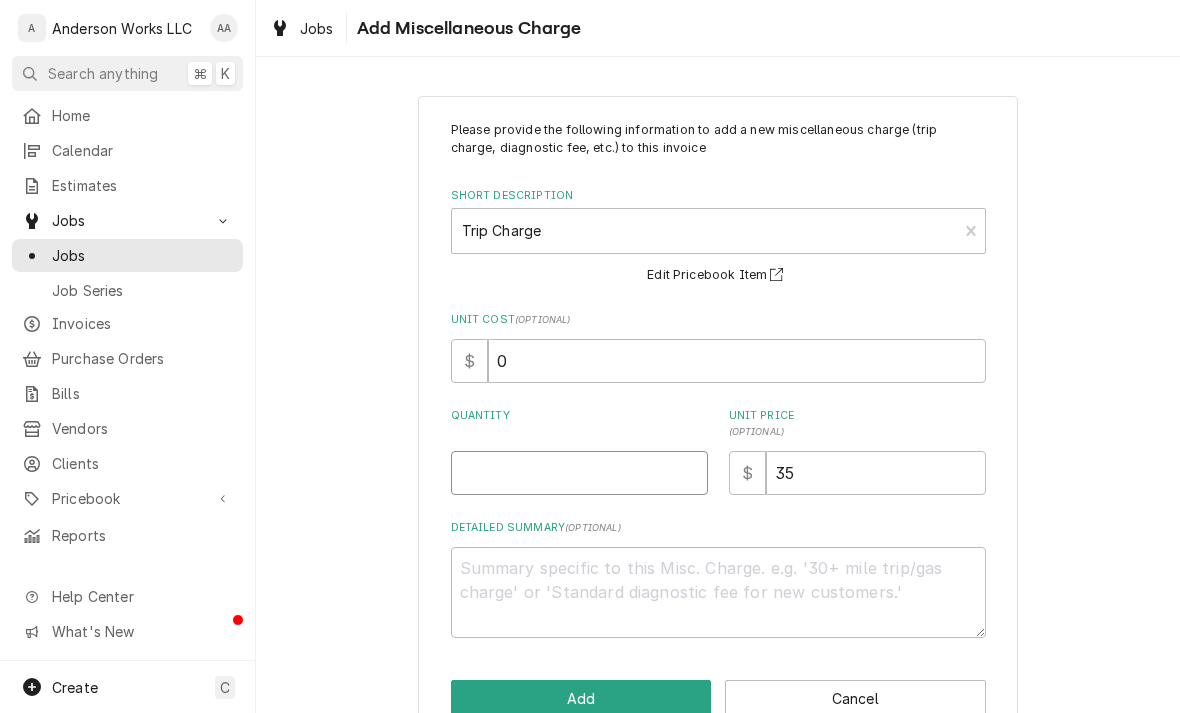 click on "Quantity" at bounding box center [579, 473] 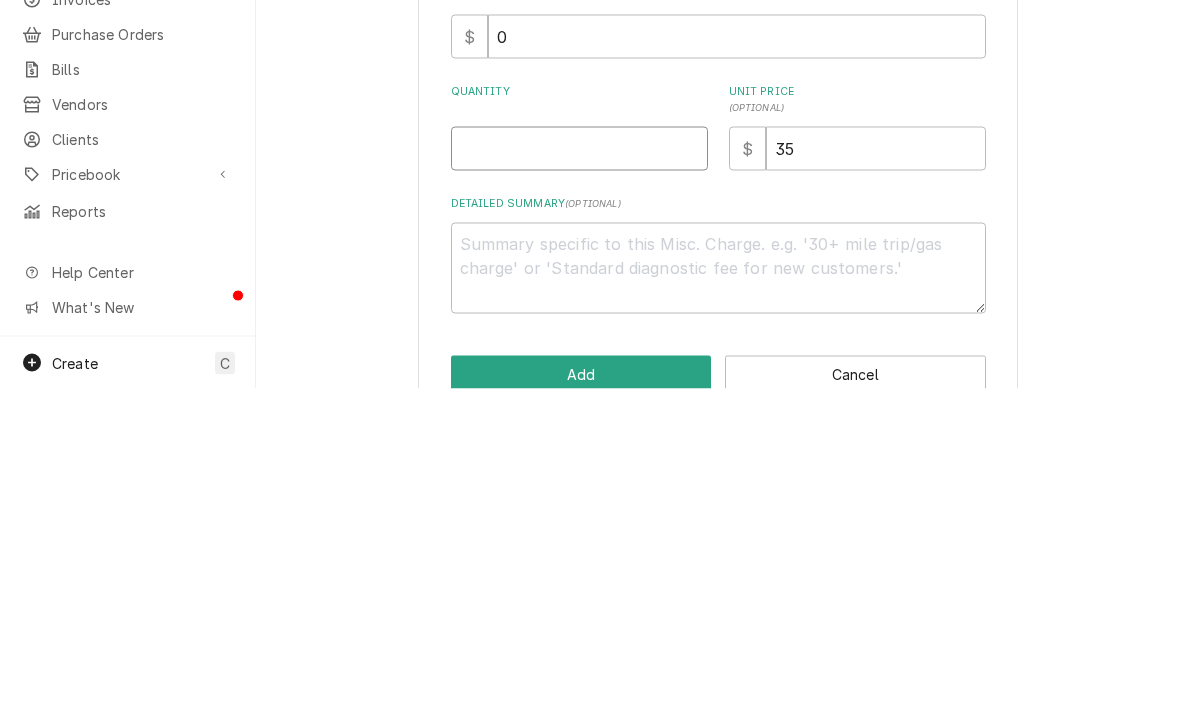 type on "1" 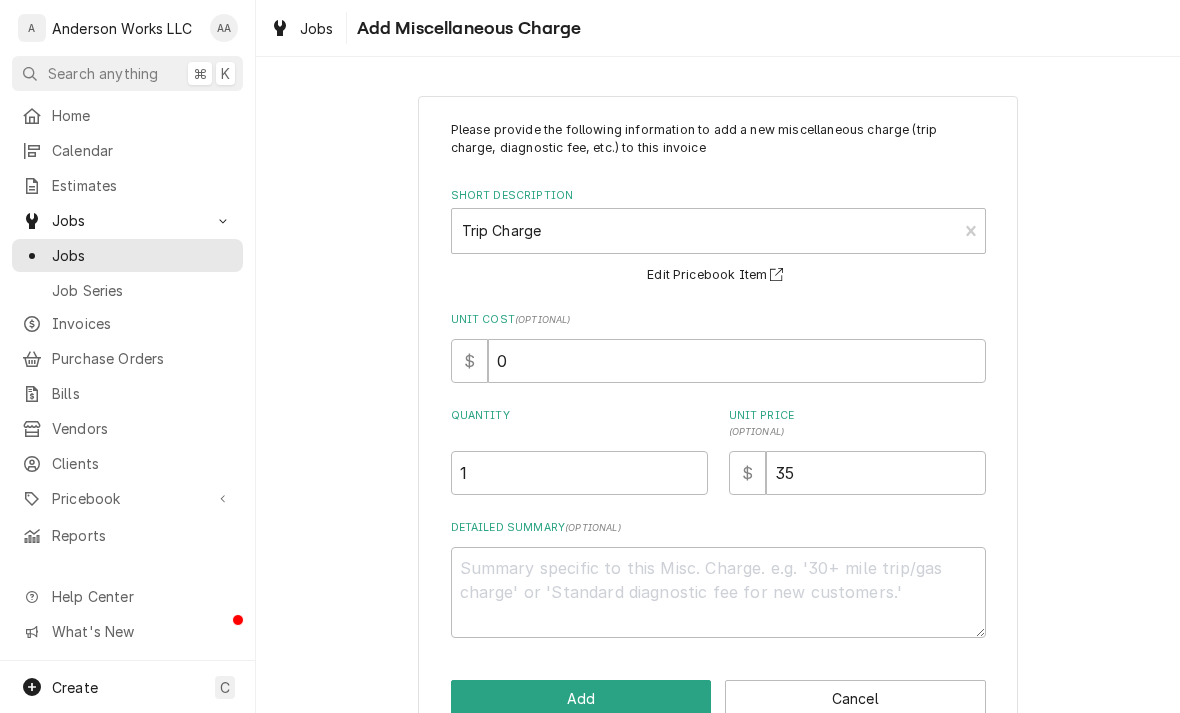 click on "Add" at bounding box center [581, 698] 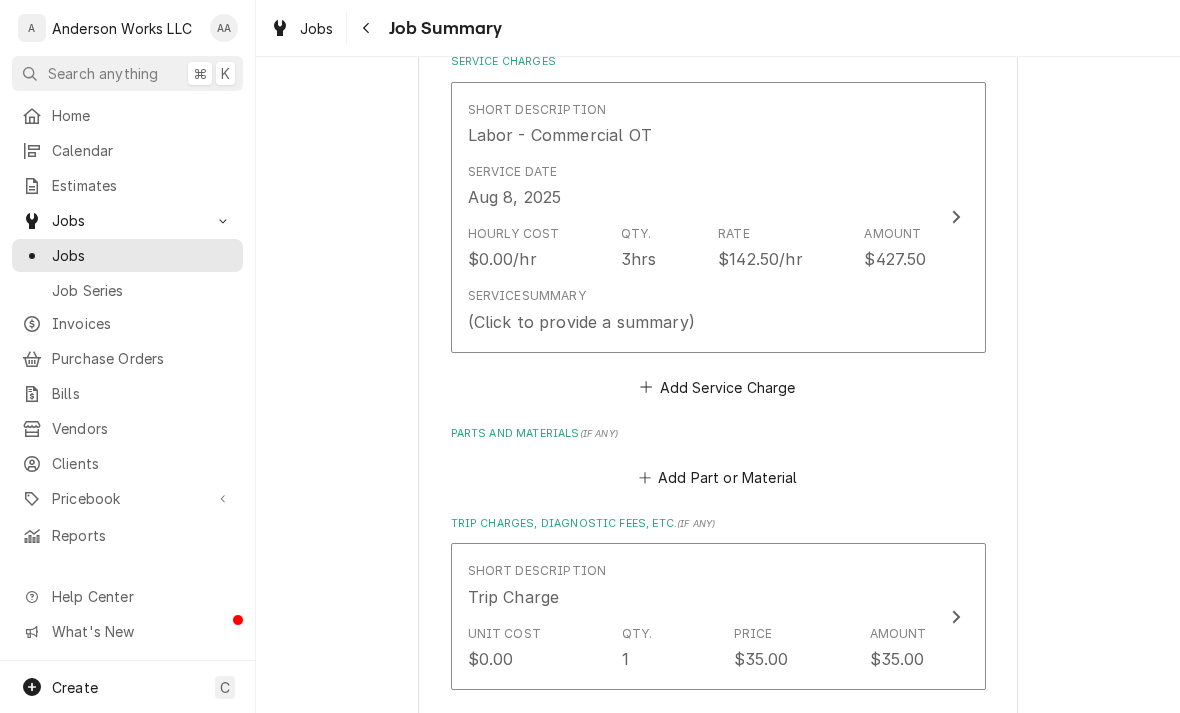scroll, scrollTop: 489, scrollLeft: 0, axis: vertical 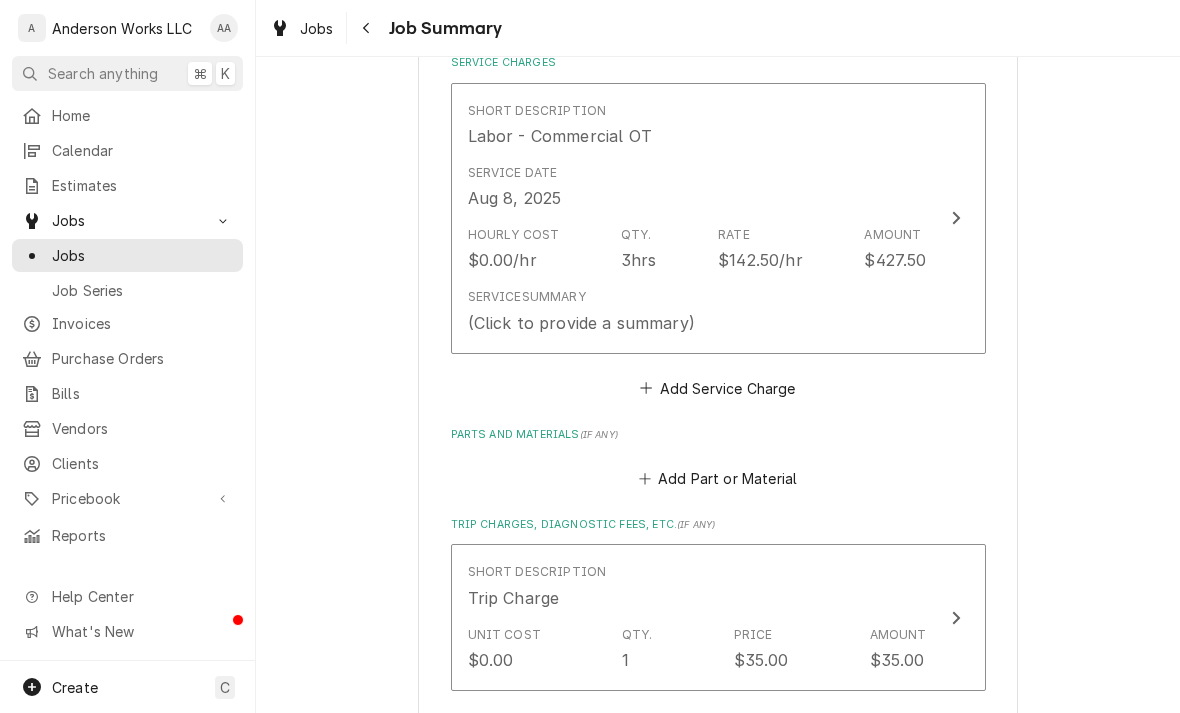 click on "Add Part or Material" at bounding box center [717, 479] 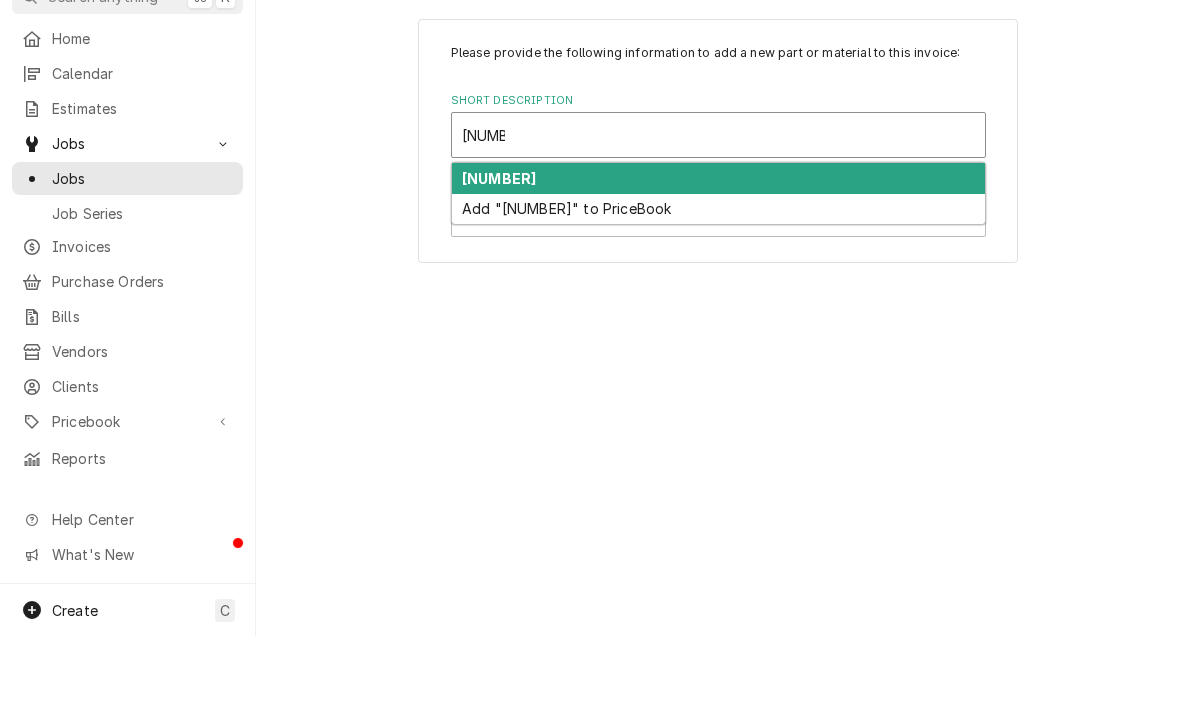 click on "[NUMBER]" at bounding box center (499, 255) 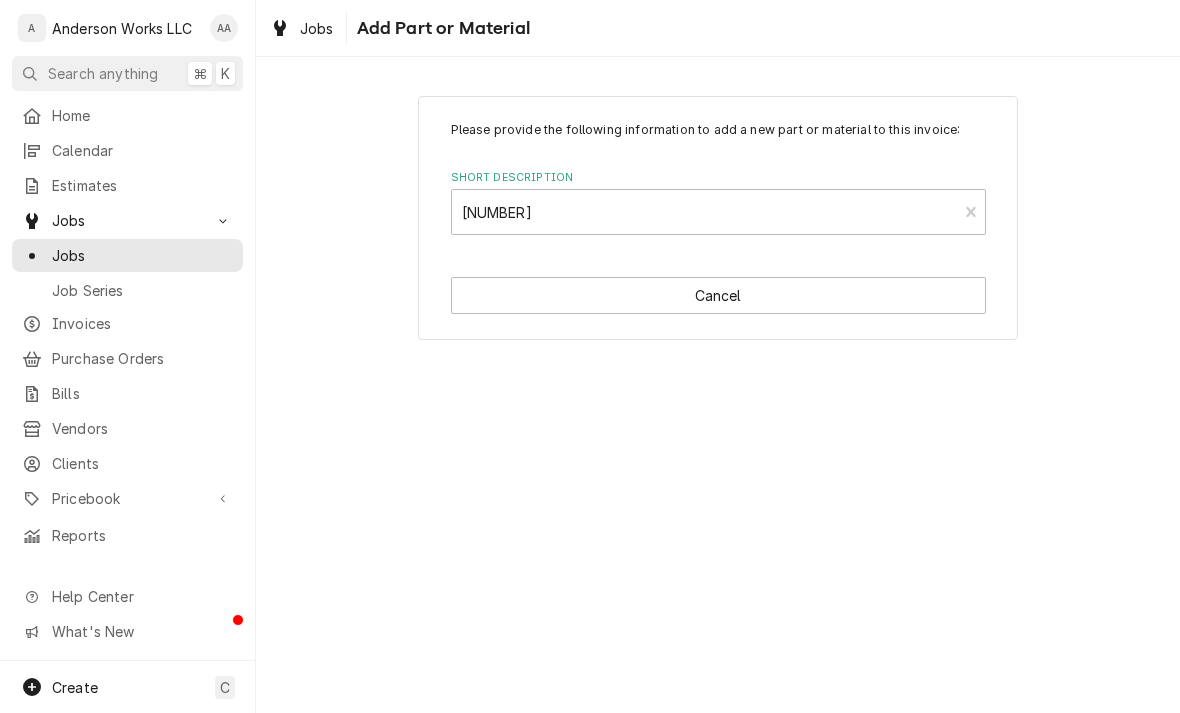 type on "x" 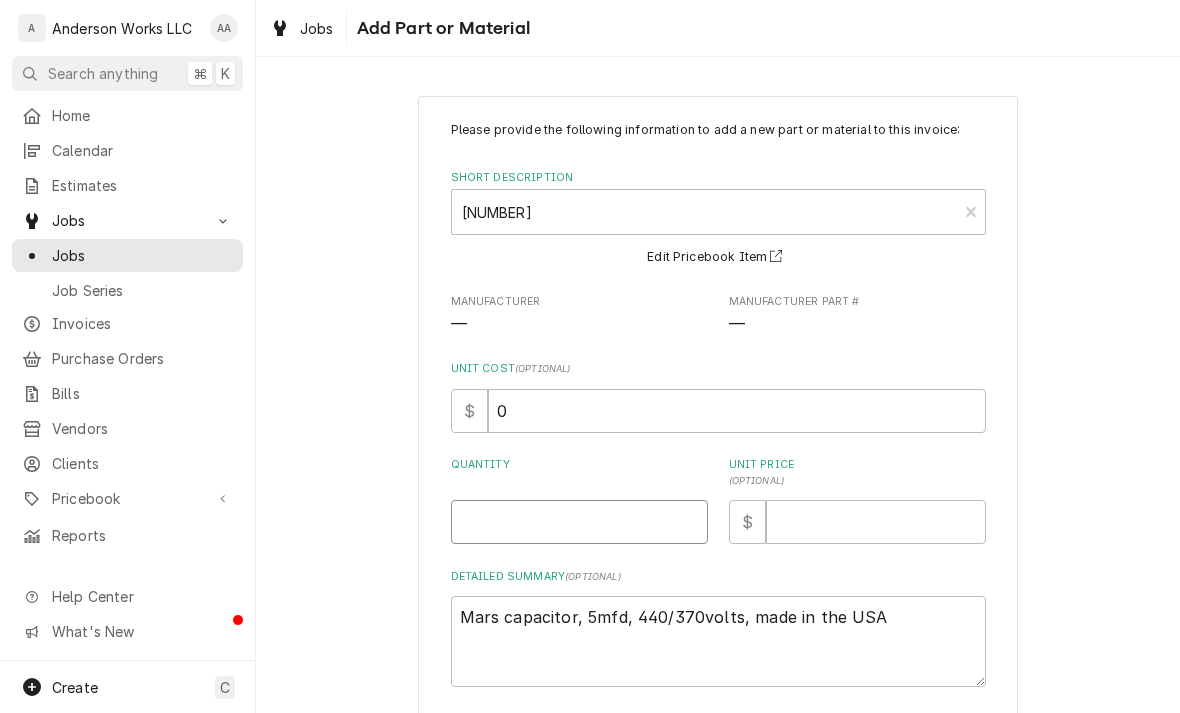 click on "Quantity" at bounding box center (579, 522) 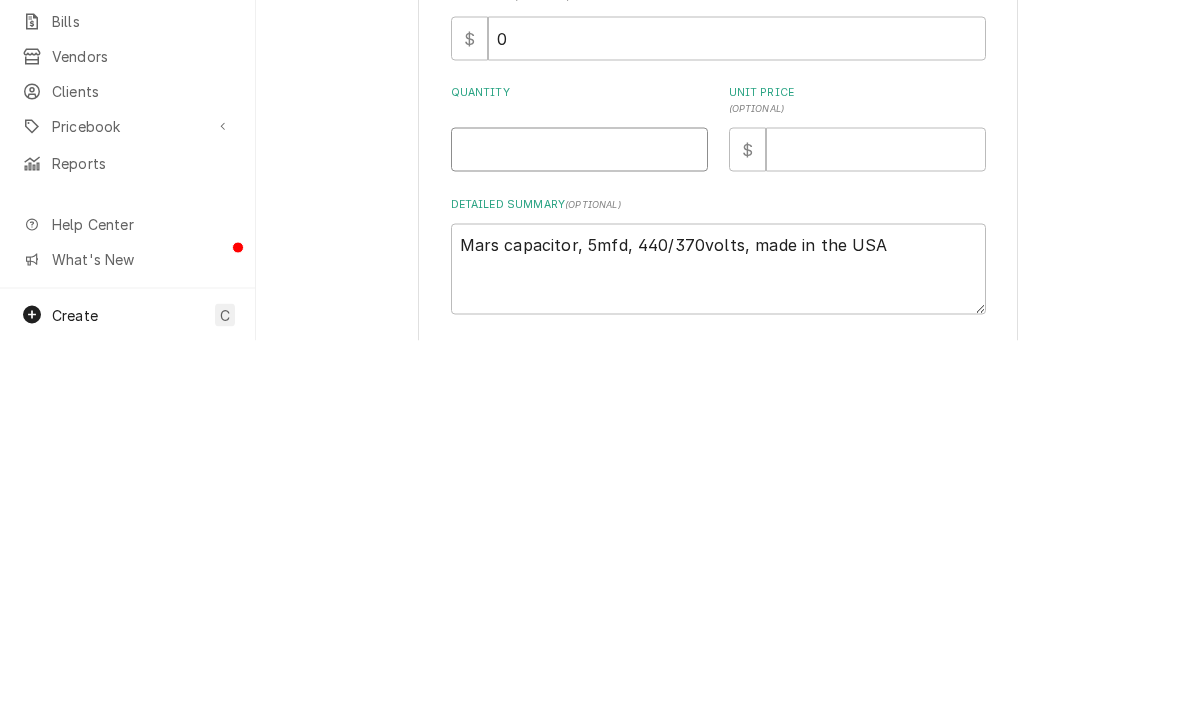 type on "1" 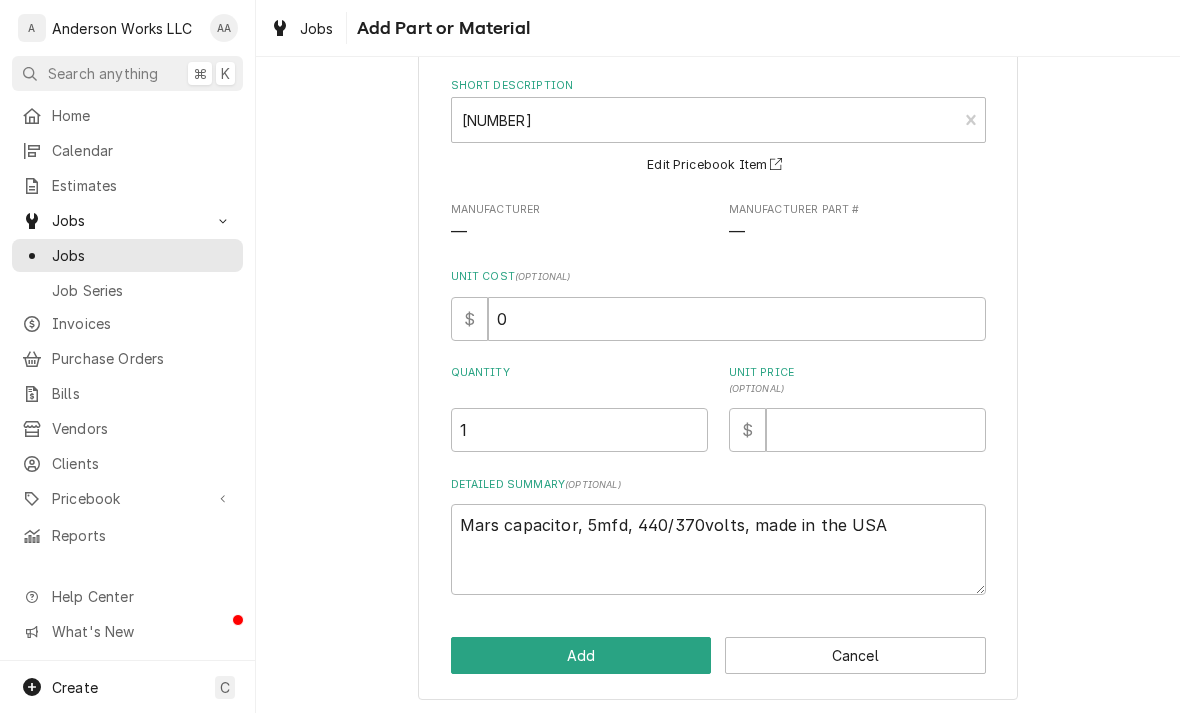click on "Add" at bounding box center [581, 655] 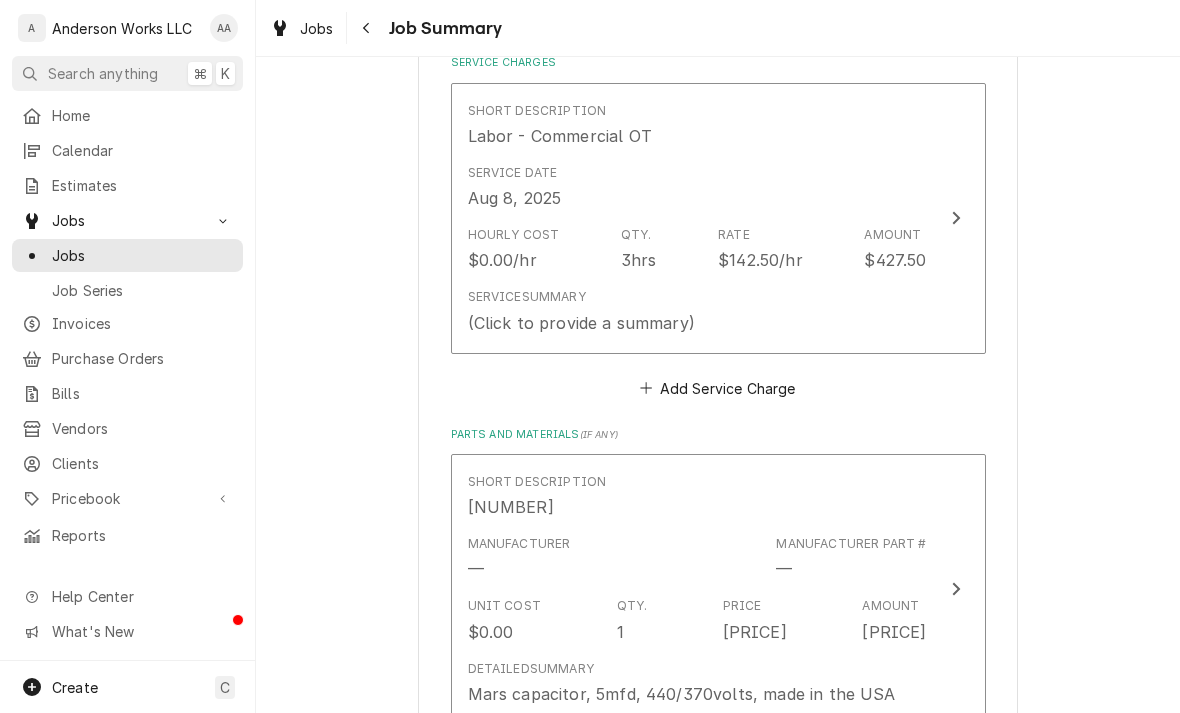 scroll, scrollTop: 516, scrollLeft: 0, axis: vertical 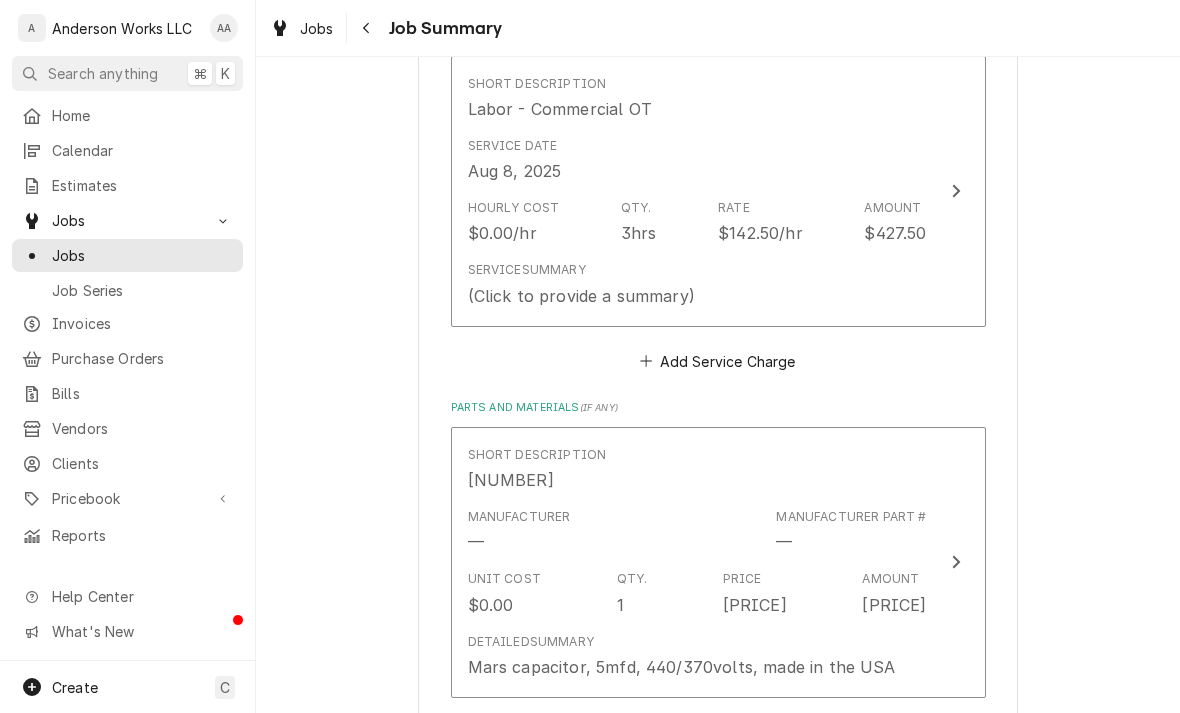 click on "Add Service Charge" at bounding box center [718, 361] 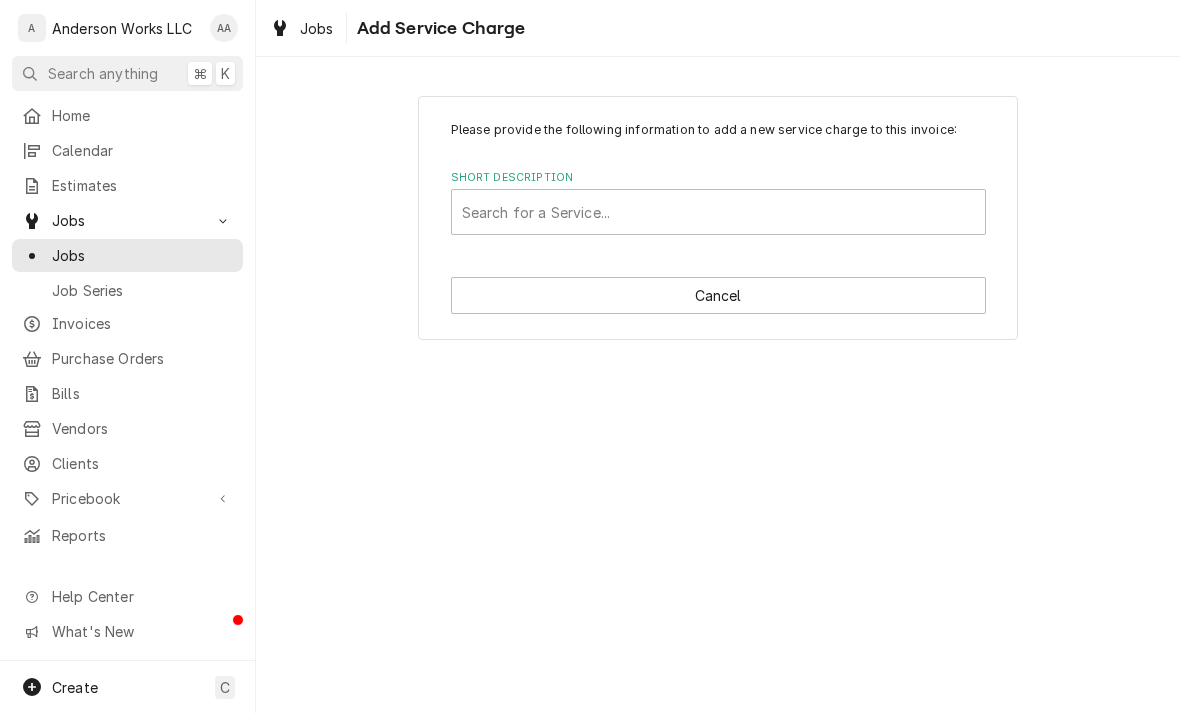 click on "Cancel" at bounding box center (718, 295) 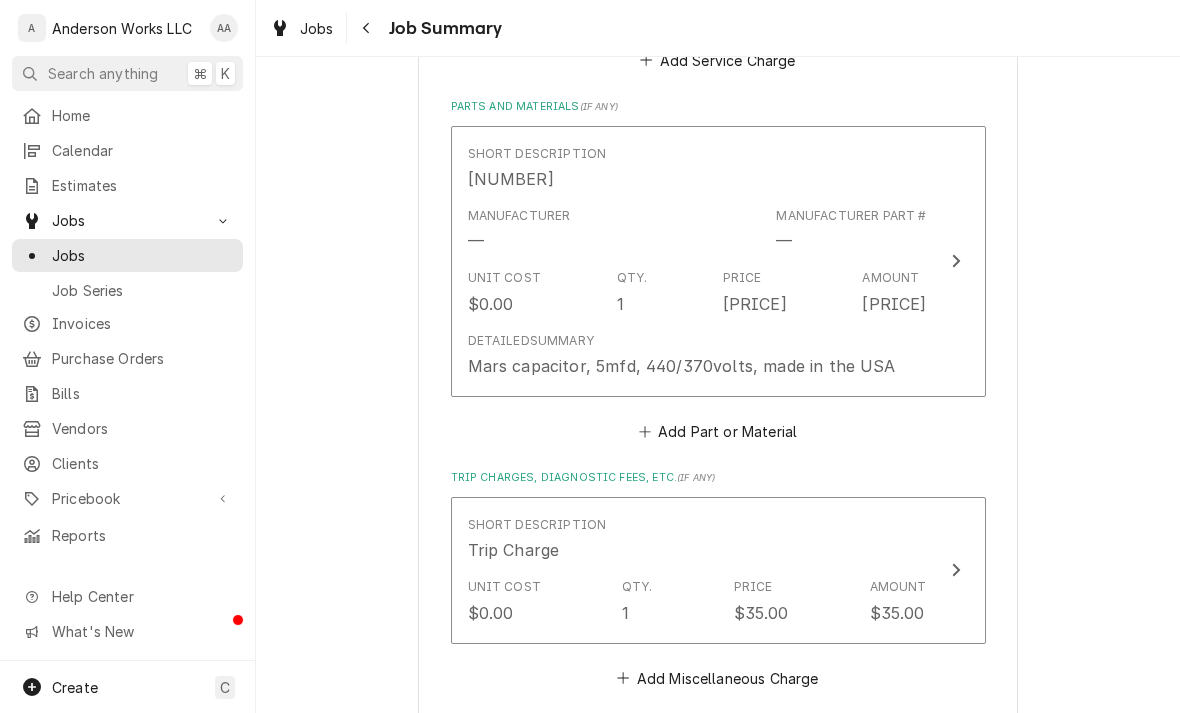 scroll, scrollTop: 817, scrollLeft: 0, axis: vertical 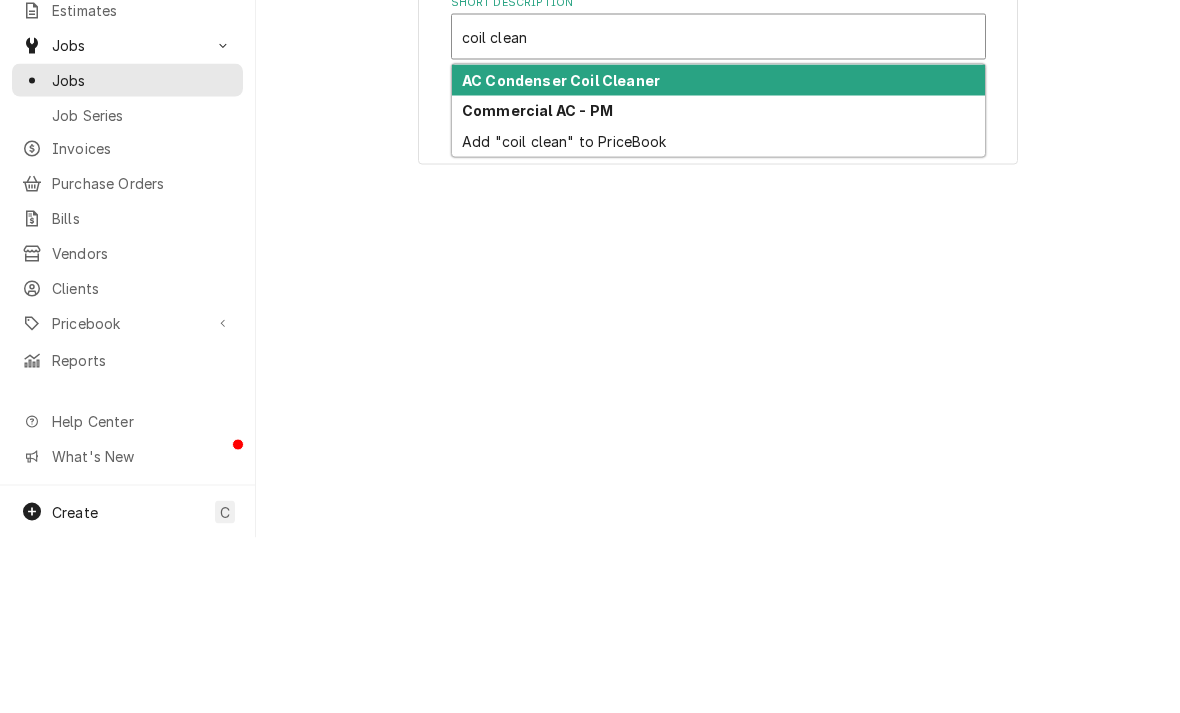 click on "AC Condenser Coil Cleaner" at bounding box center [561, 255] 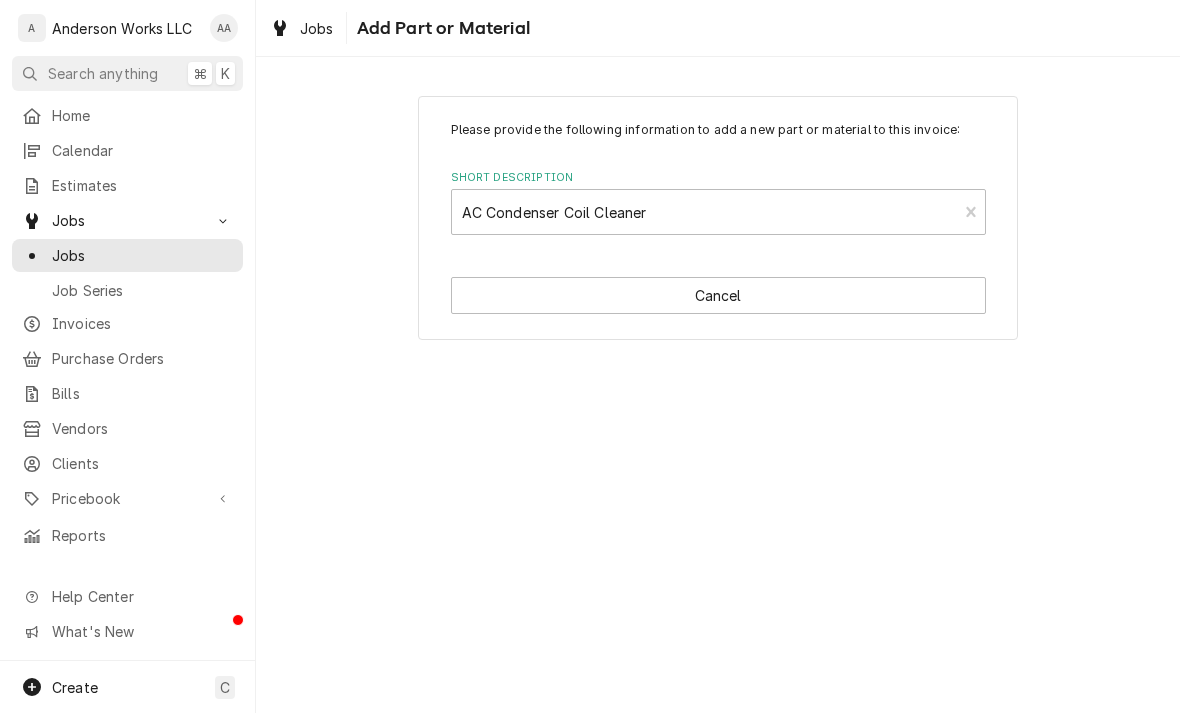 type on "x" 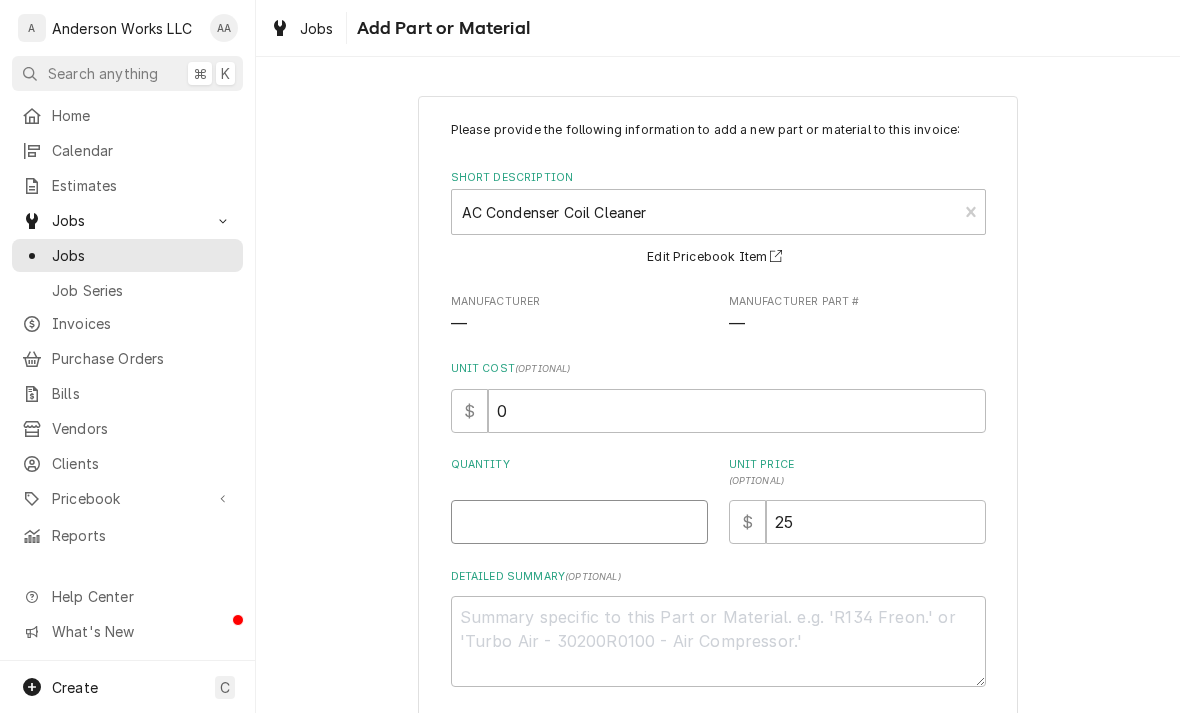 click on "Quantity" at bounding box center [579, 522] 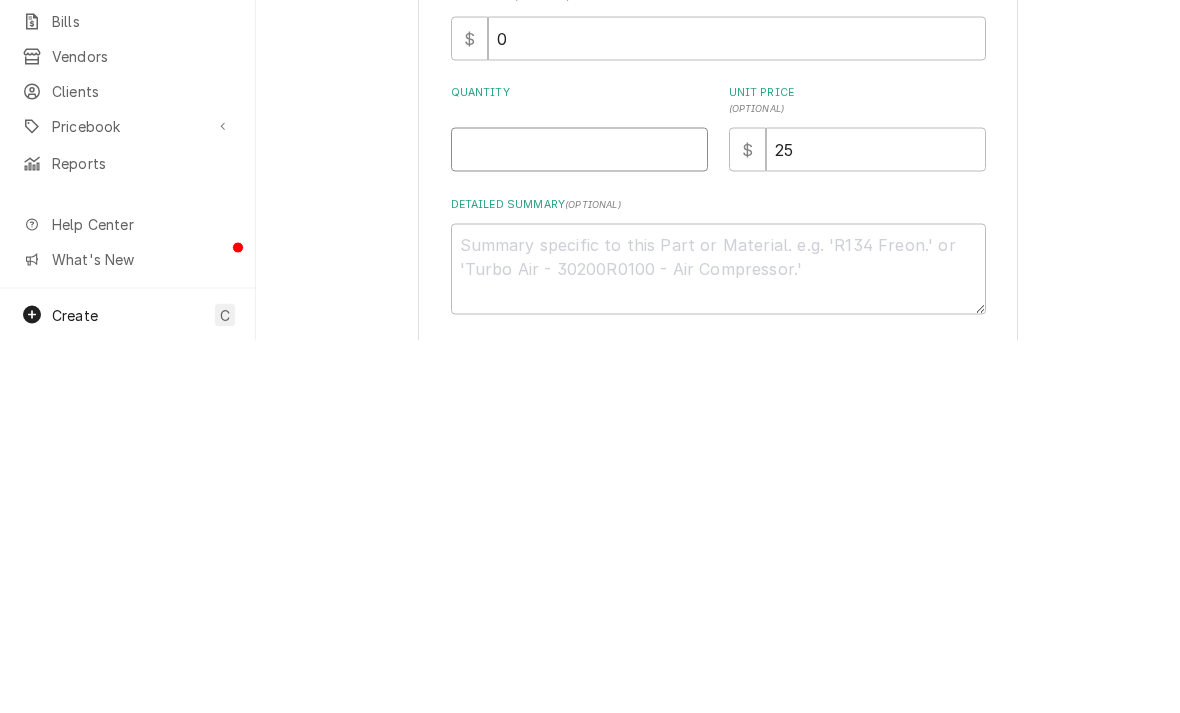 type on "1" 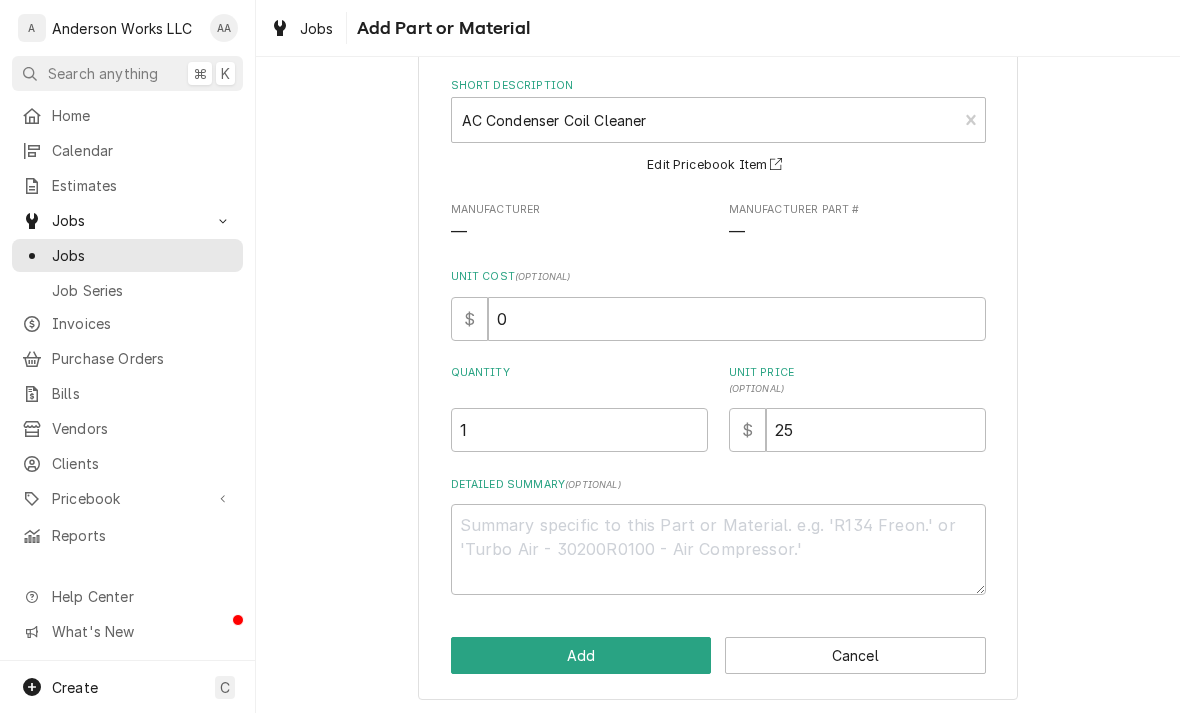 click on "Add" at bounding box center [581, 655] 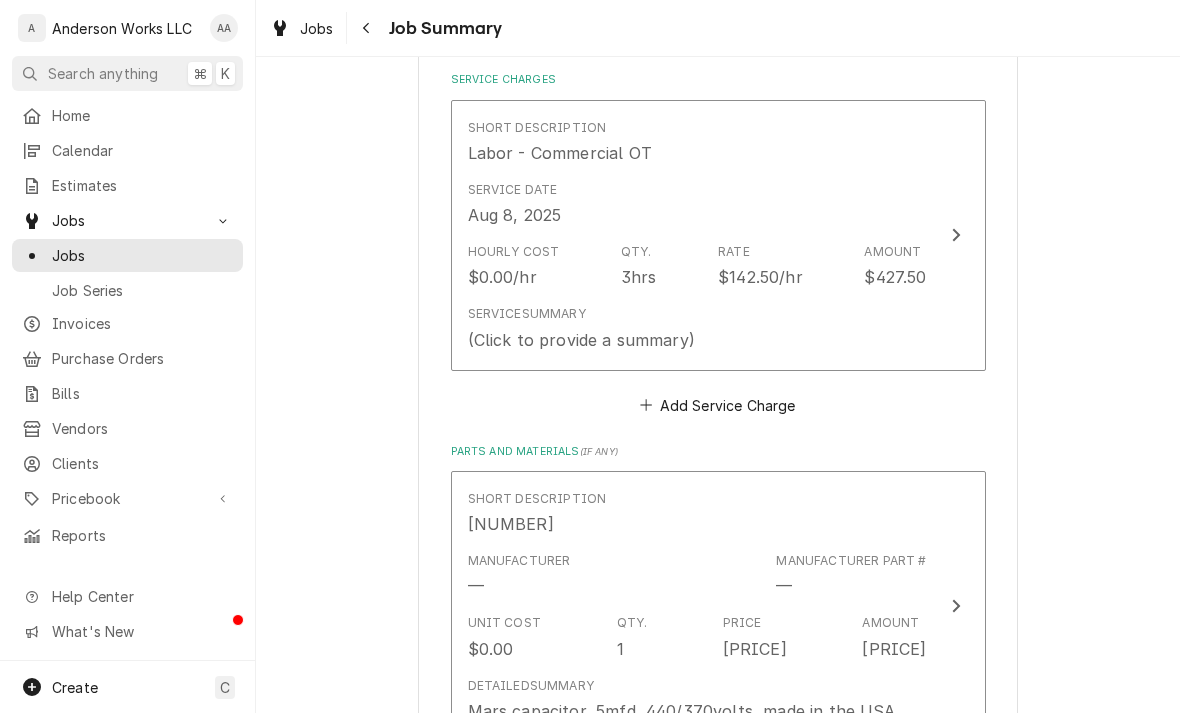 click on "Service  Summary" at bounding box center (527, 314) 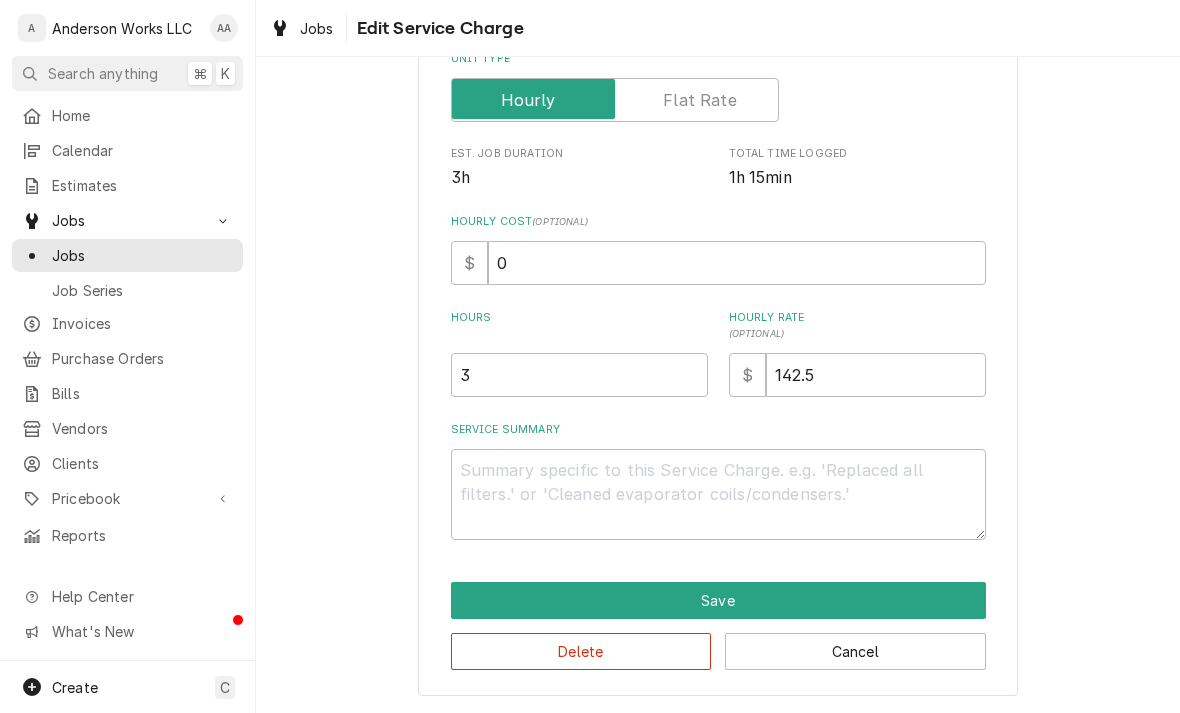 scroll, scrollTop: 338, scrollLeft: 0, axis: vertical 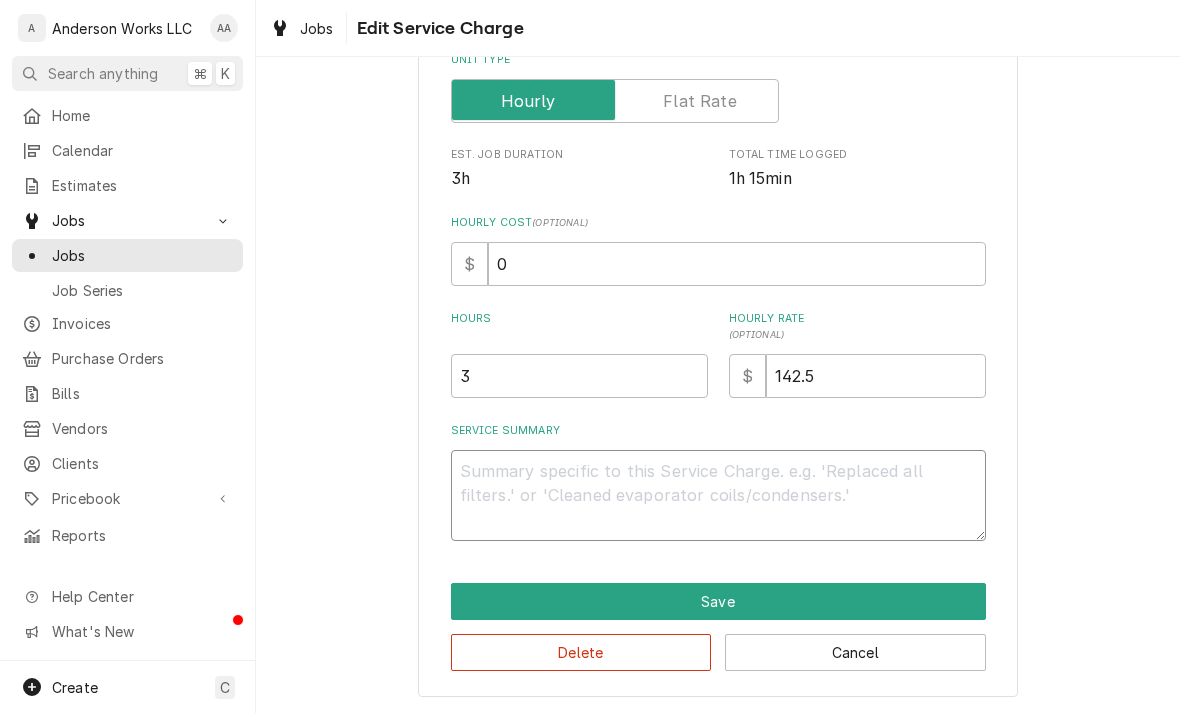click on "Service Summary" at bounding box center [718, 495] 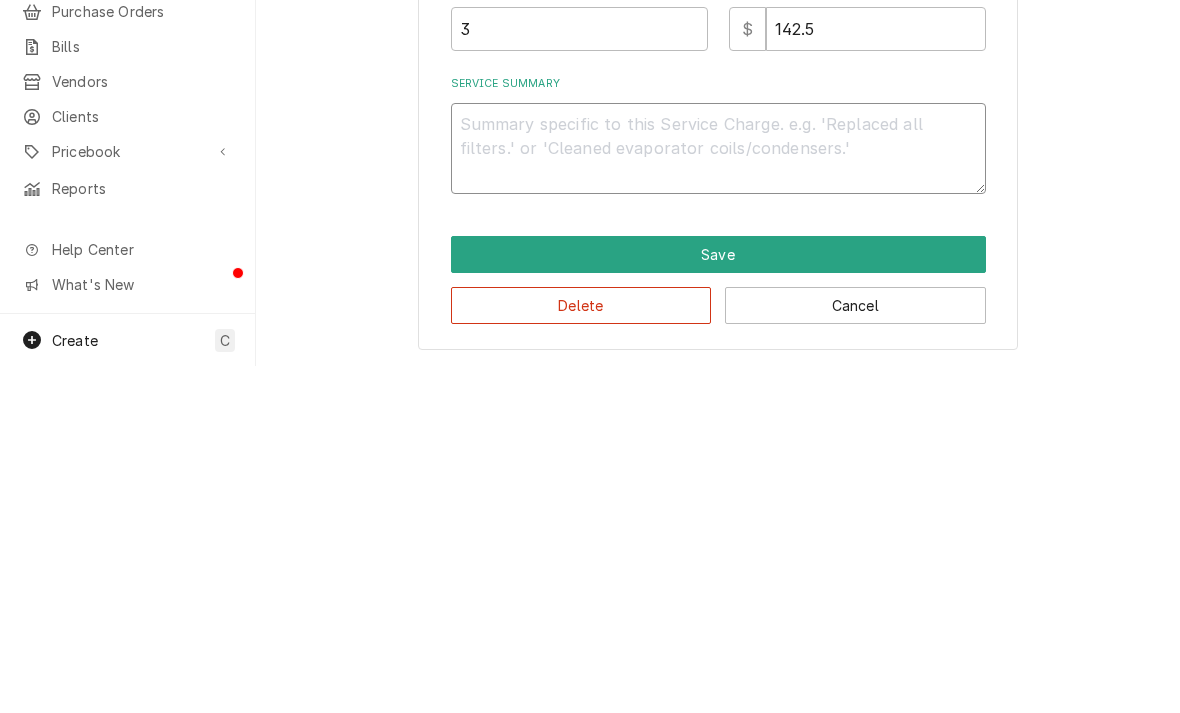type on "x" 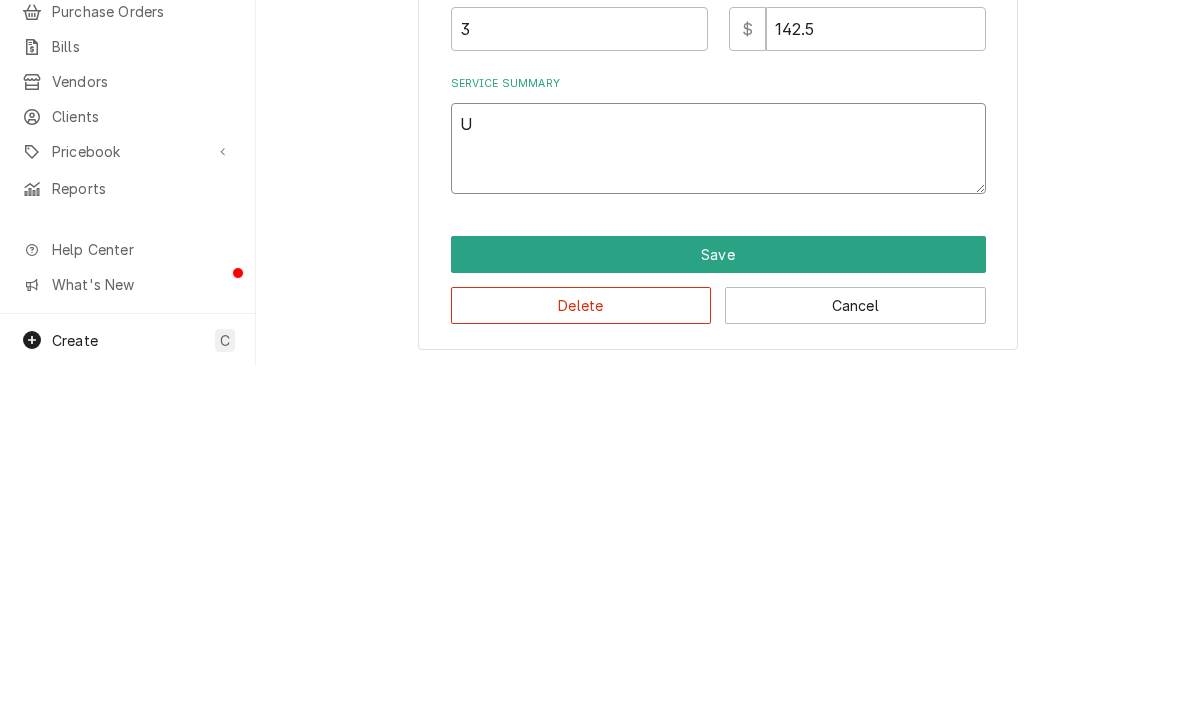 type on "Un" 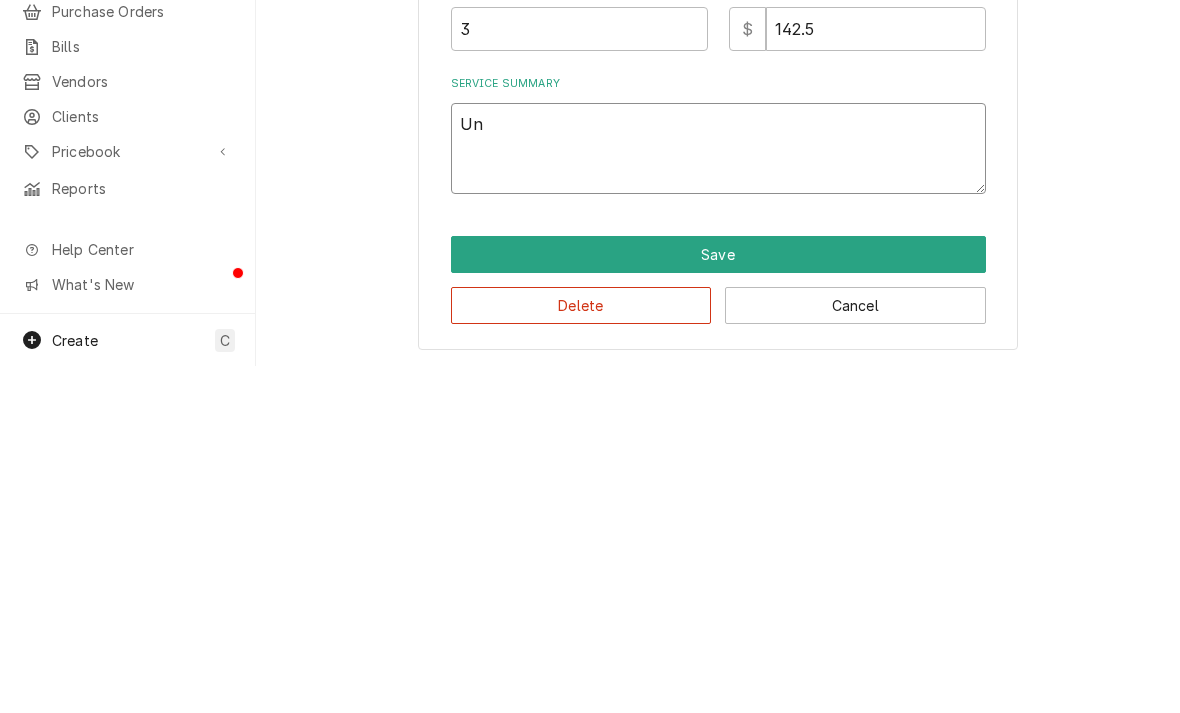 type on "x" 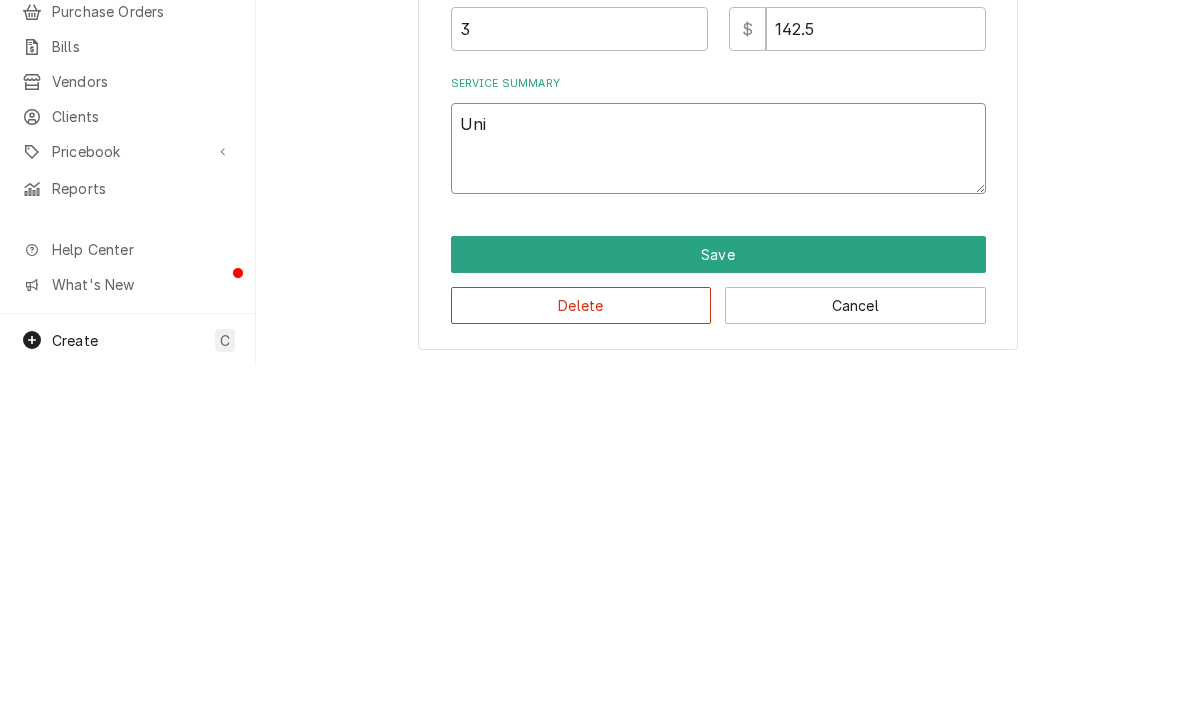 type on "x" 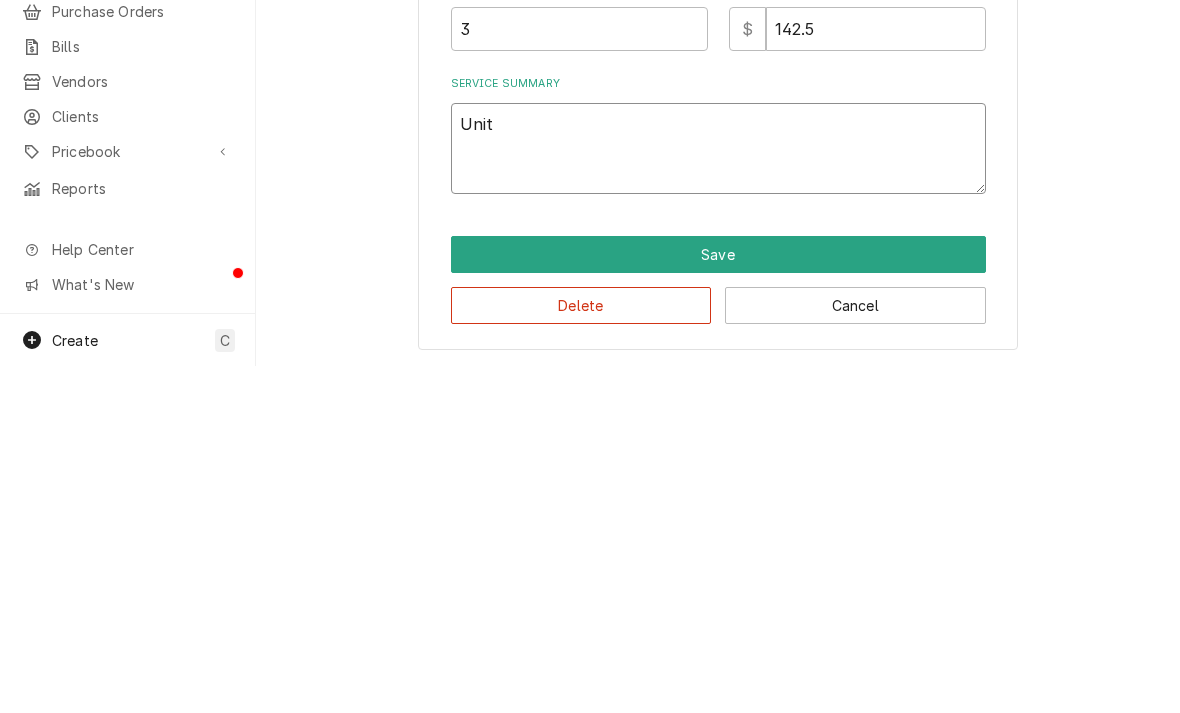 type on "x" 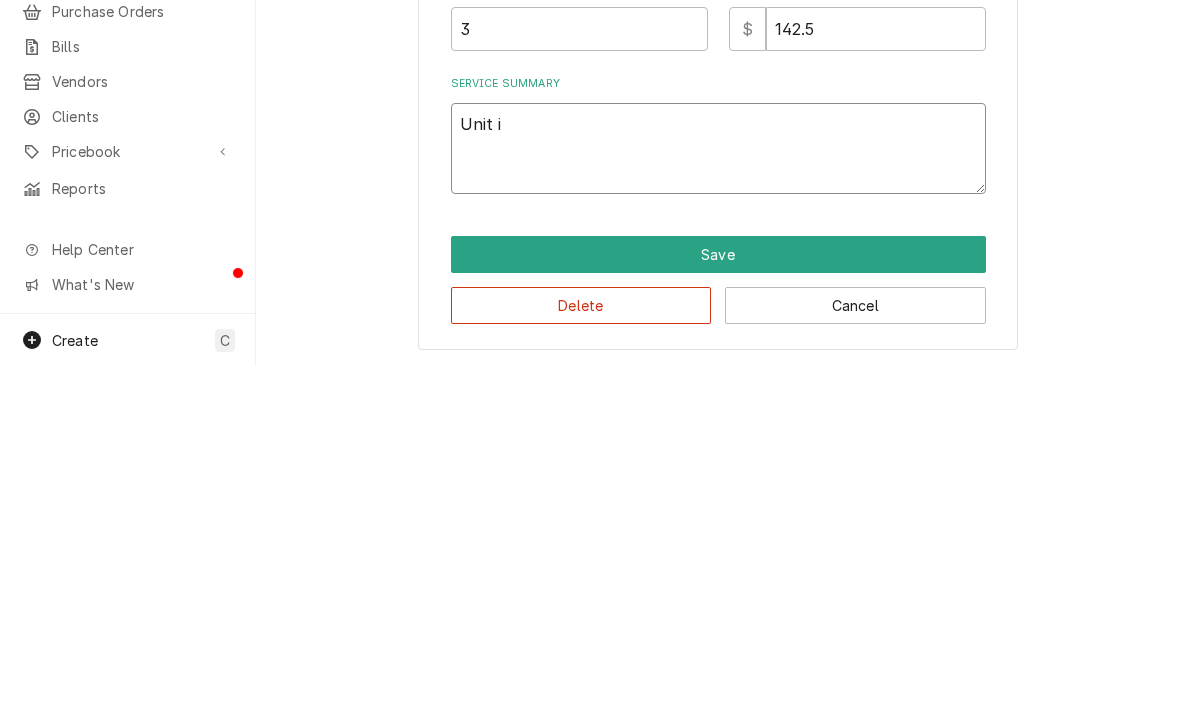 type on "x" 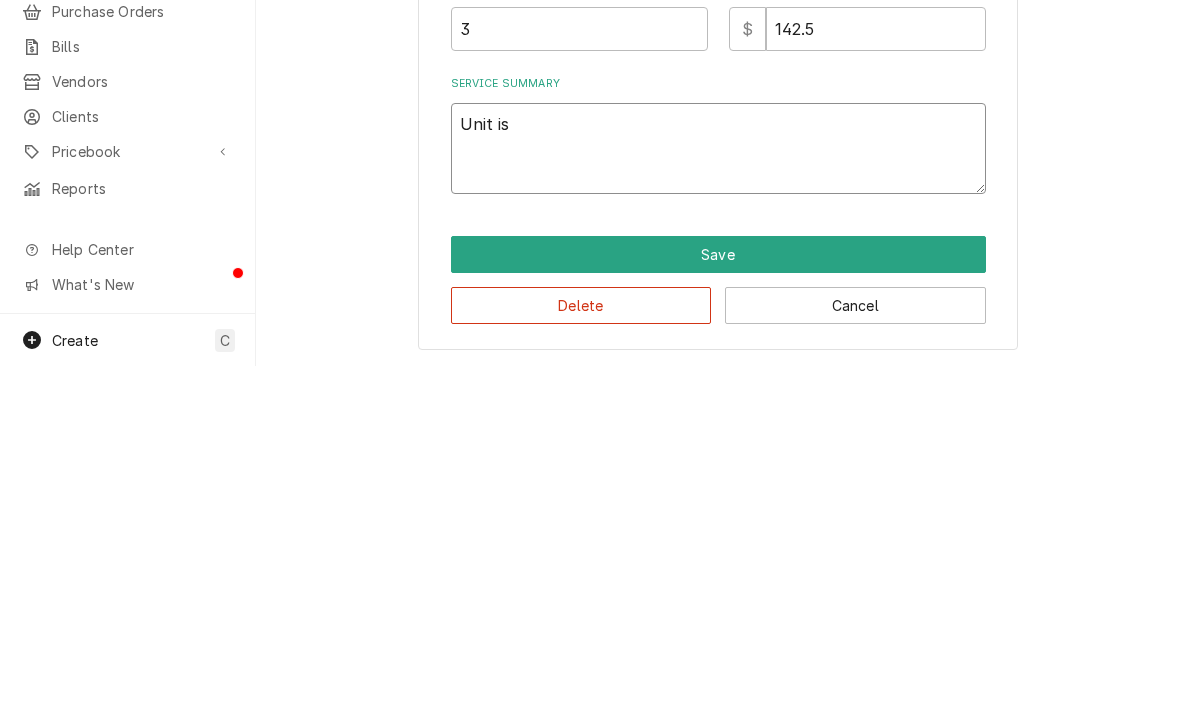 type on "x" 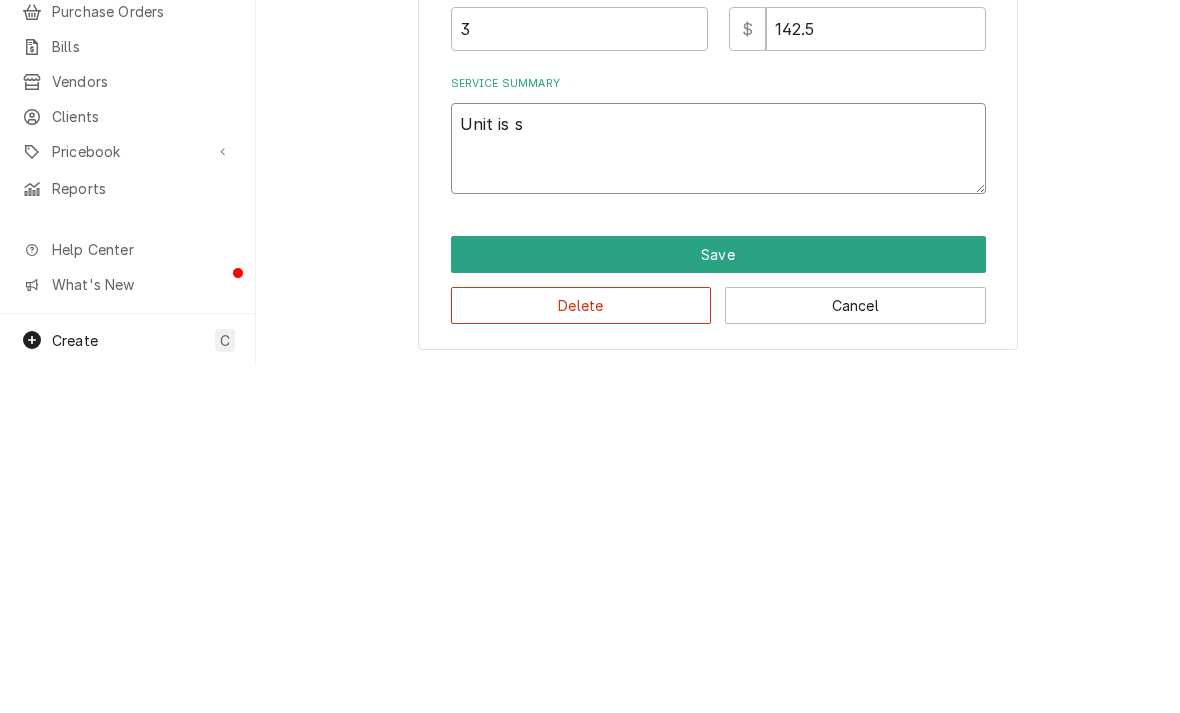 type on "Unit is sh" 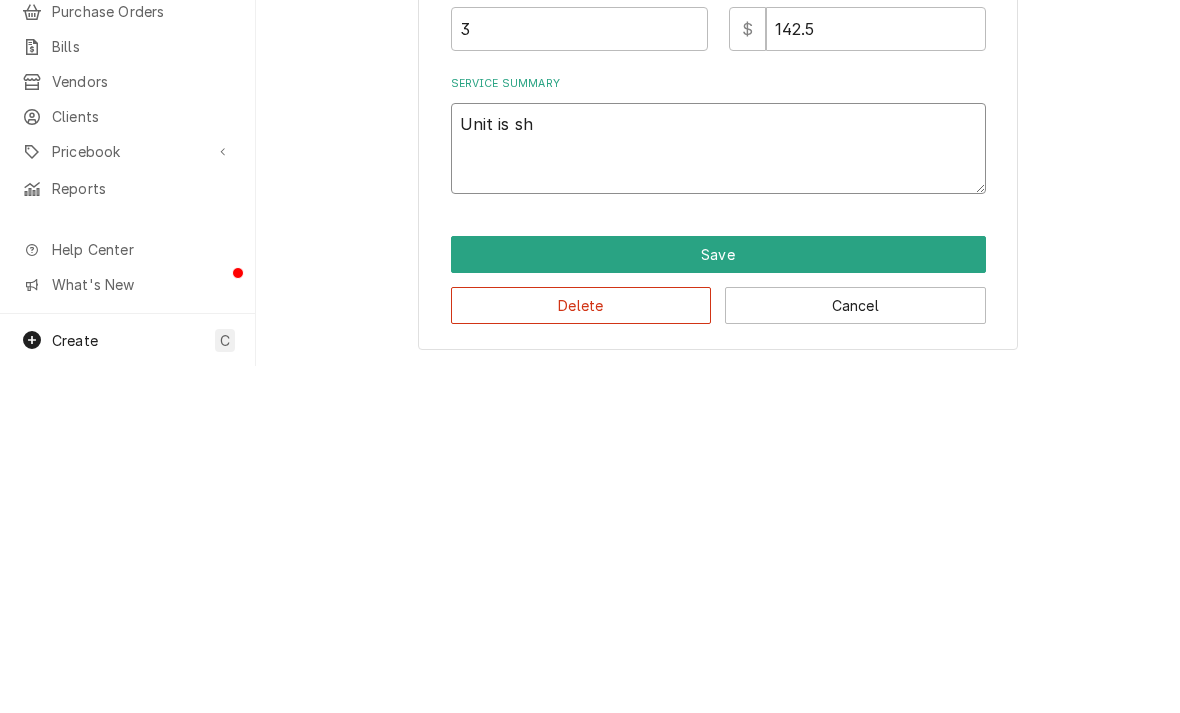 type on "x" 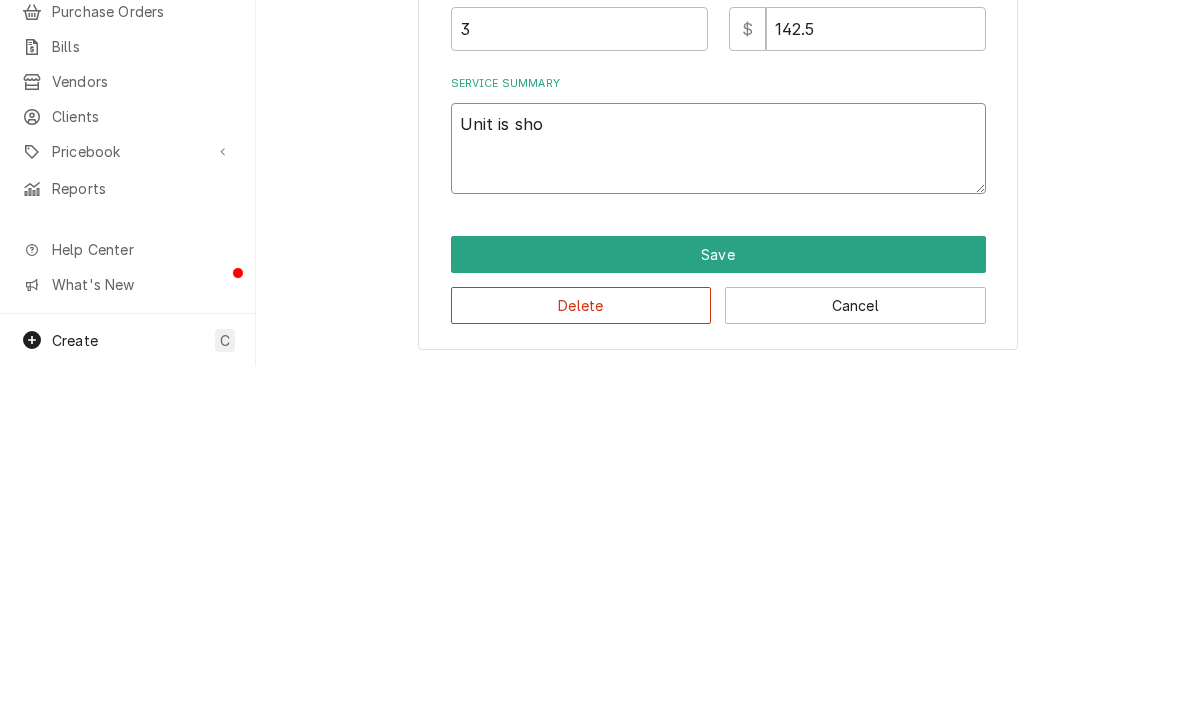type on "Unit is shor" 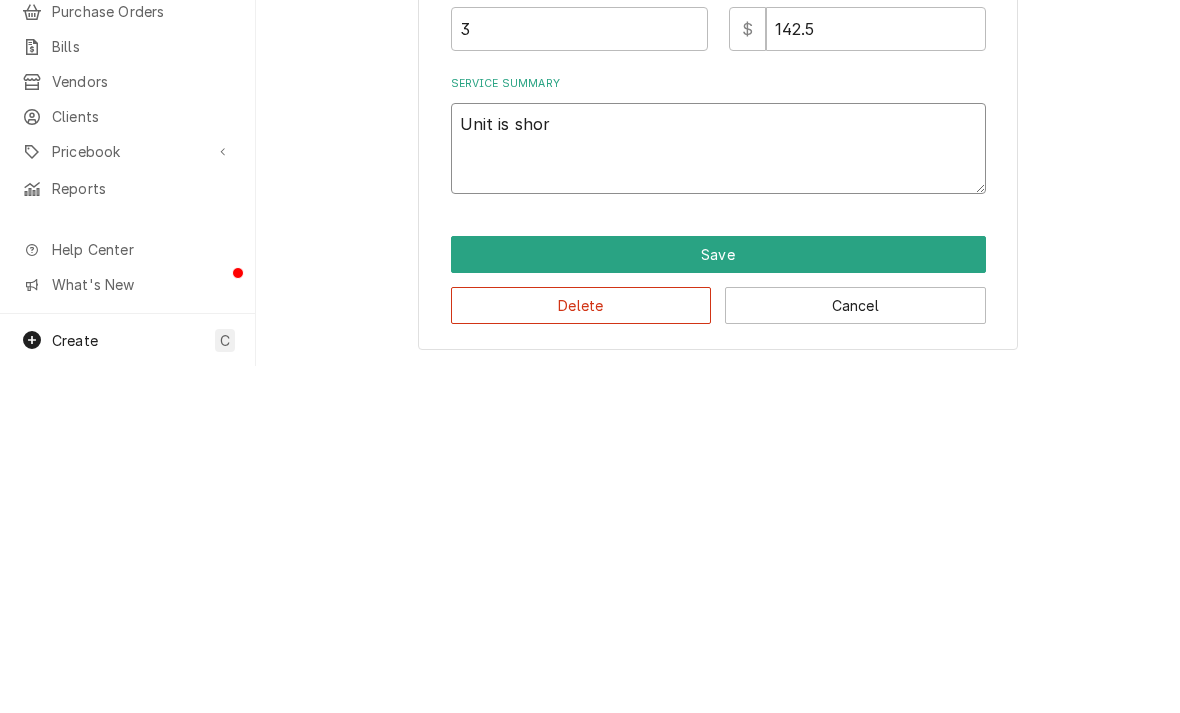 type on "x" 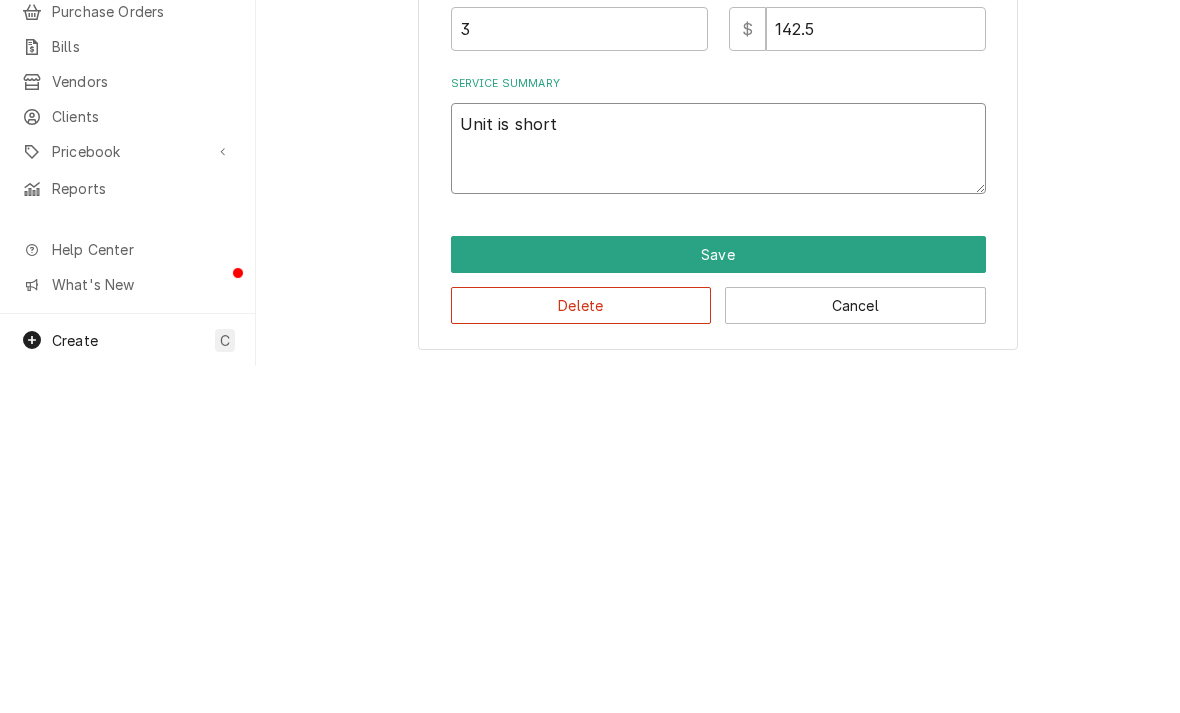 type on "x" 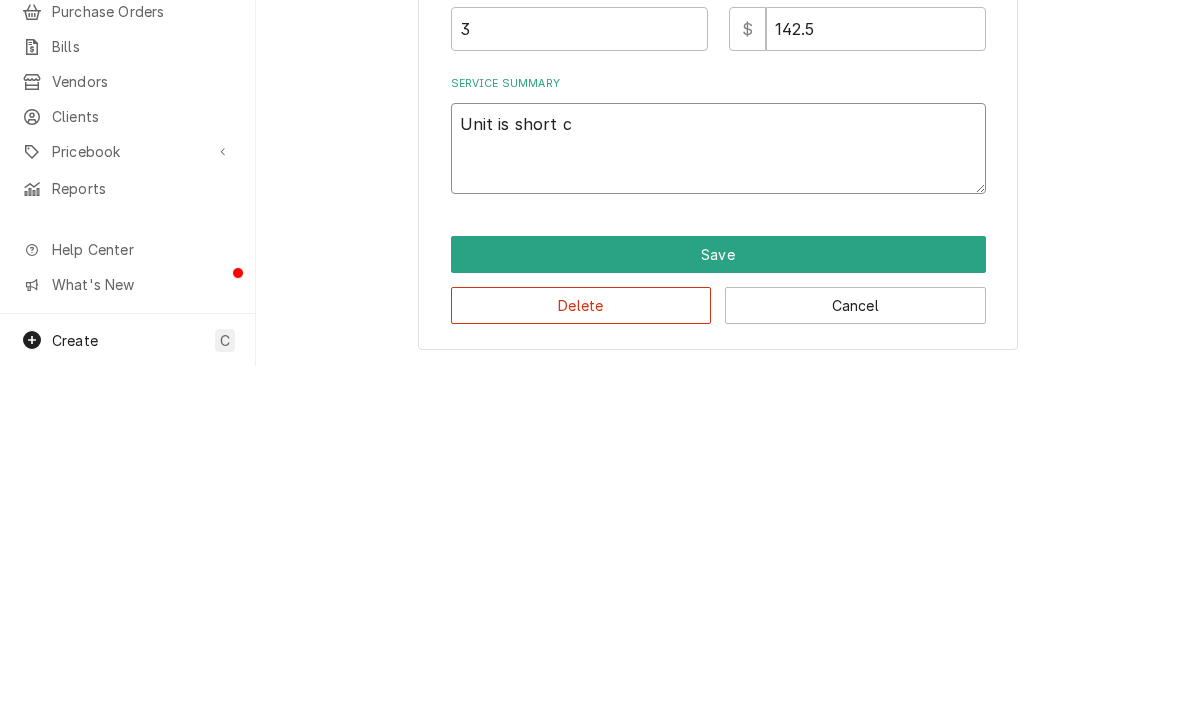 type on "x" 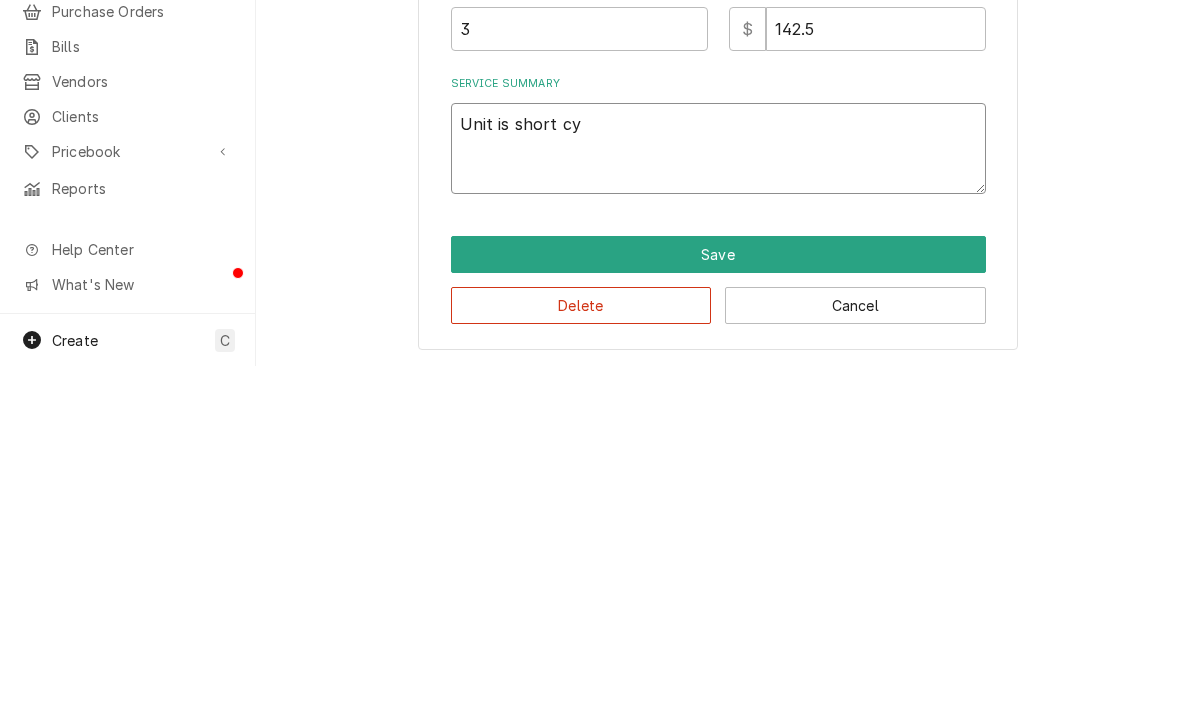 type on "Unit is short cyc" 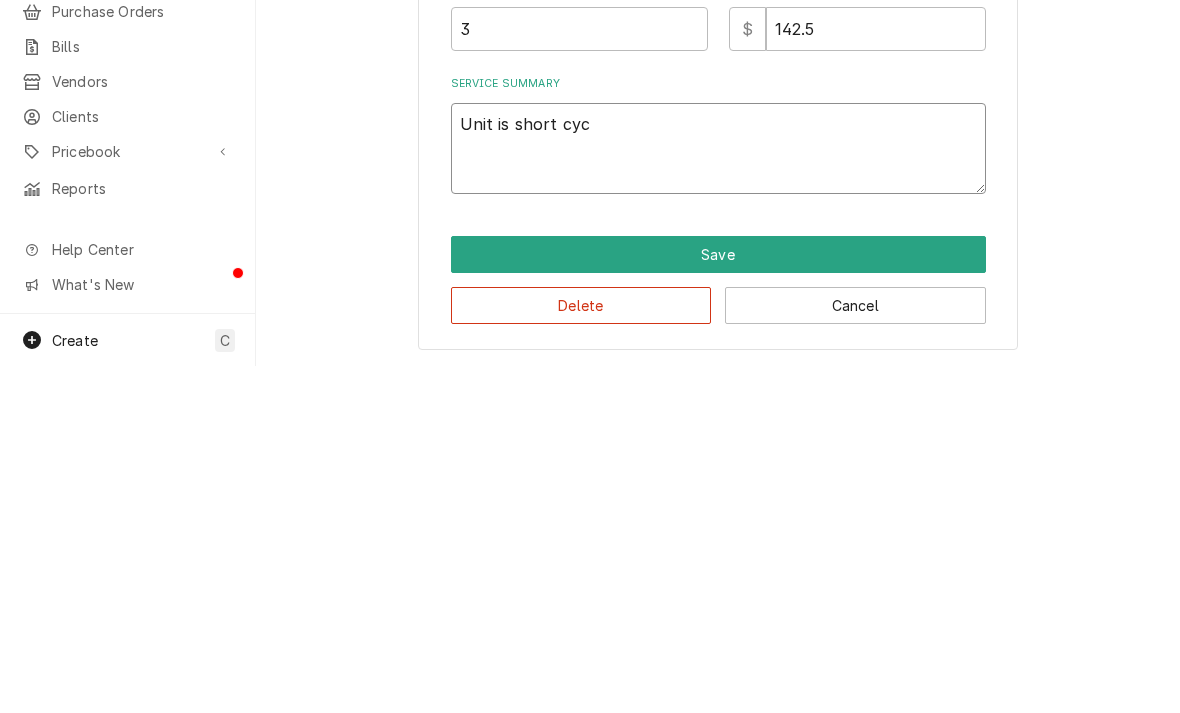 type on "x" 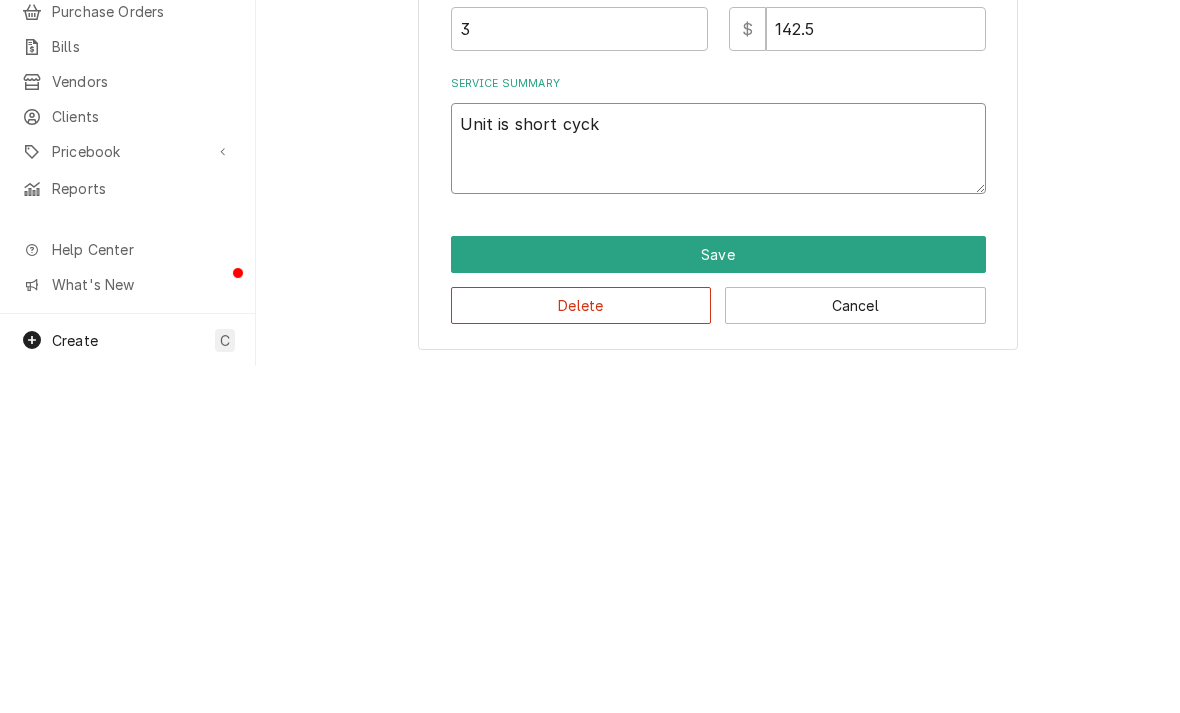 type on "x" 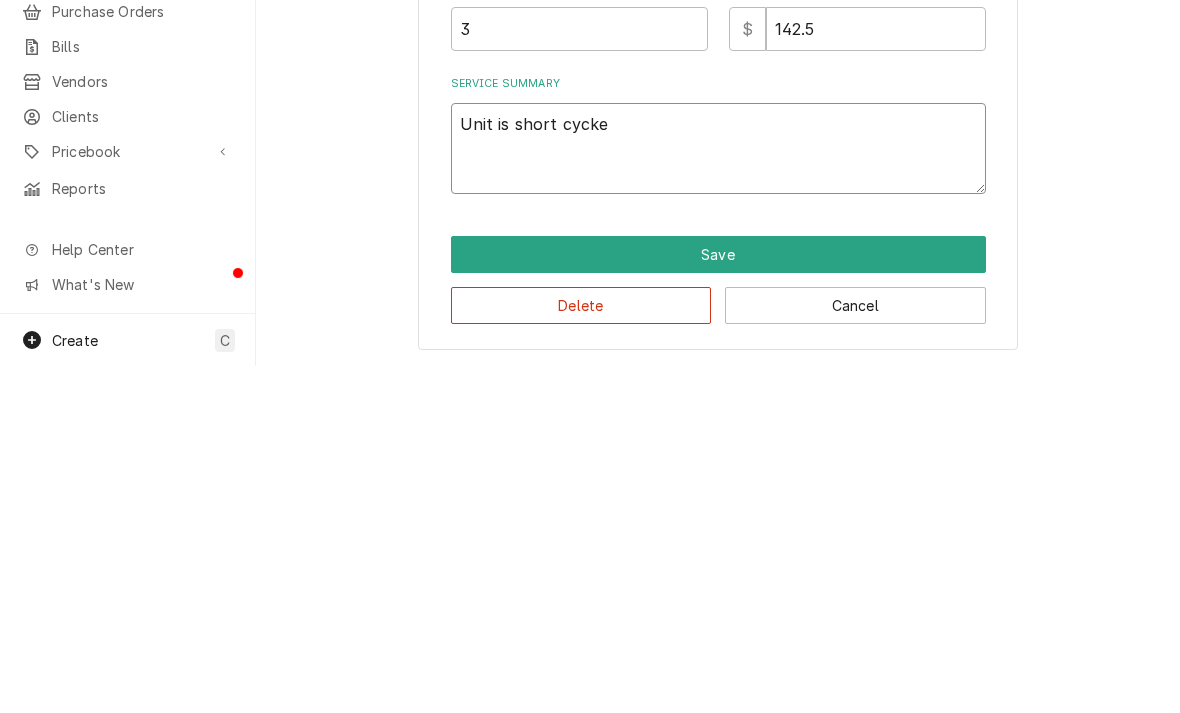 type on "x" 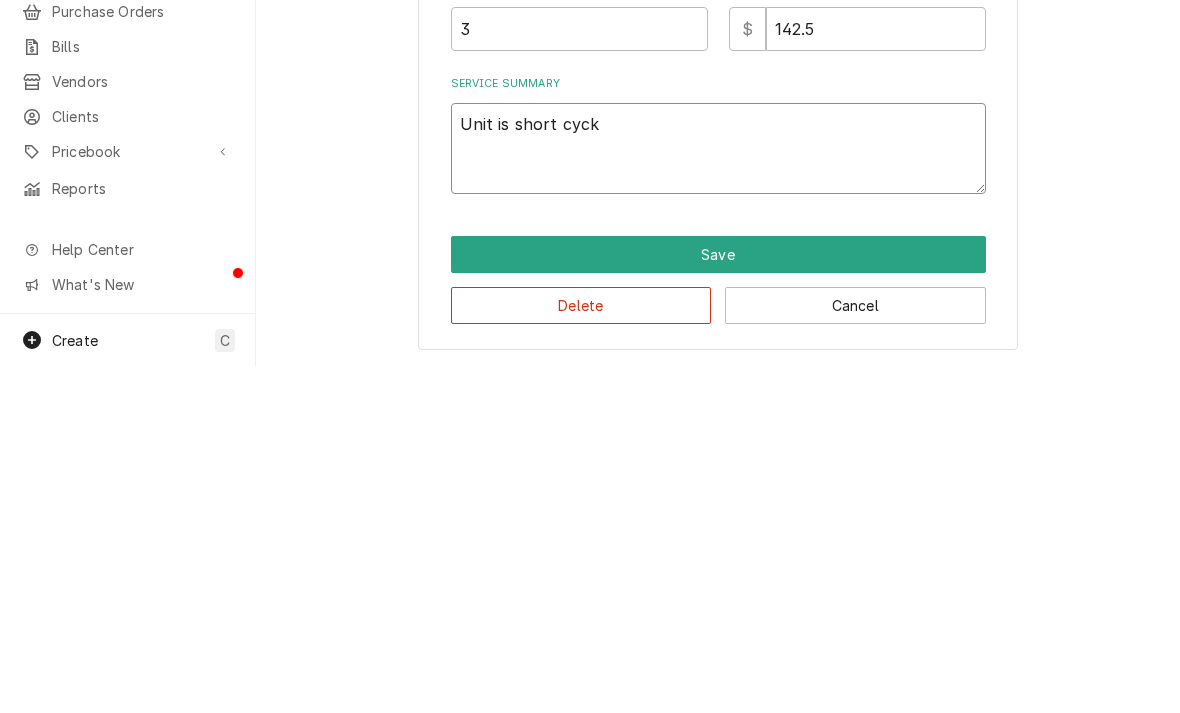type on "x" 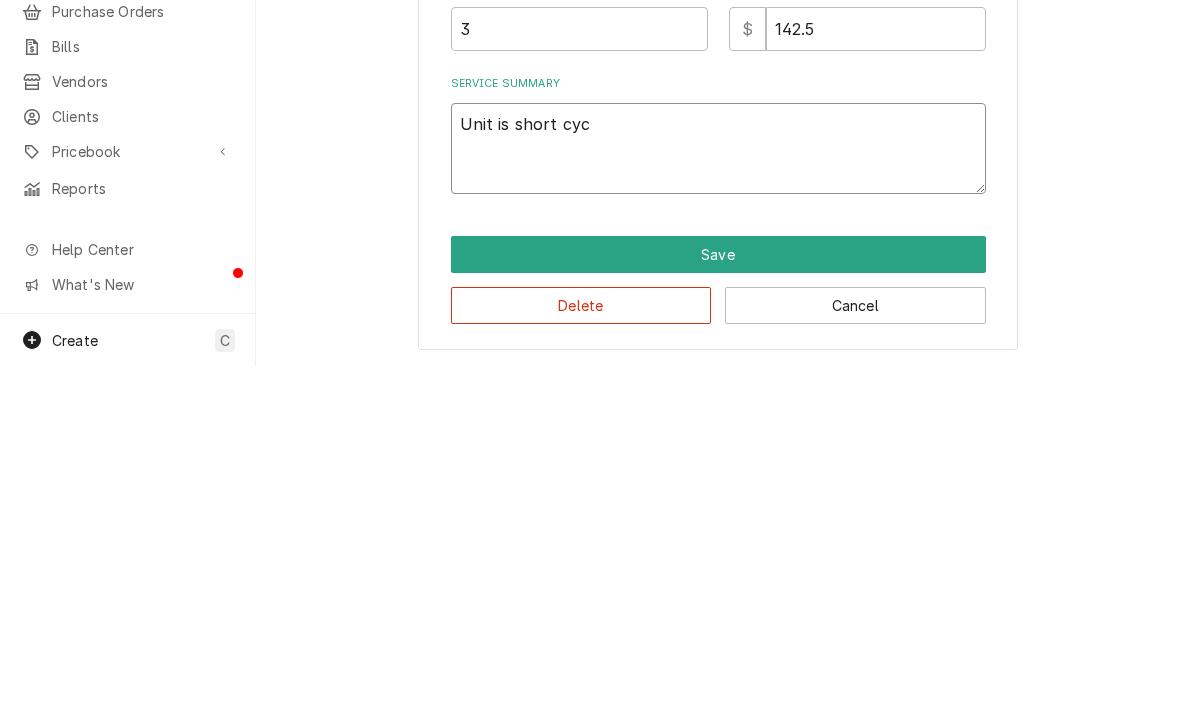 type on "x" 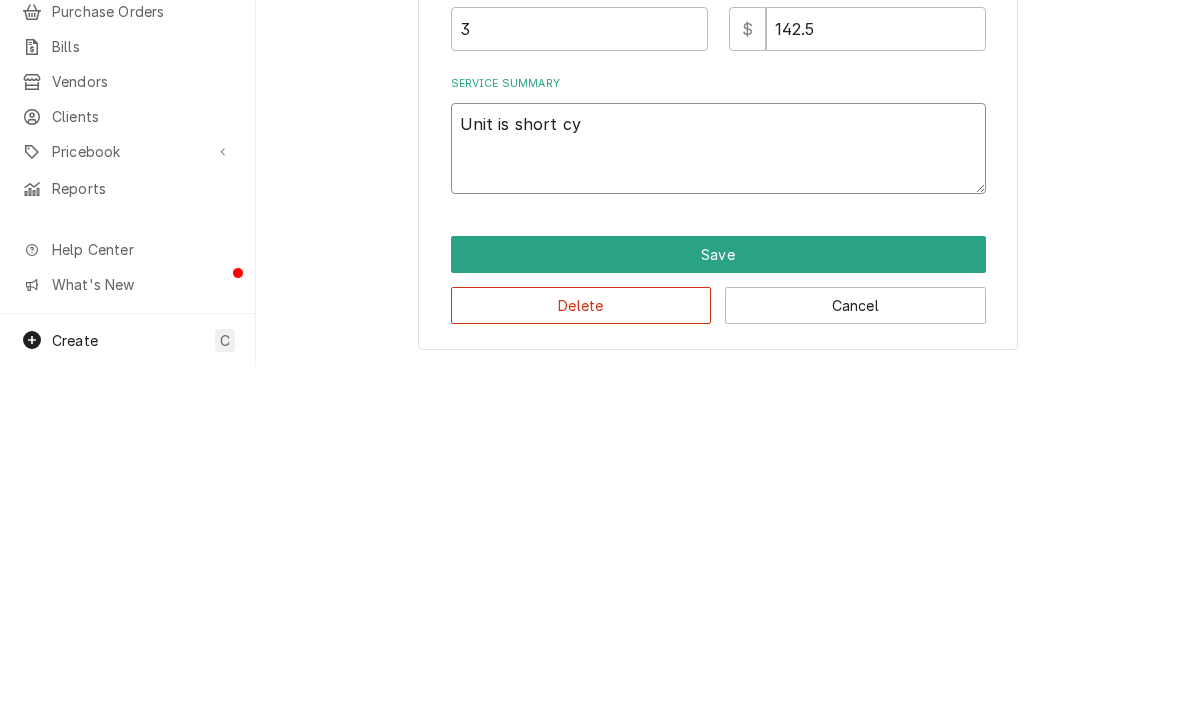 type on "x" 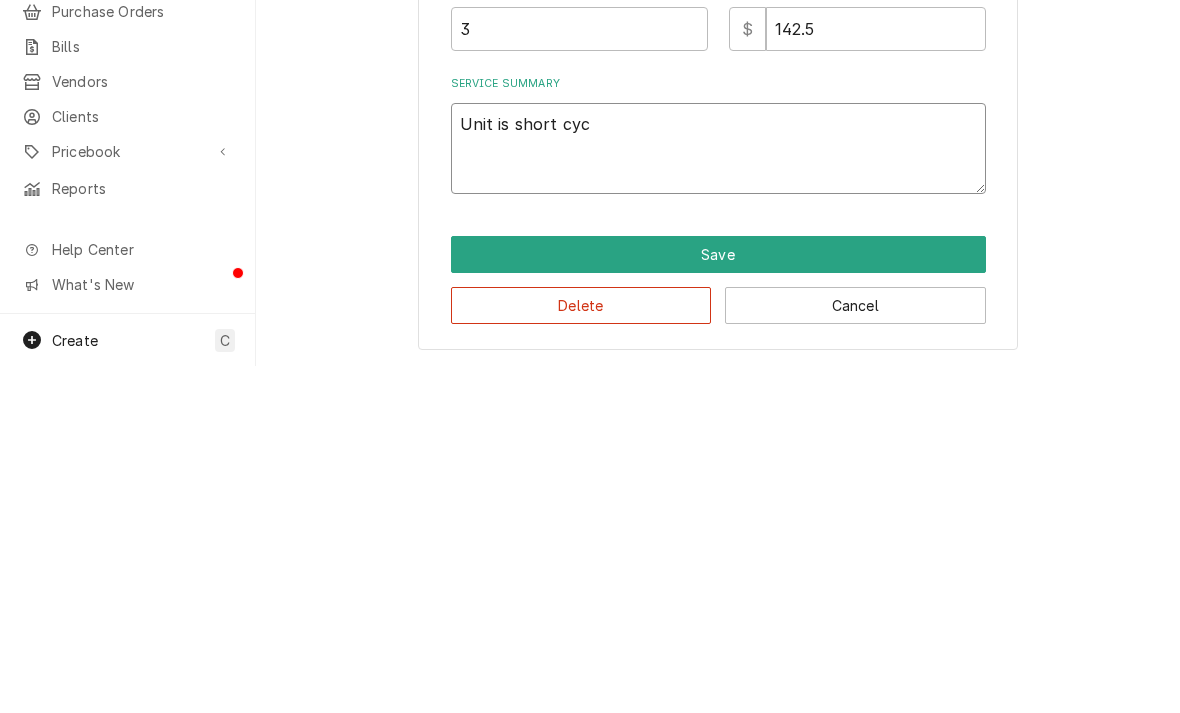 type on "x" 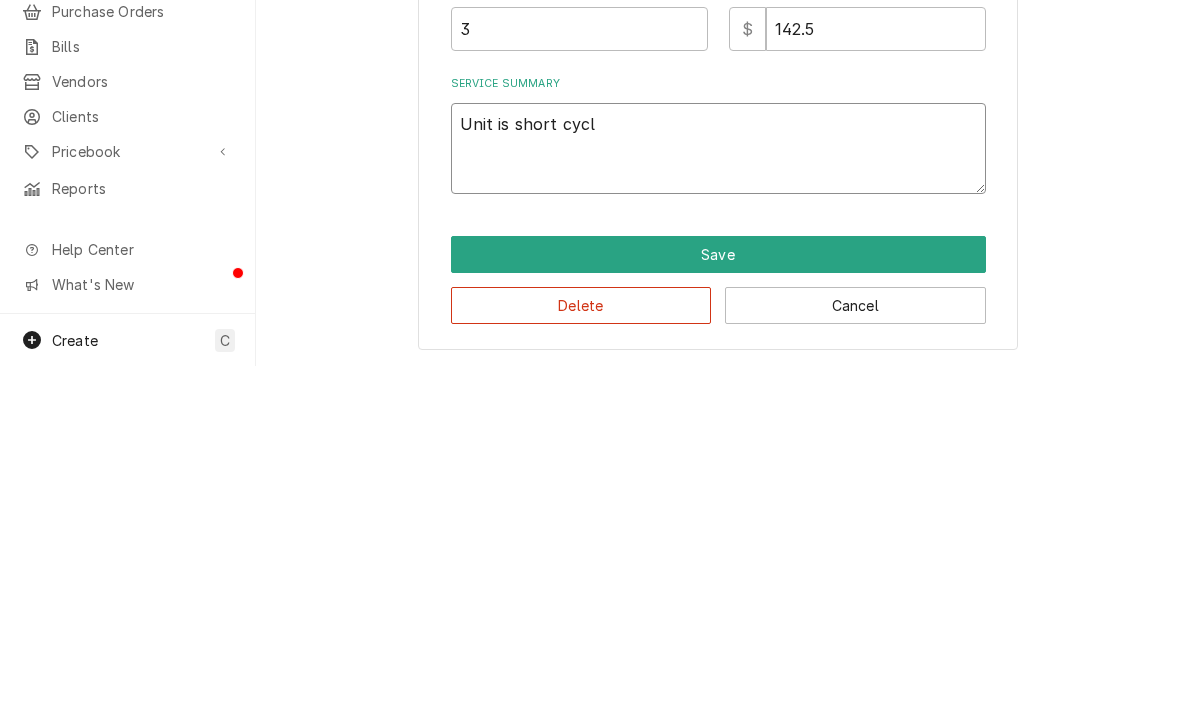 type on "x" 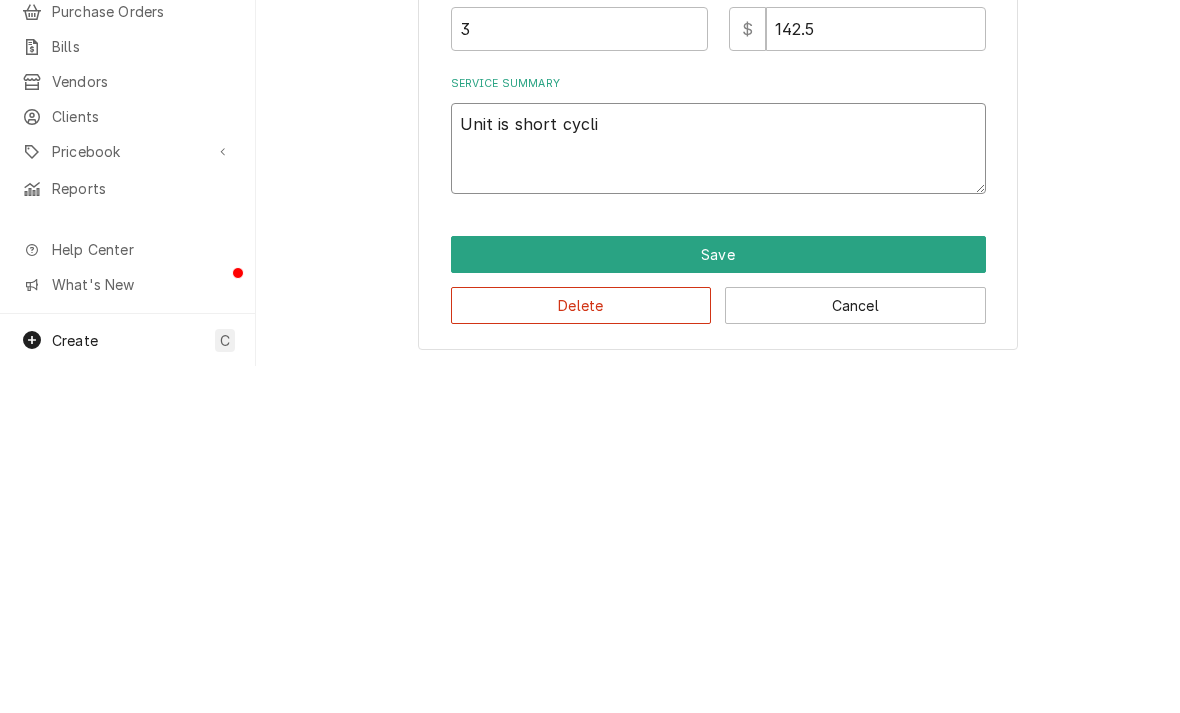 type on "x" 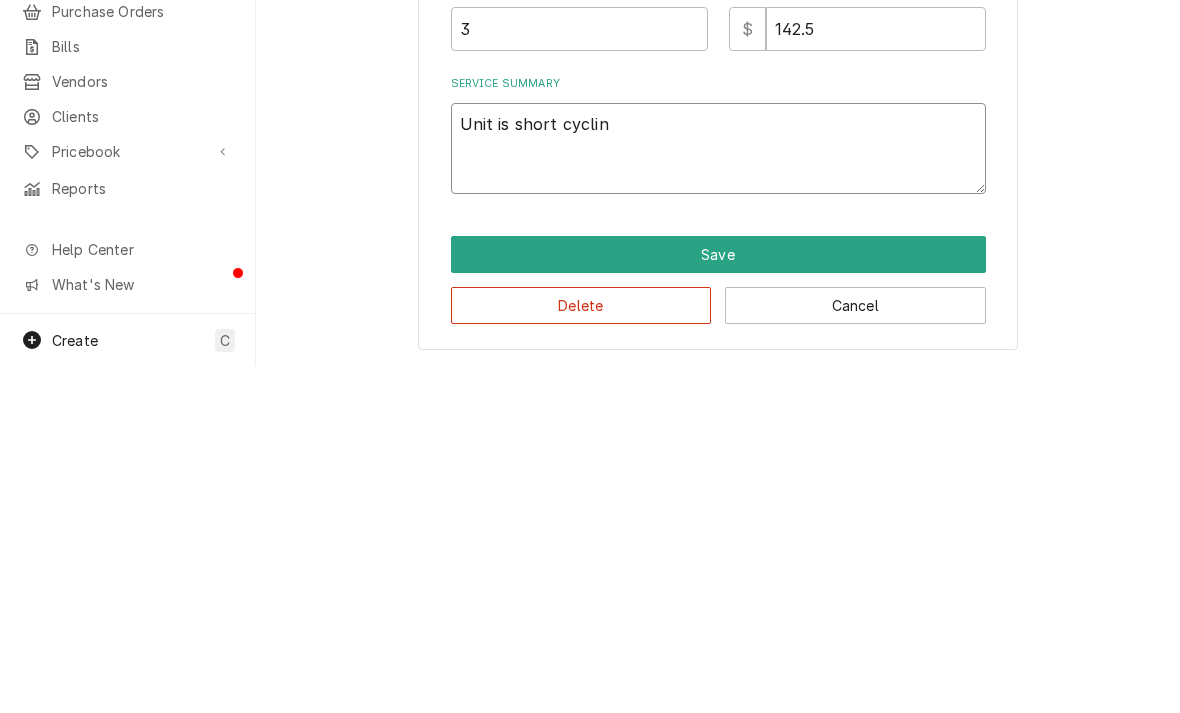 type on "Unit is short cycling" 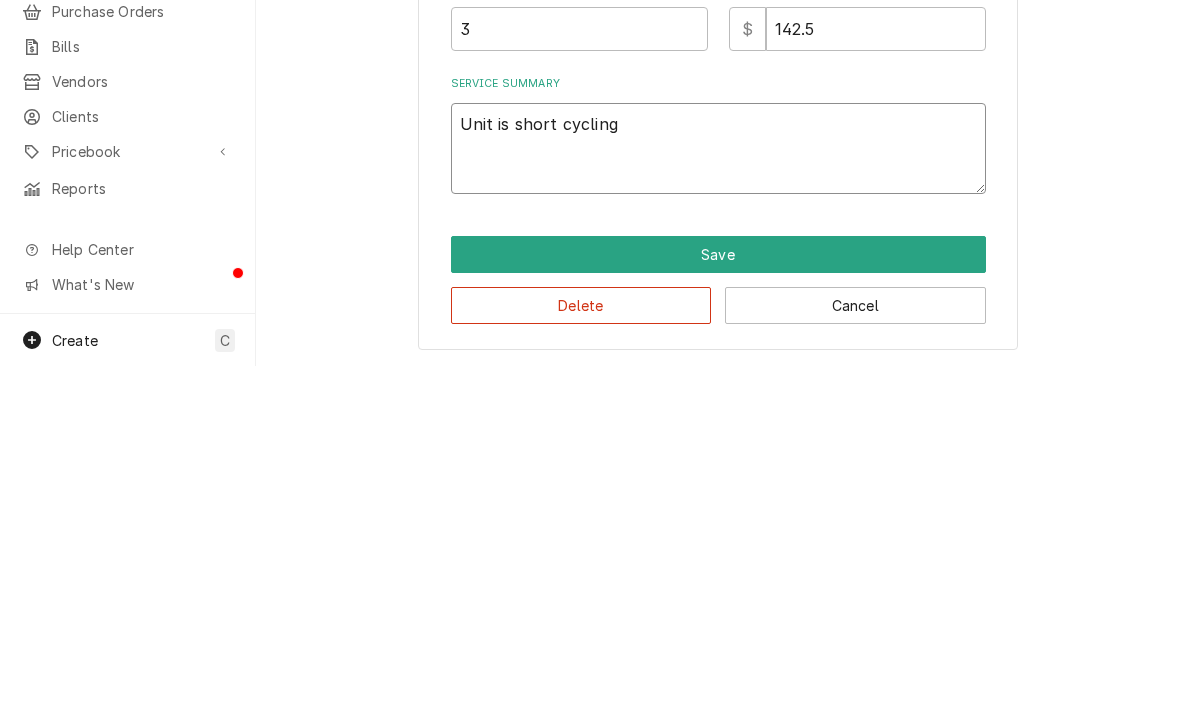 type on "x" 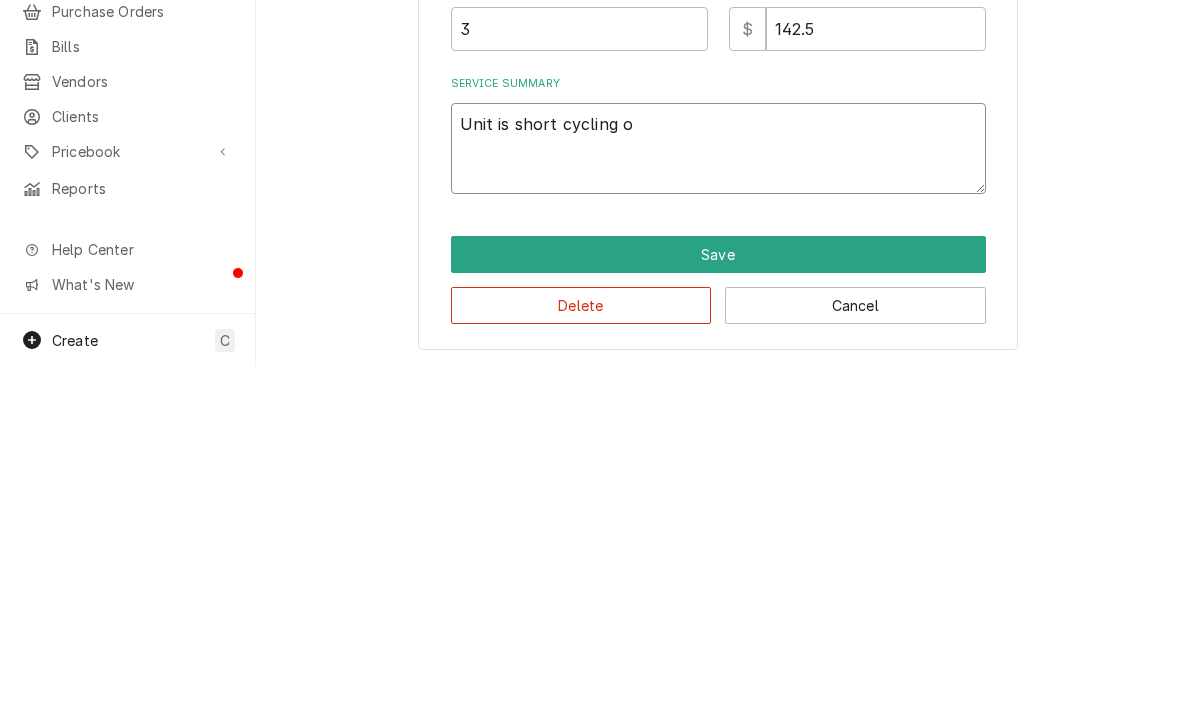 type on "x" 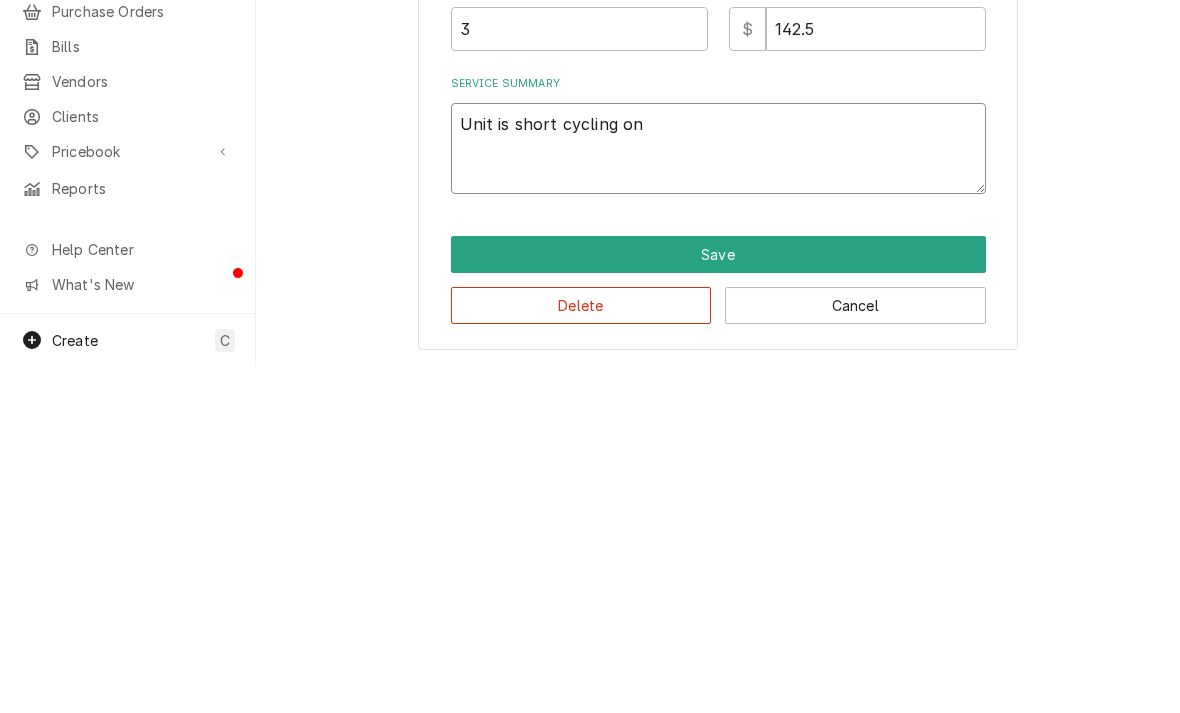 type on "x" 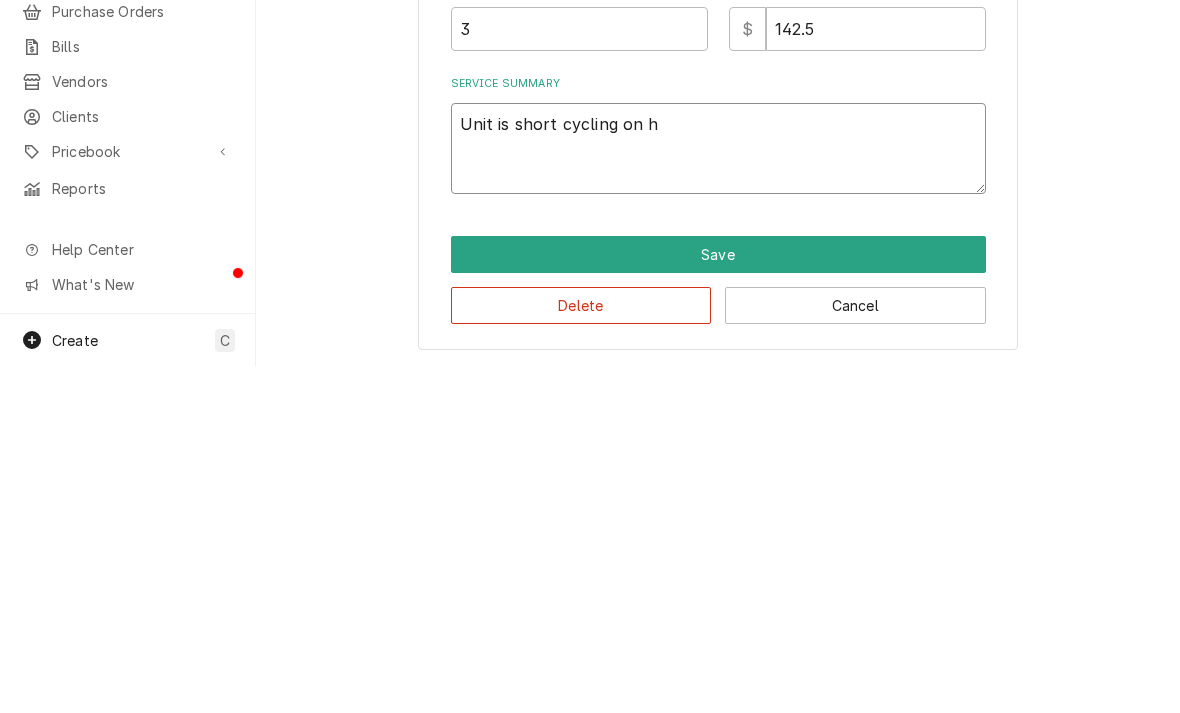 type on "x" 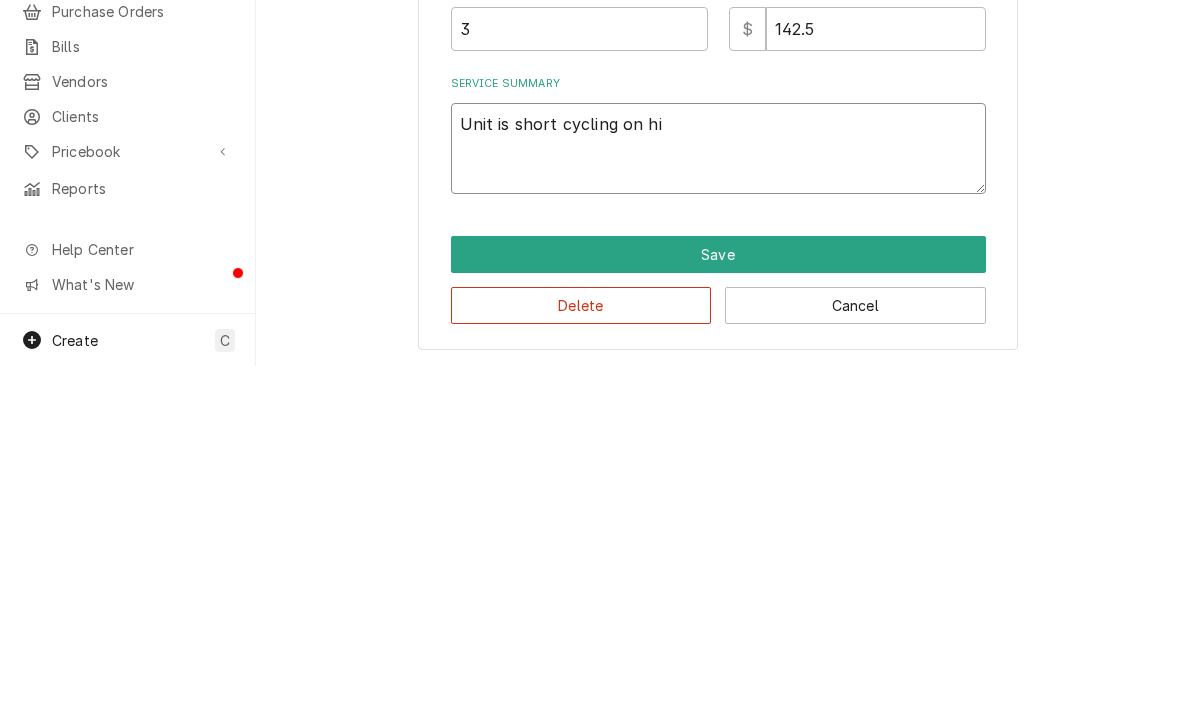 type on "x" 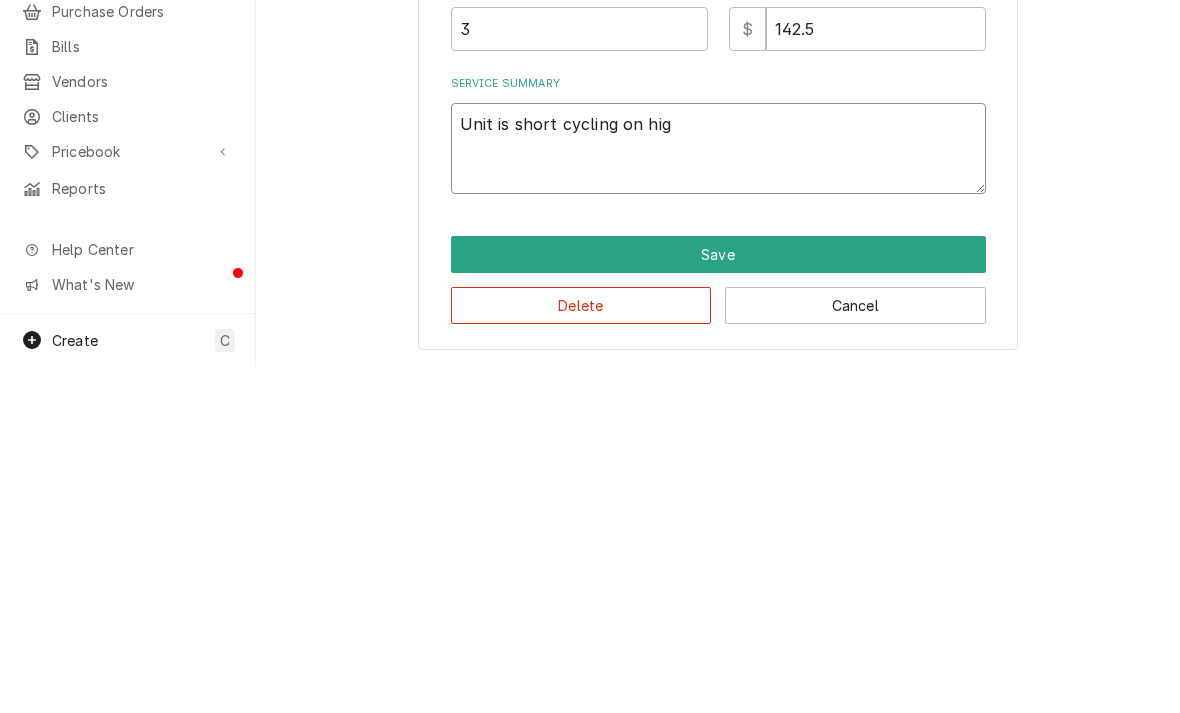 type on "x" 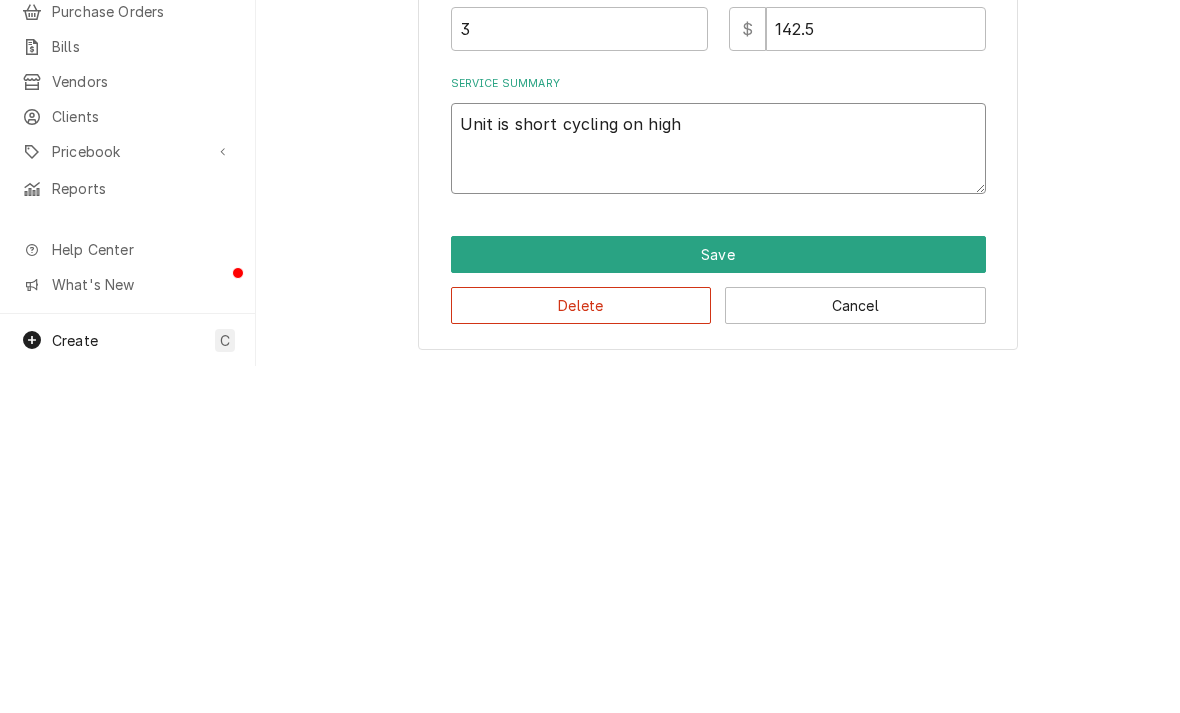 type on "Unit is short cycling on high" 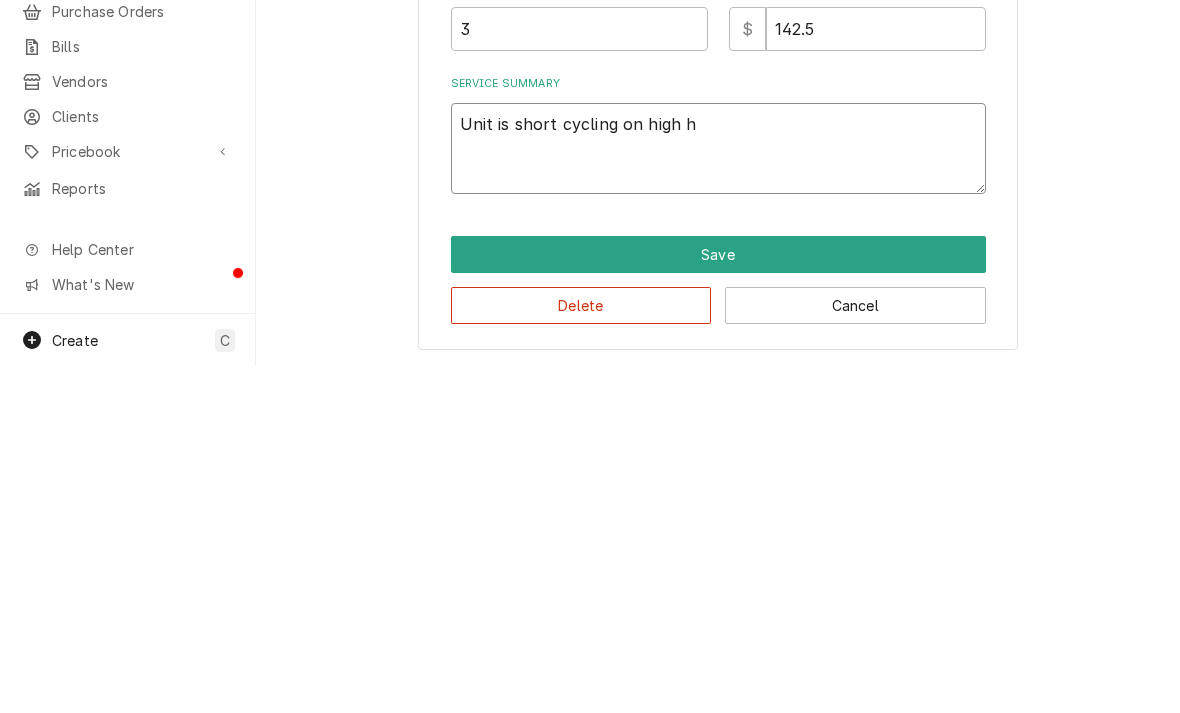 type on "x" 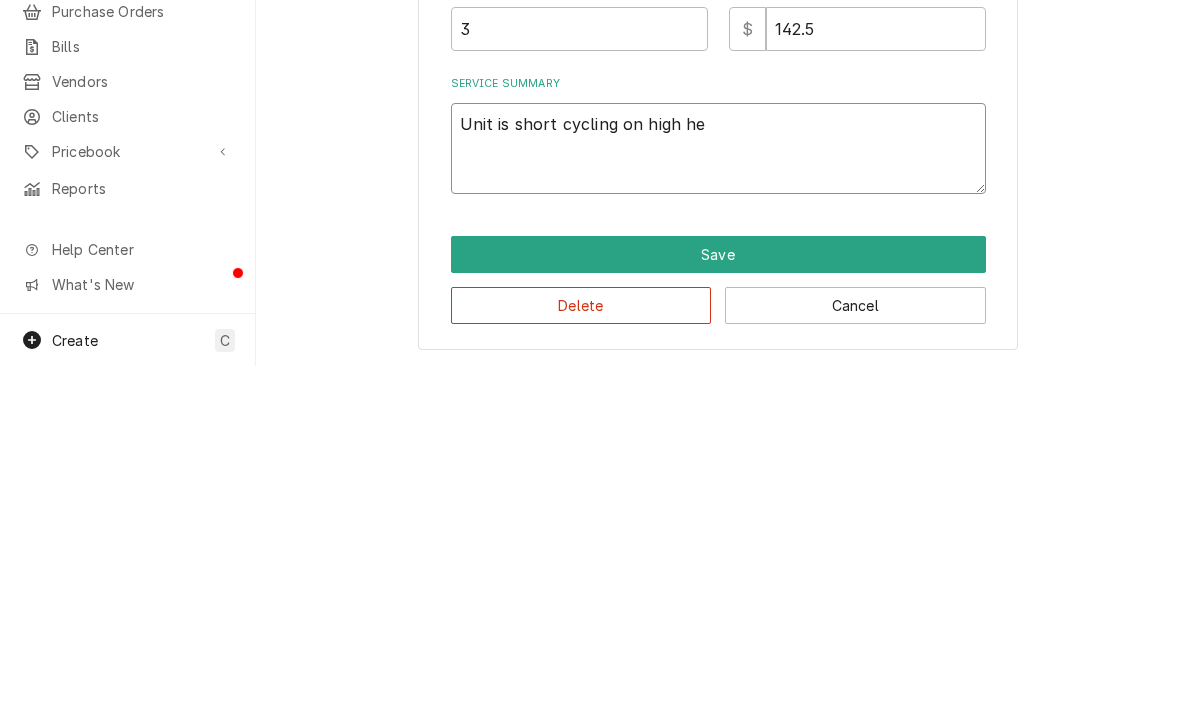 type on "x" 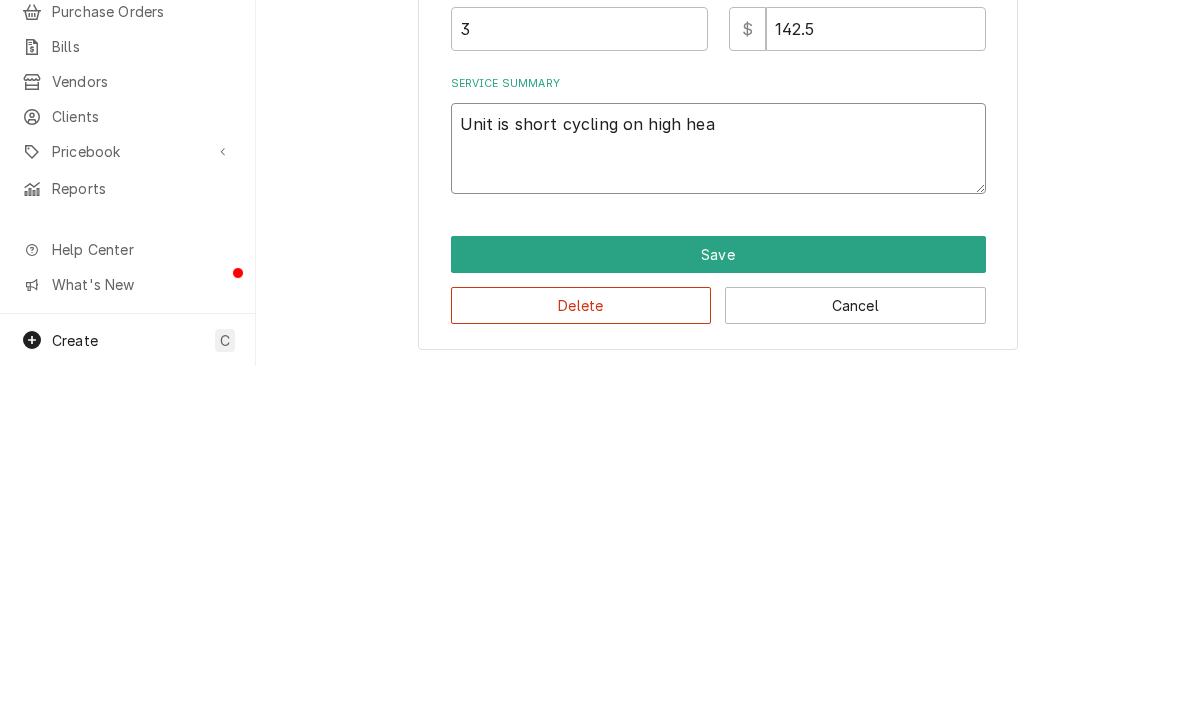 type on "x" 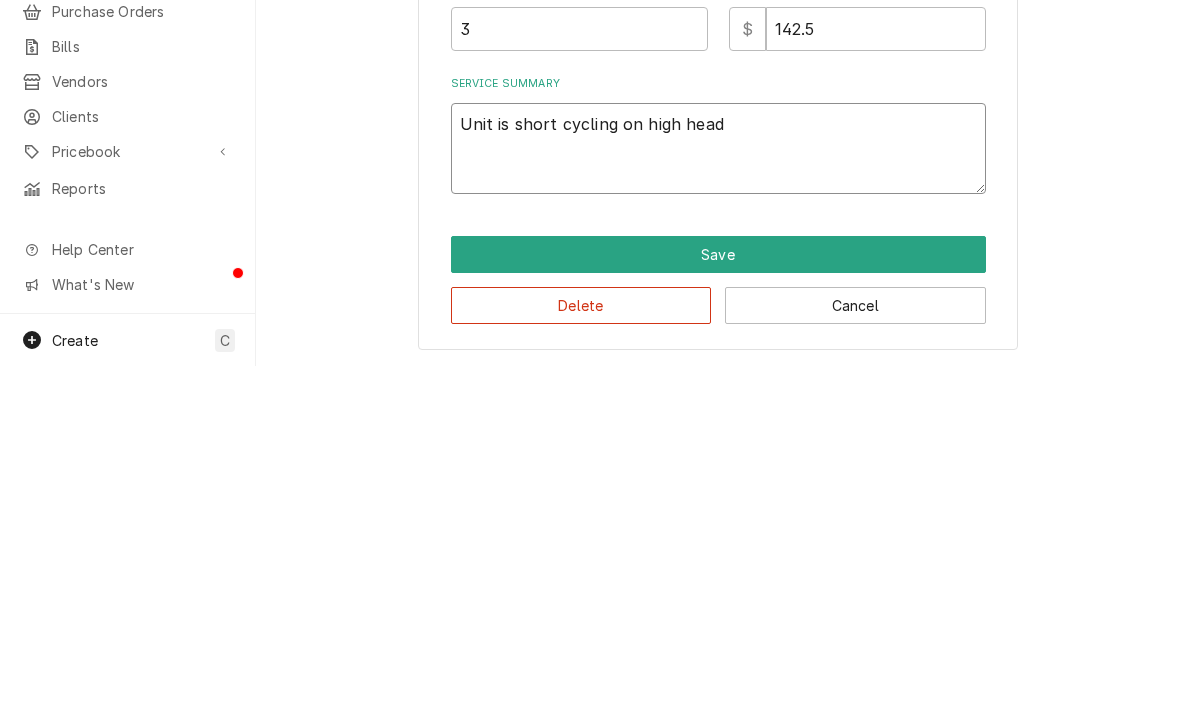 type on "x" 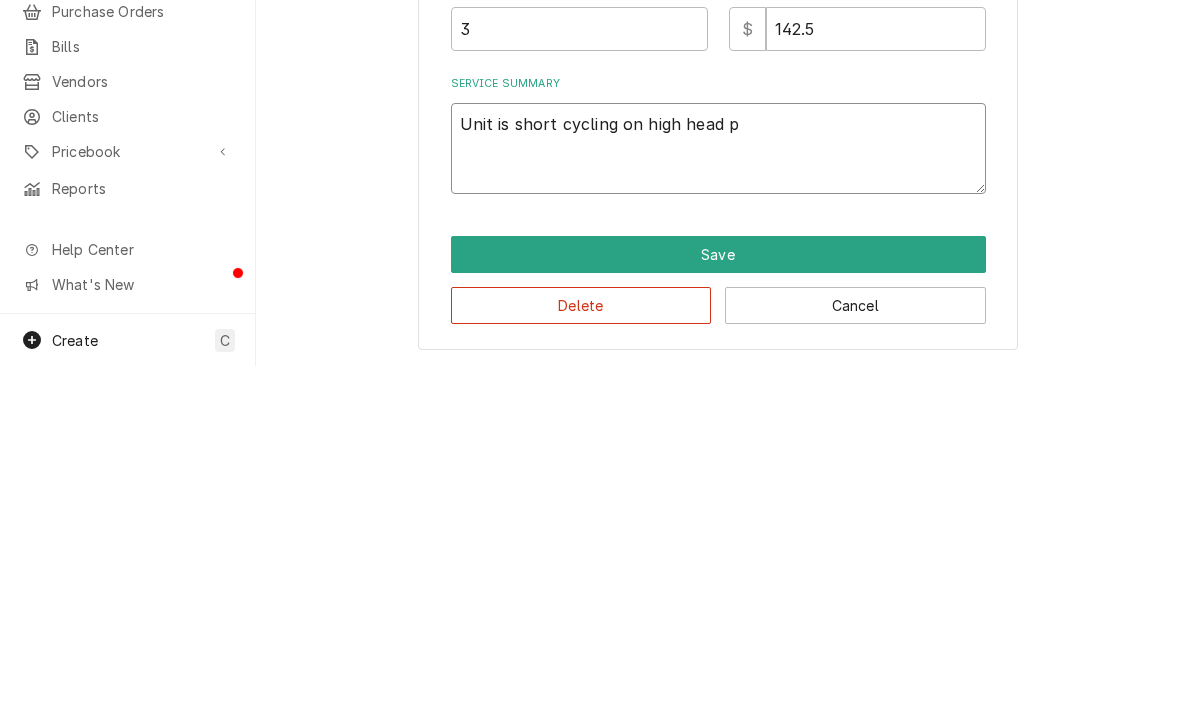type on "x" 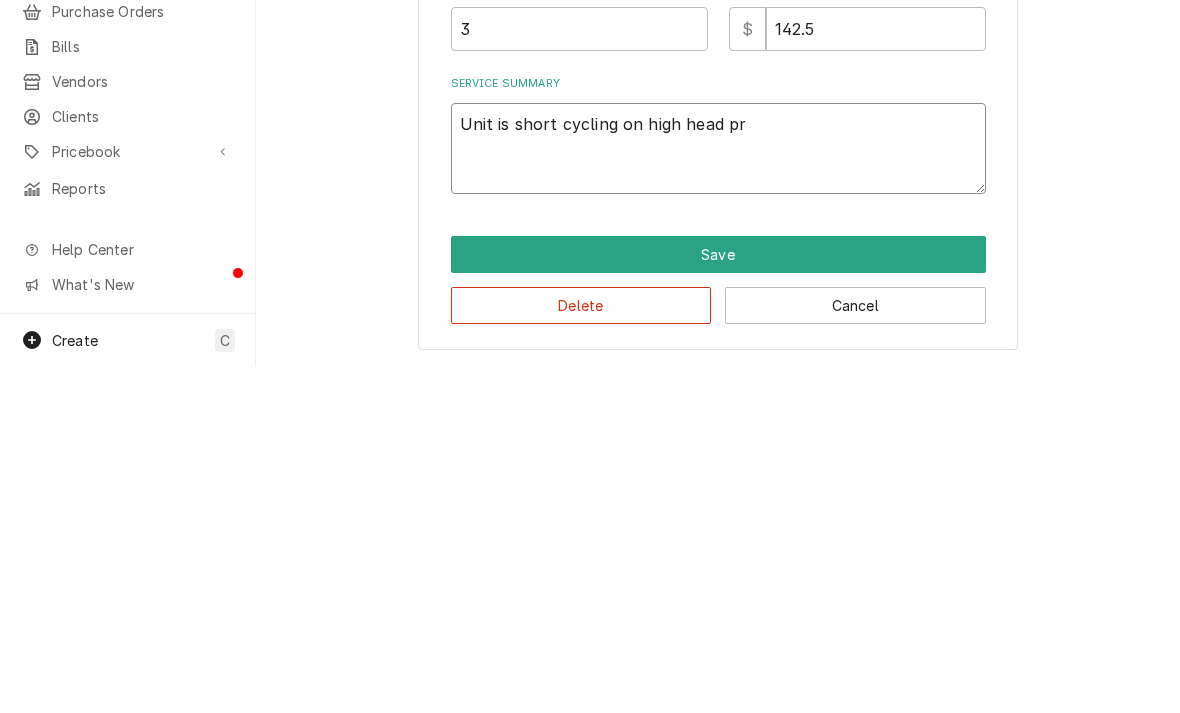 type on "x" 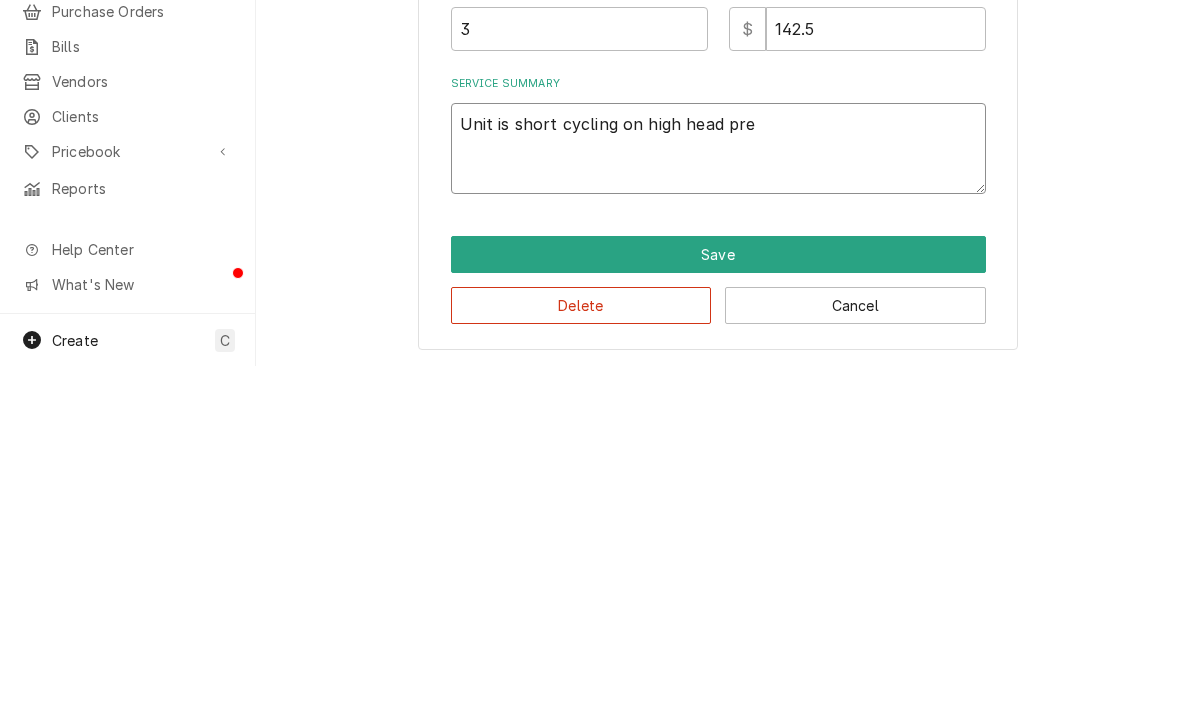 type on "x" 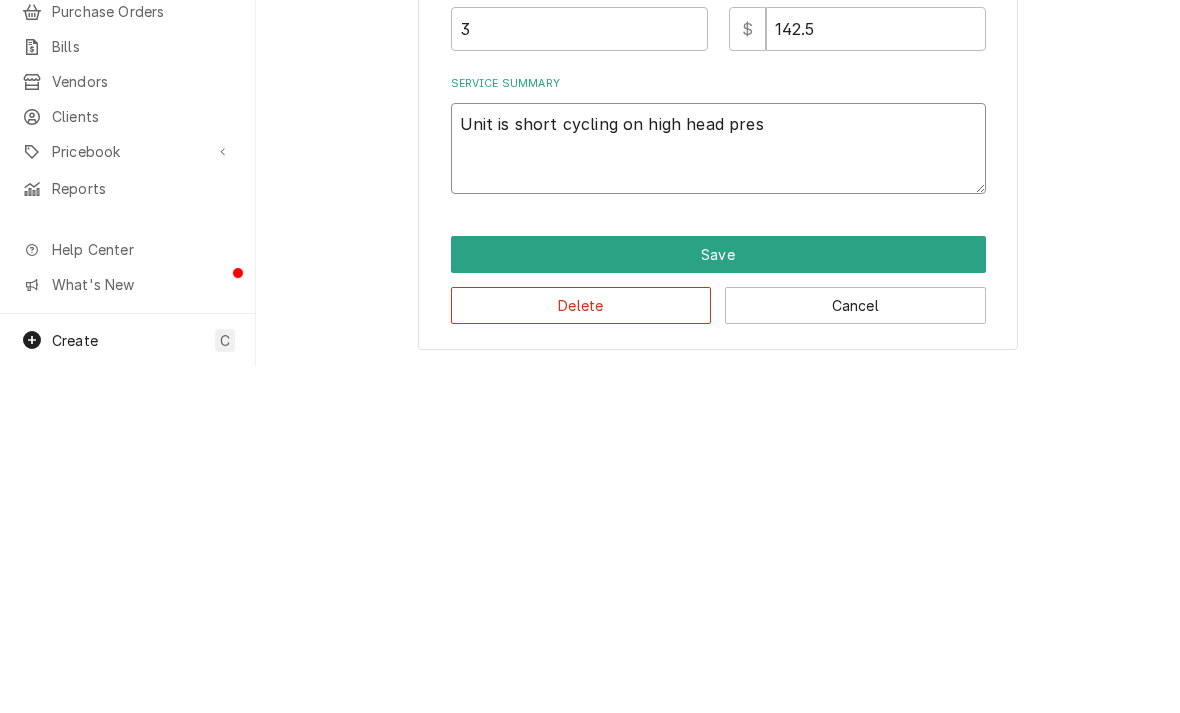 type on "Unit is short cycling on high head pressure" 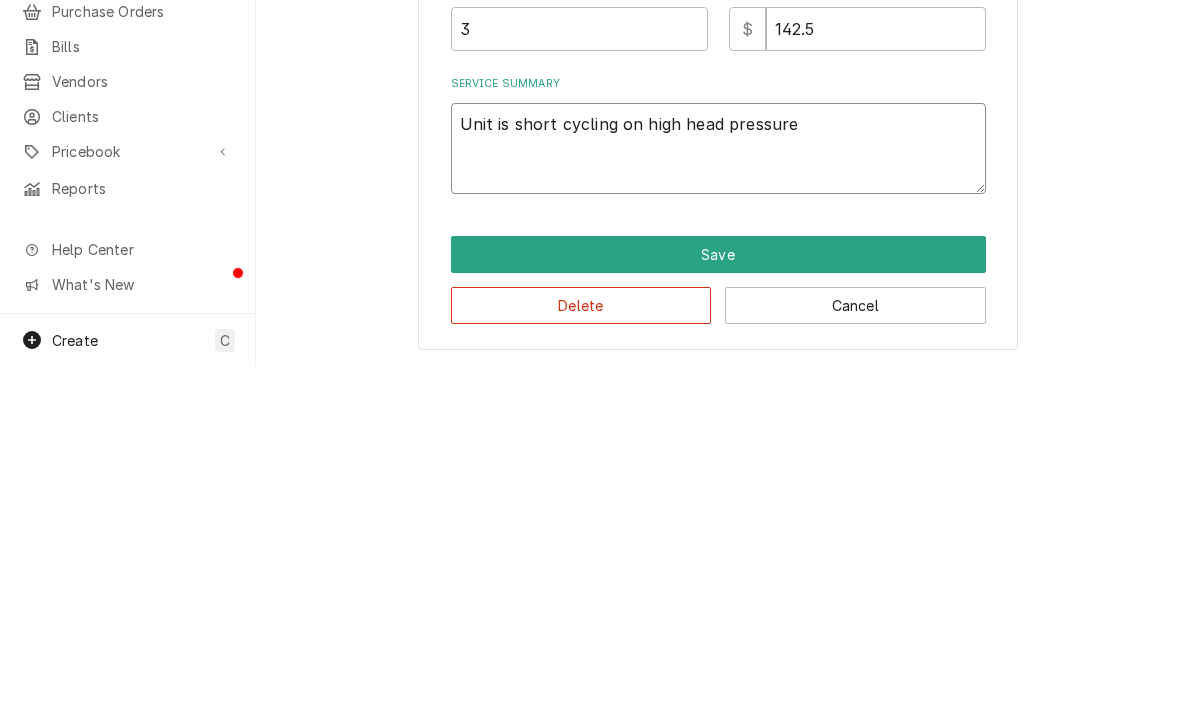 type on "x" 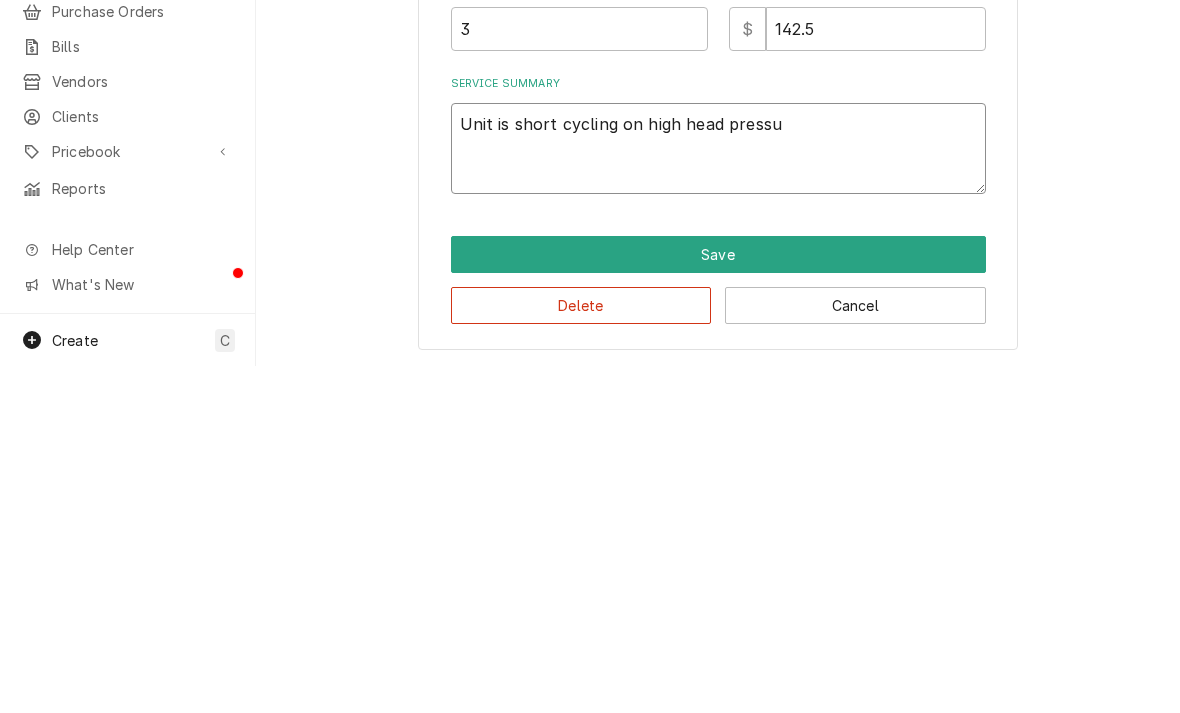 type on "x" 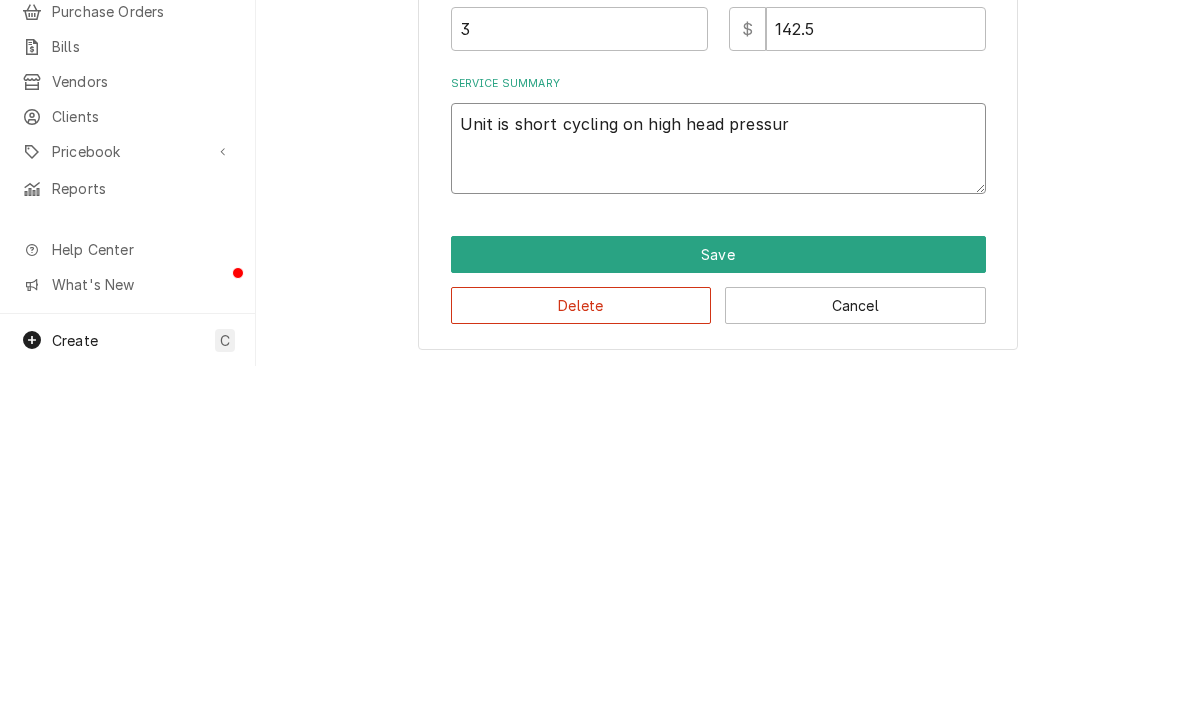 type on "x" 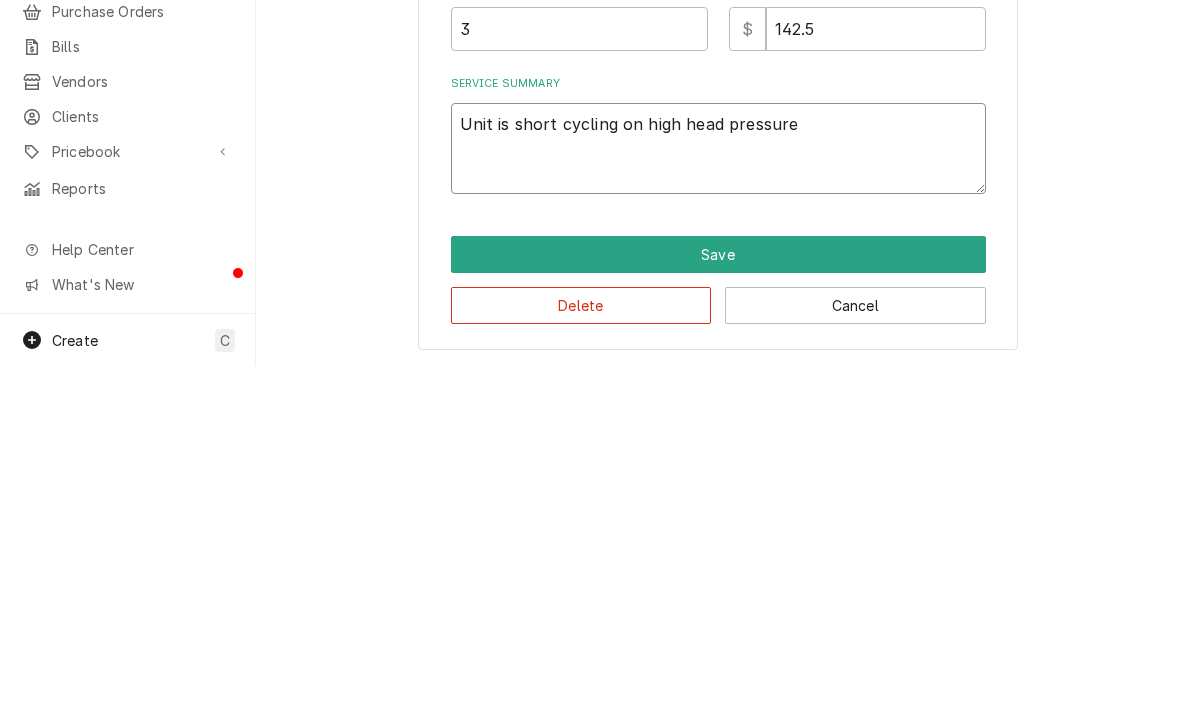 type on "x" 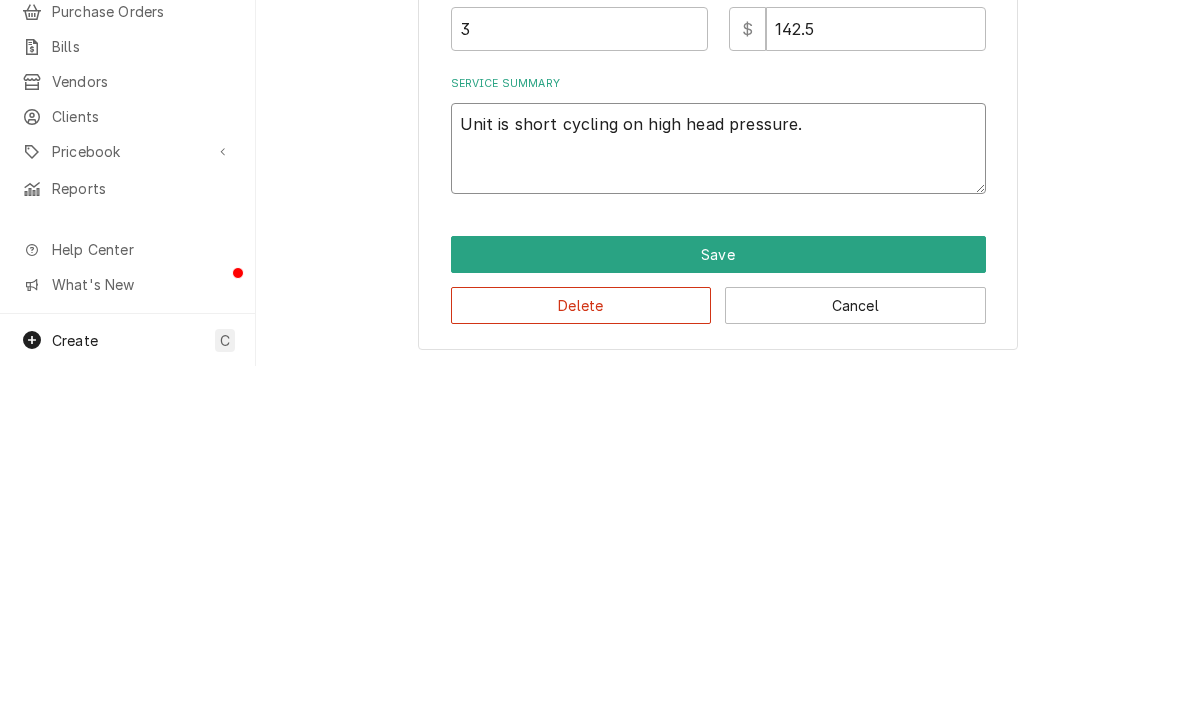 type on "Unit is short cycling on high head pressure." 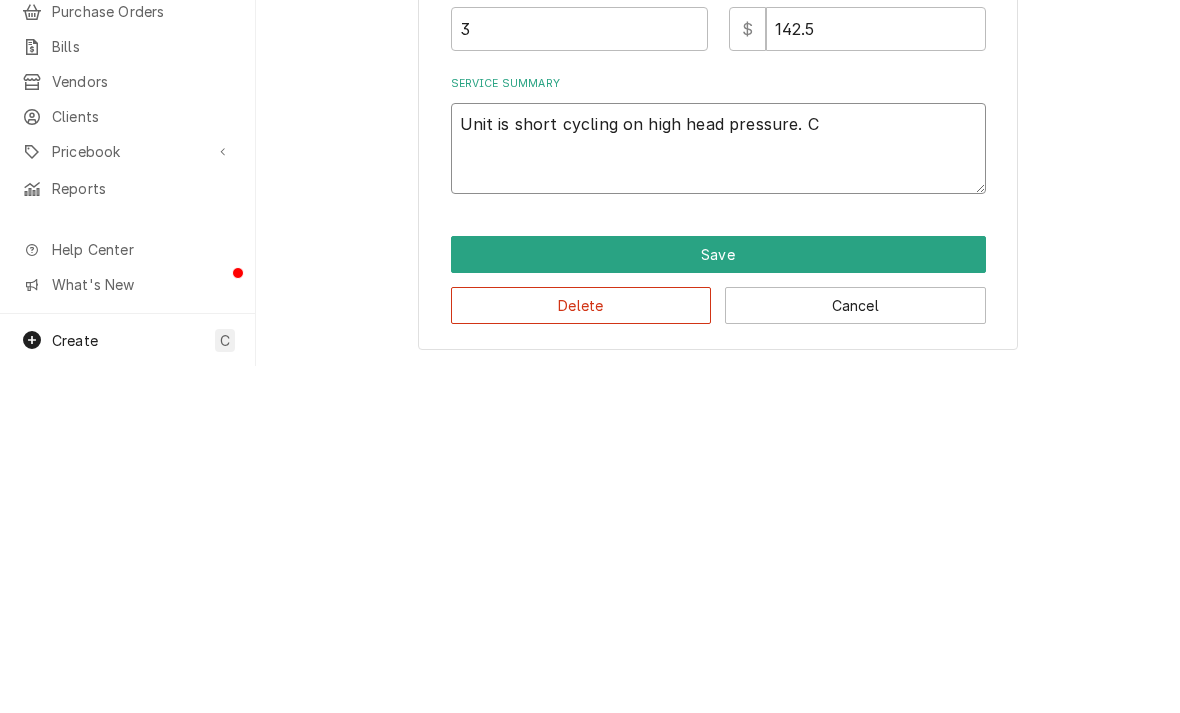 type on "x" 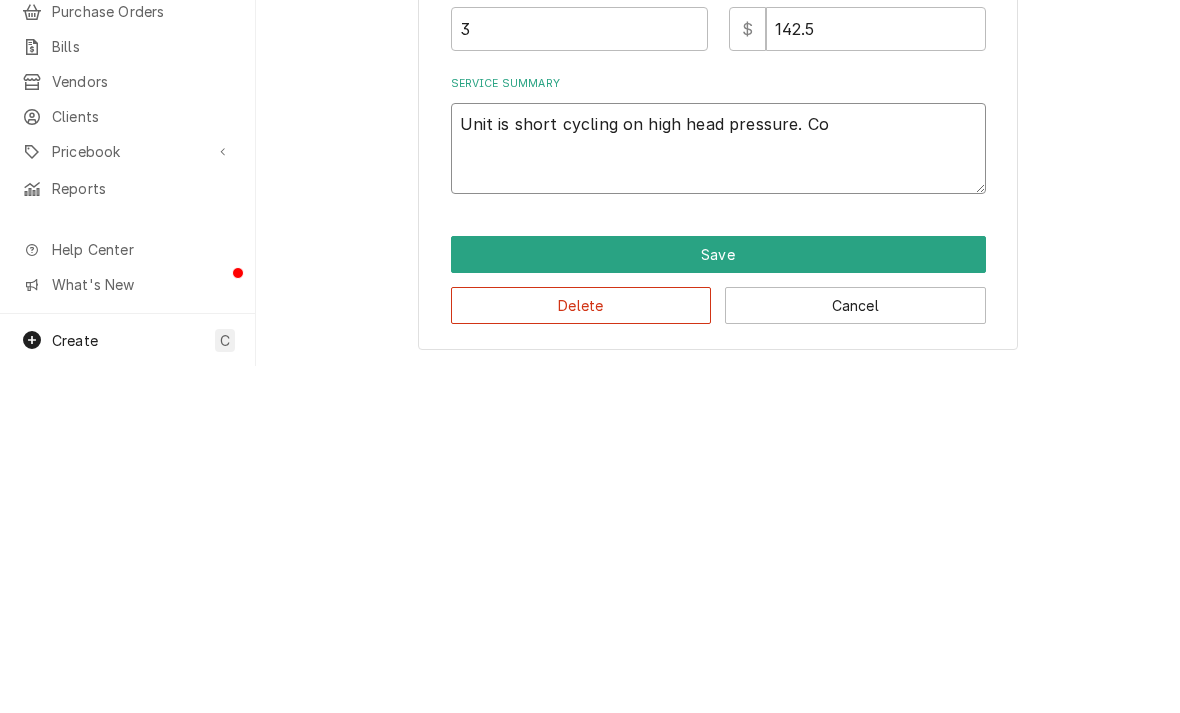 type on "x" 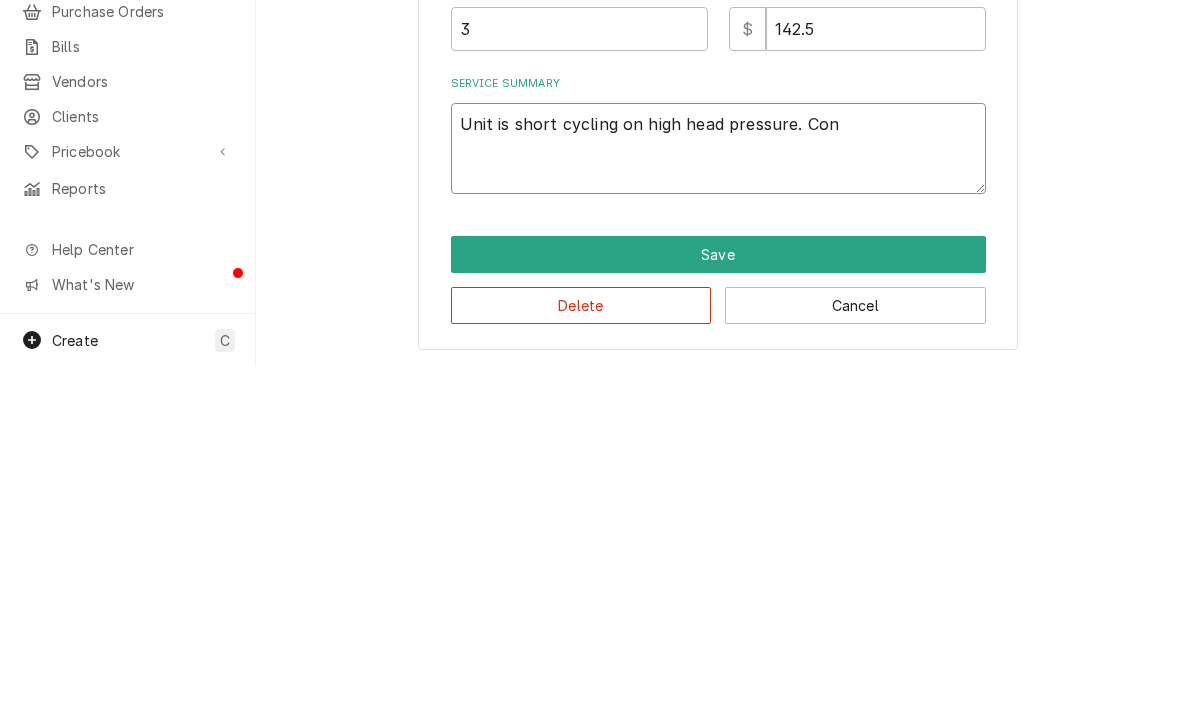 type on "x" 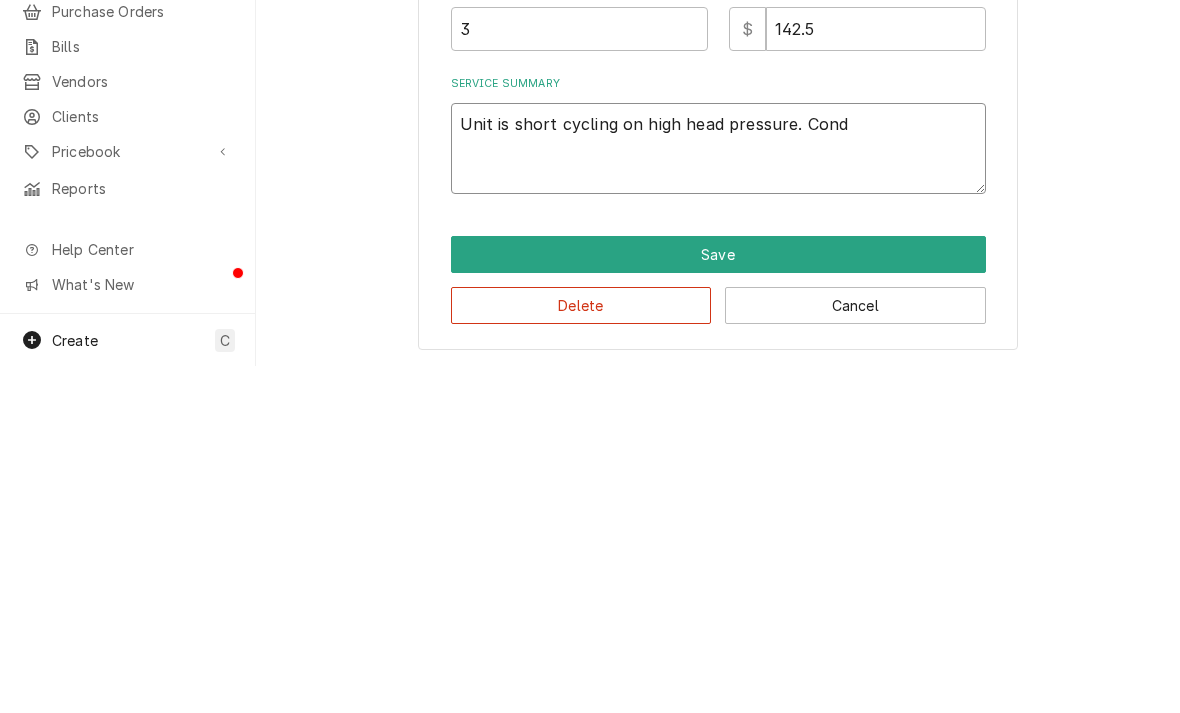type on "Unit is short cycling on high head pressure. Conde" 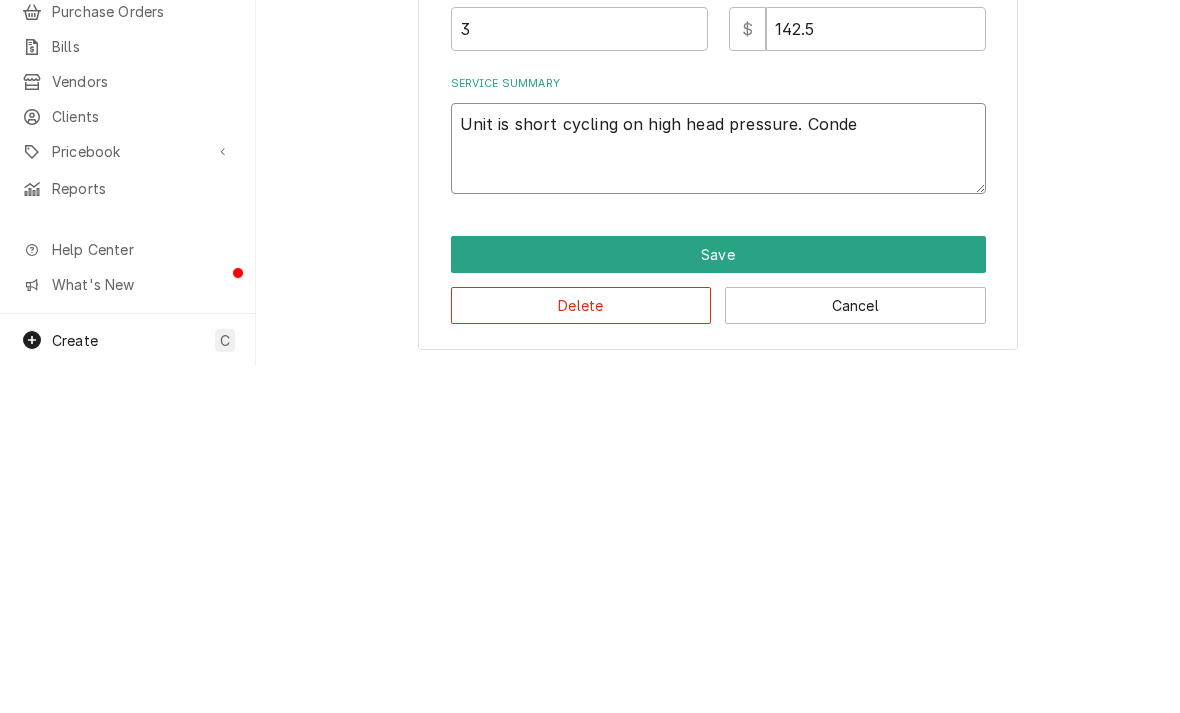 type on "x" 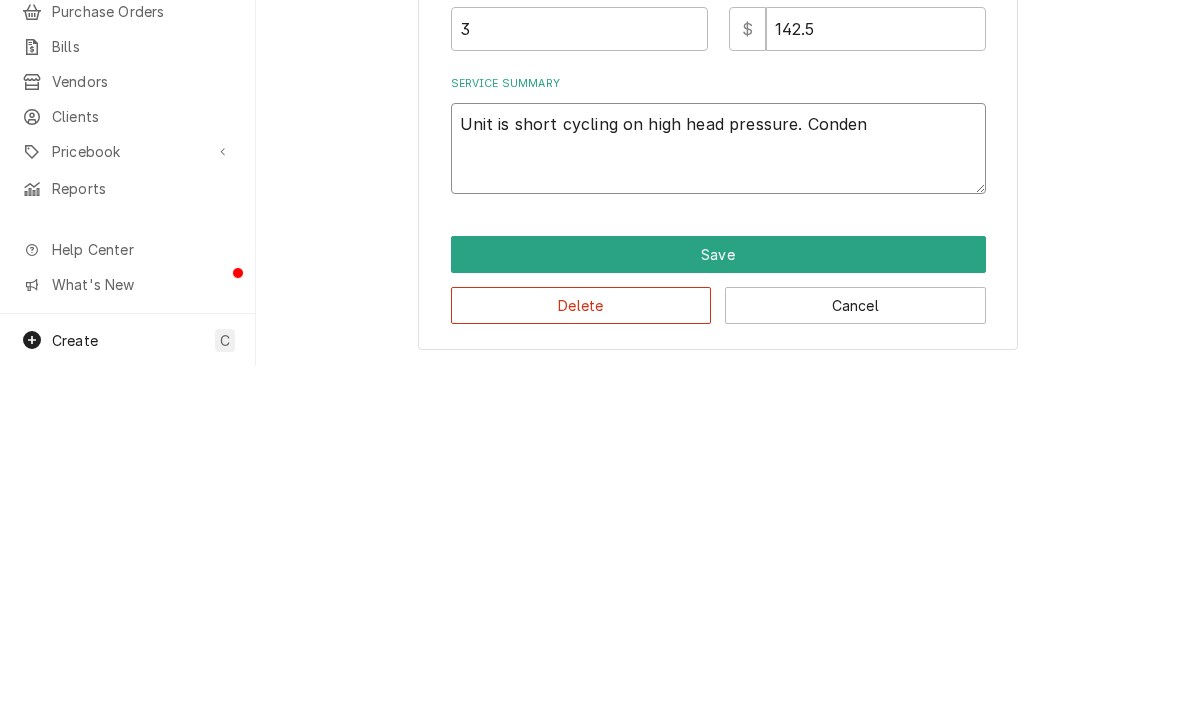 type on "x" 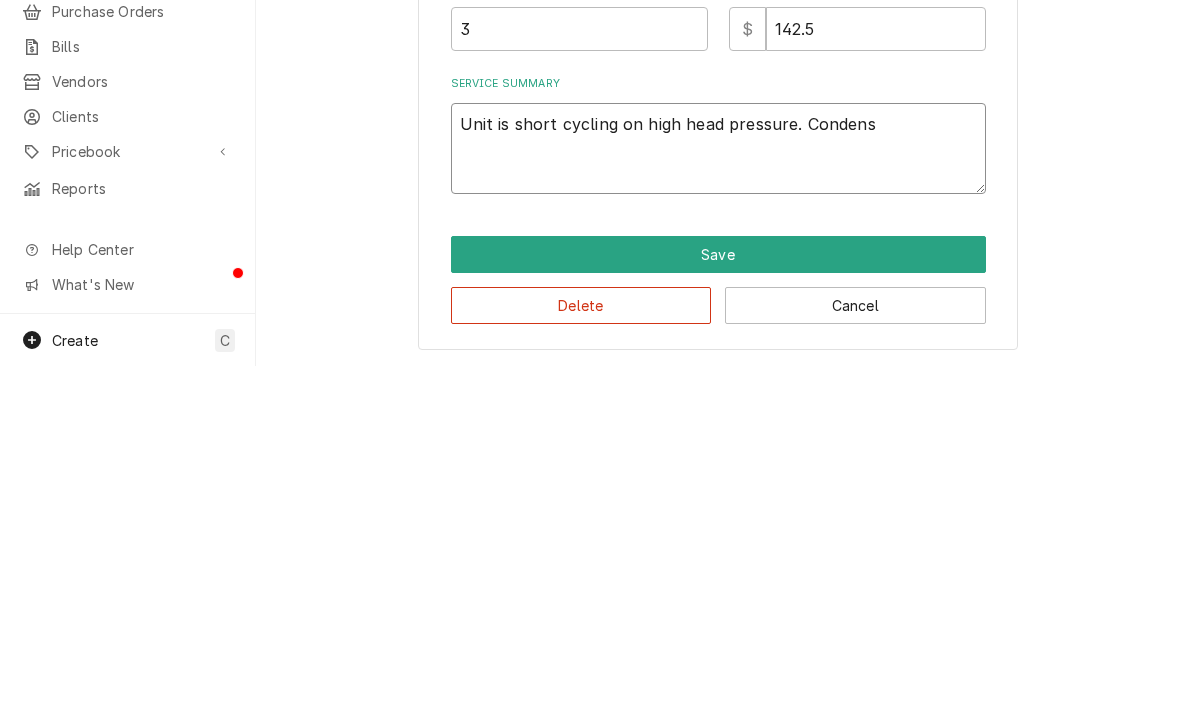 type on "x" 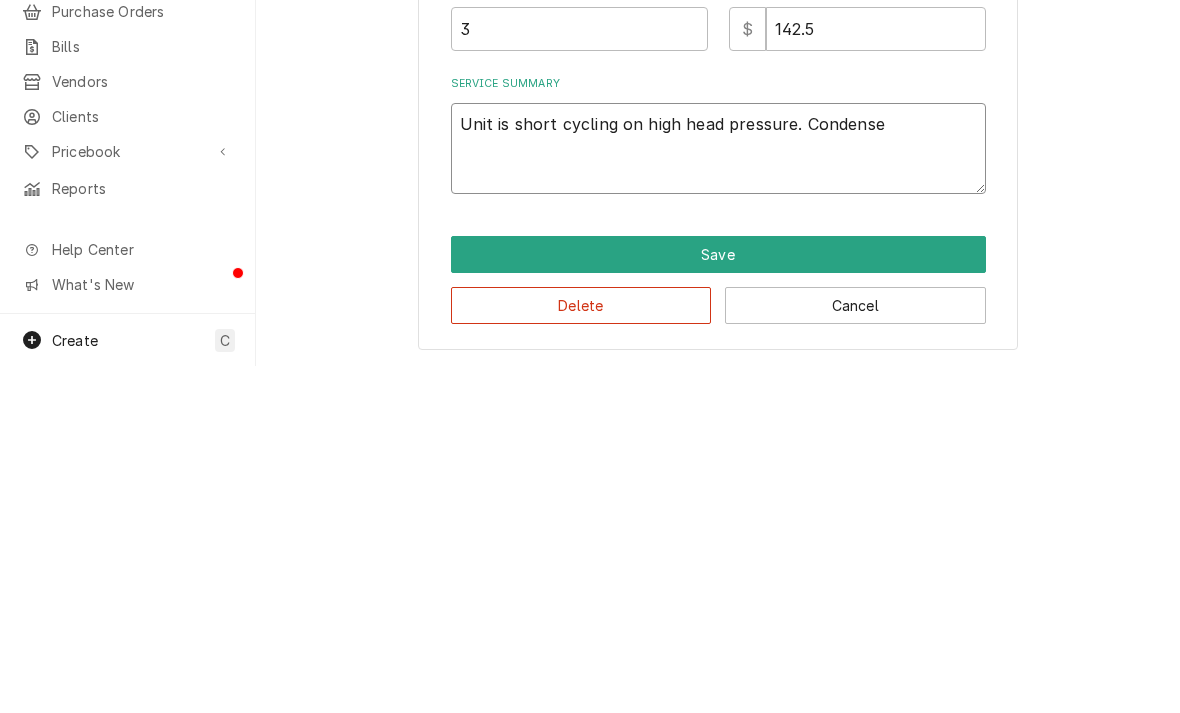 type on "x" 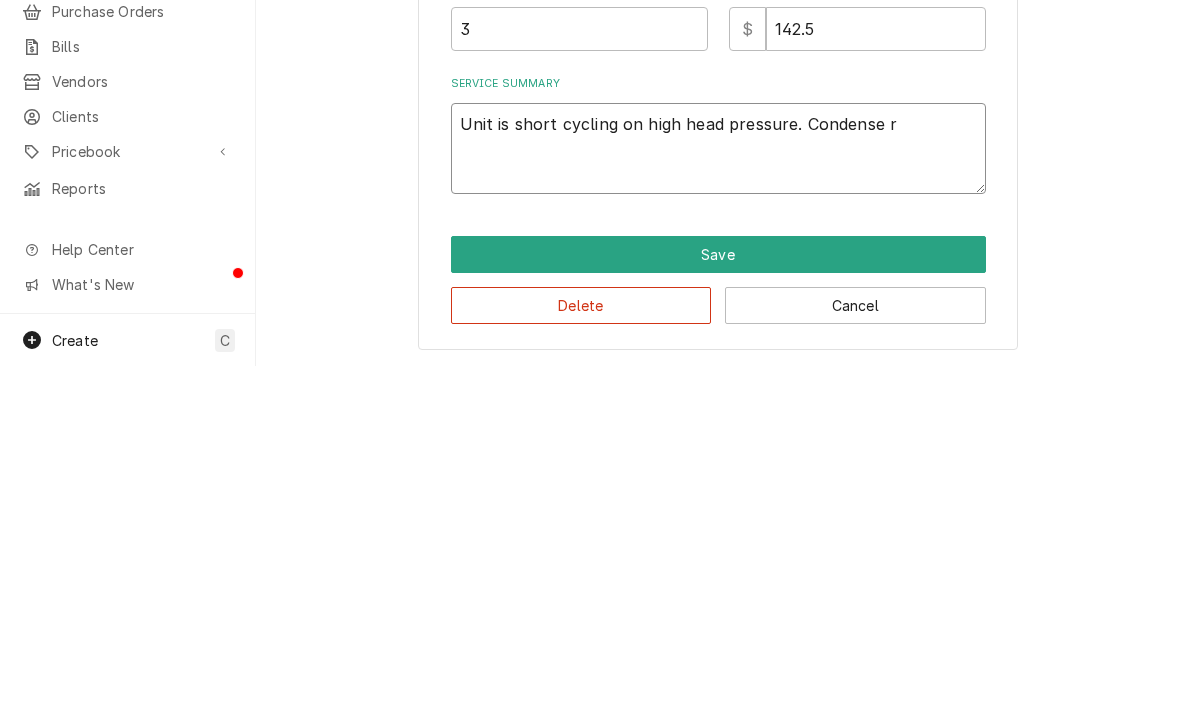 type on "Unit is short cycling on high head pressure. Condense ri" 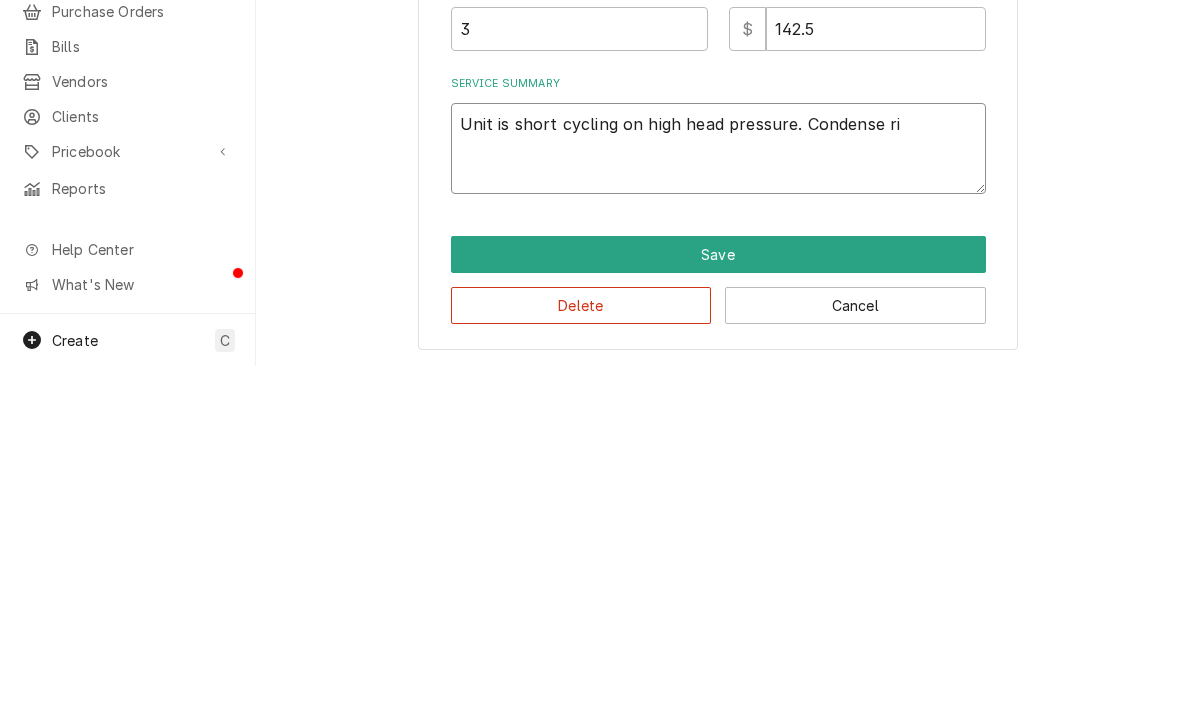 type on "Unit is short cycling on high head pressure. Condense r" 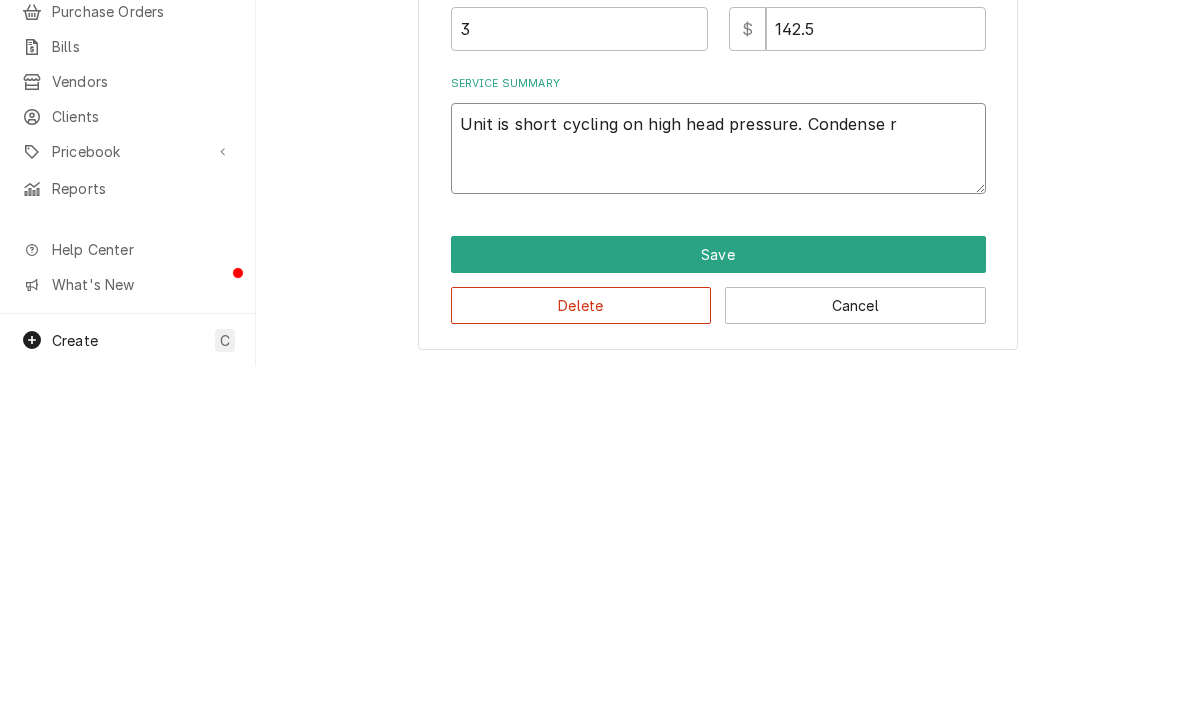 type on "x" 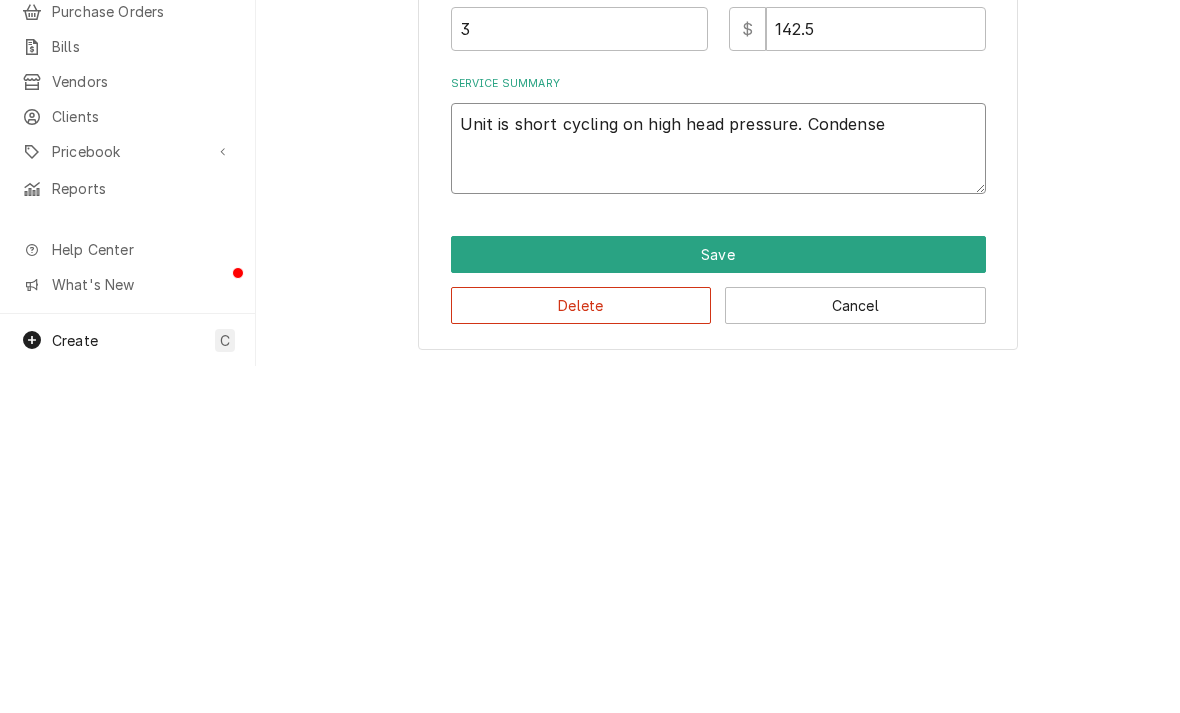 type on "x" 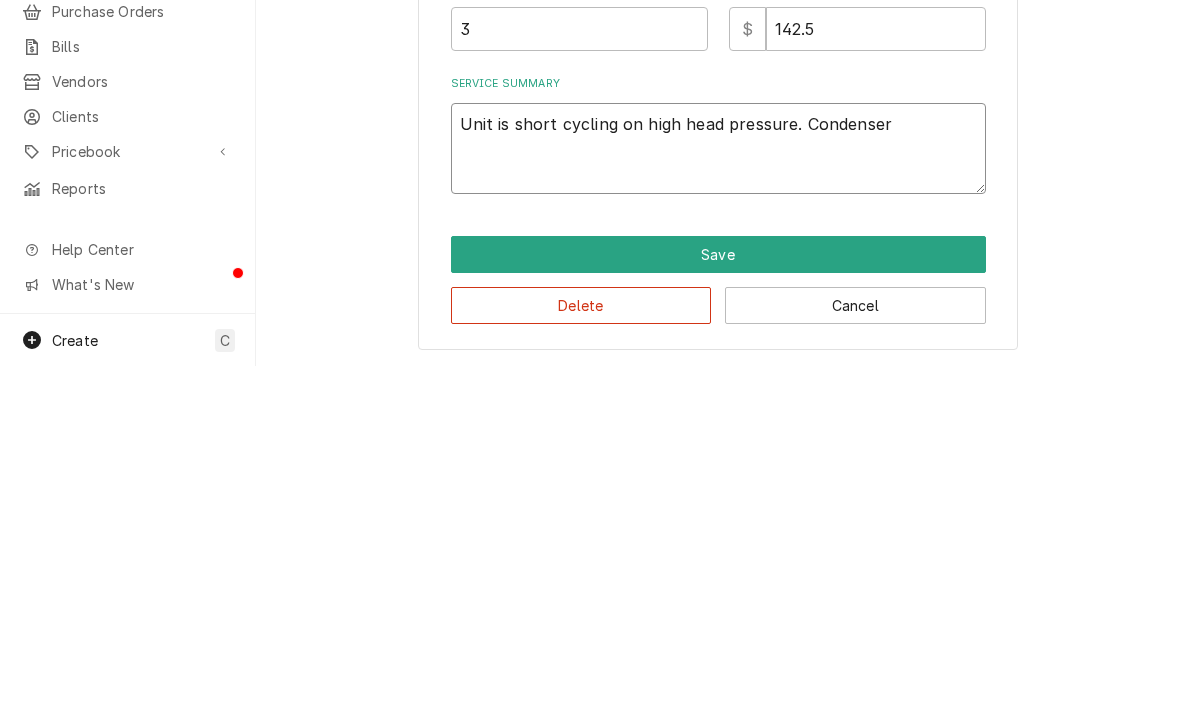type on "x" 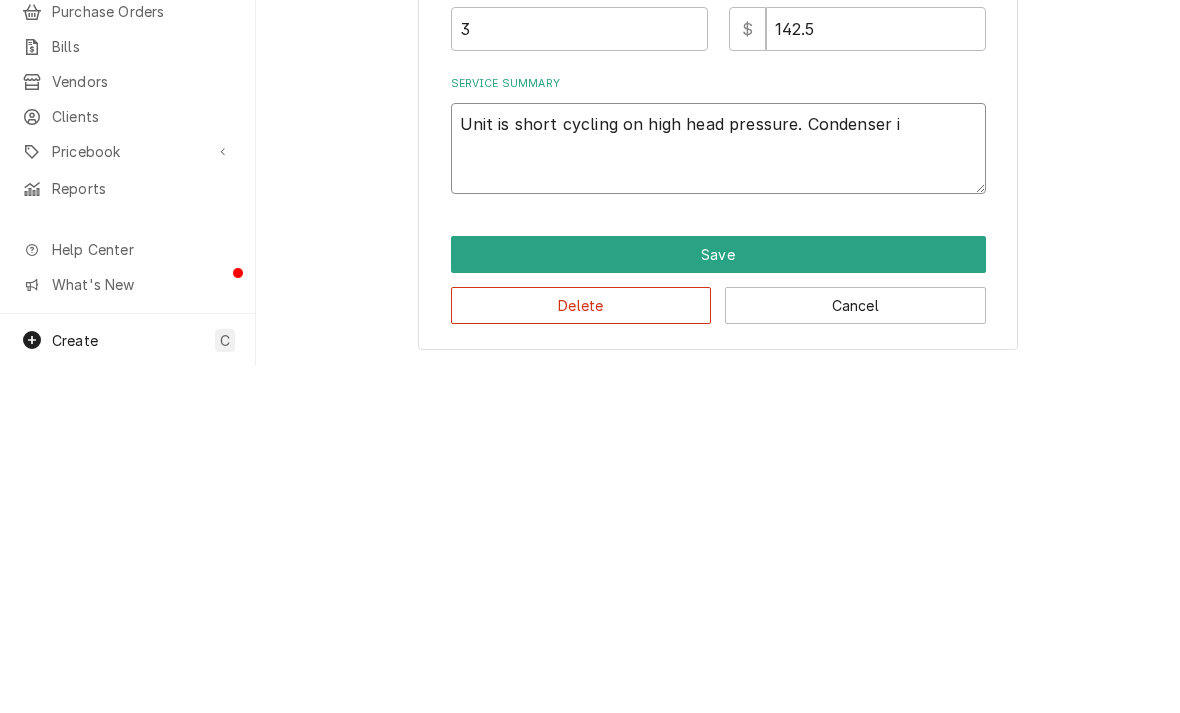 type on "x" 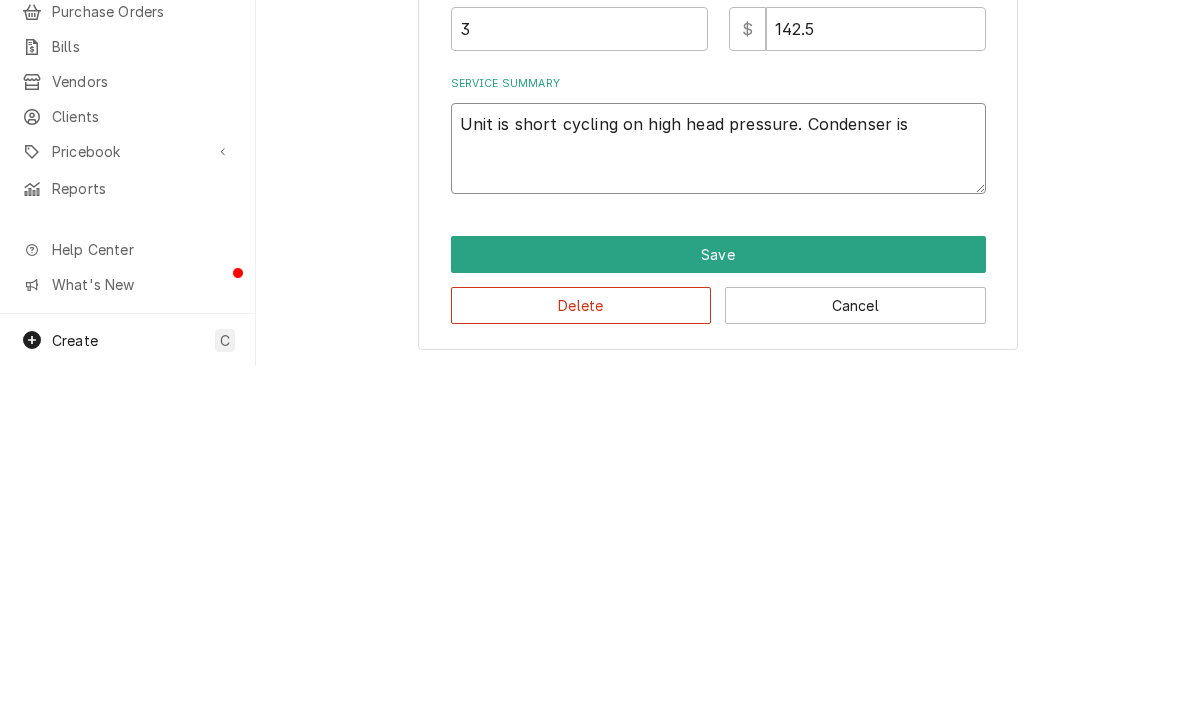 type on "x" 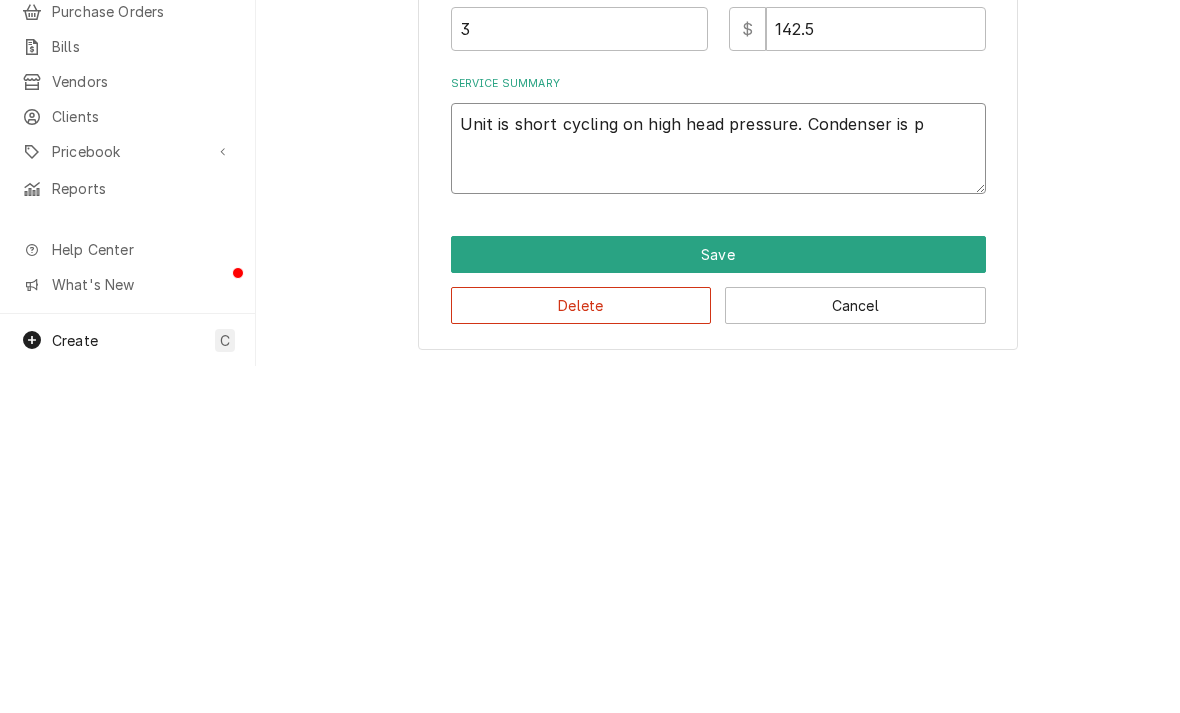type on "x" 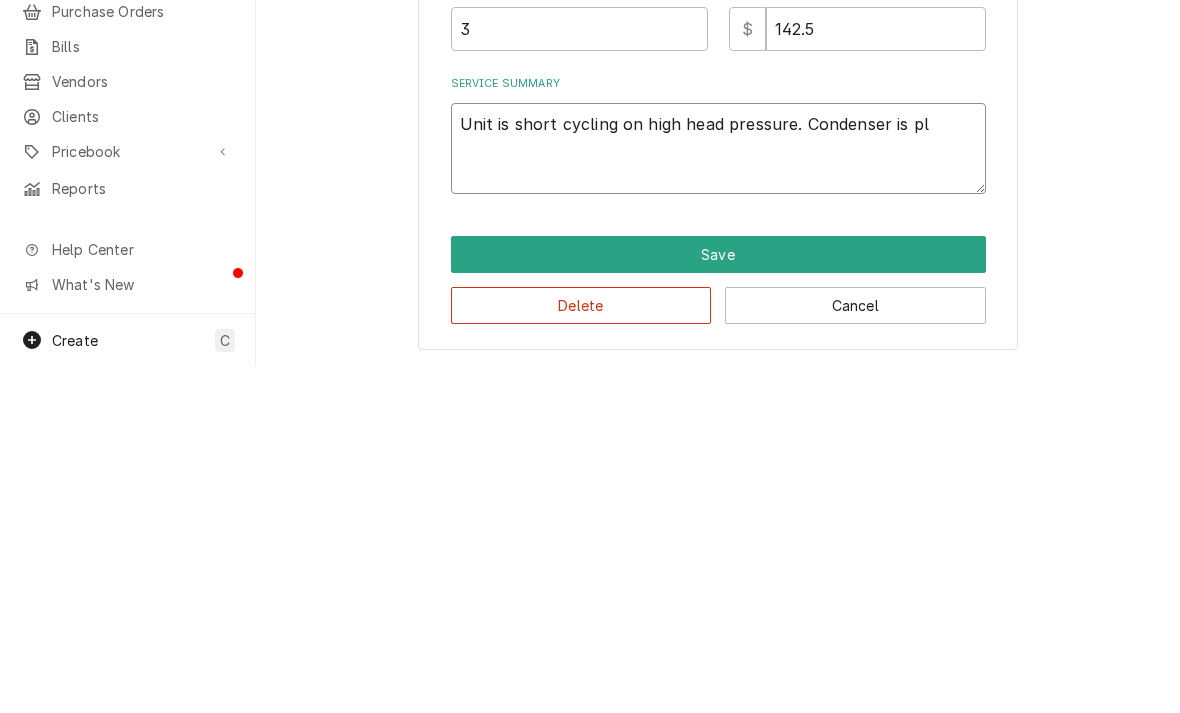 type on "x" 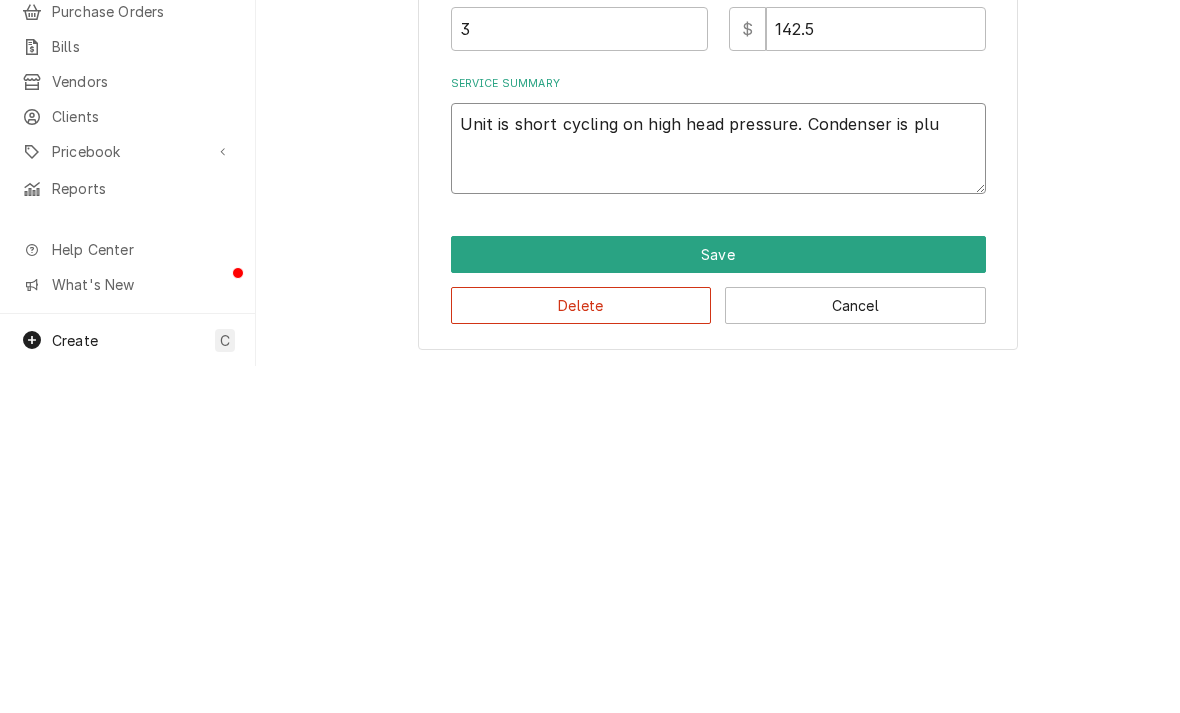 type on "x" 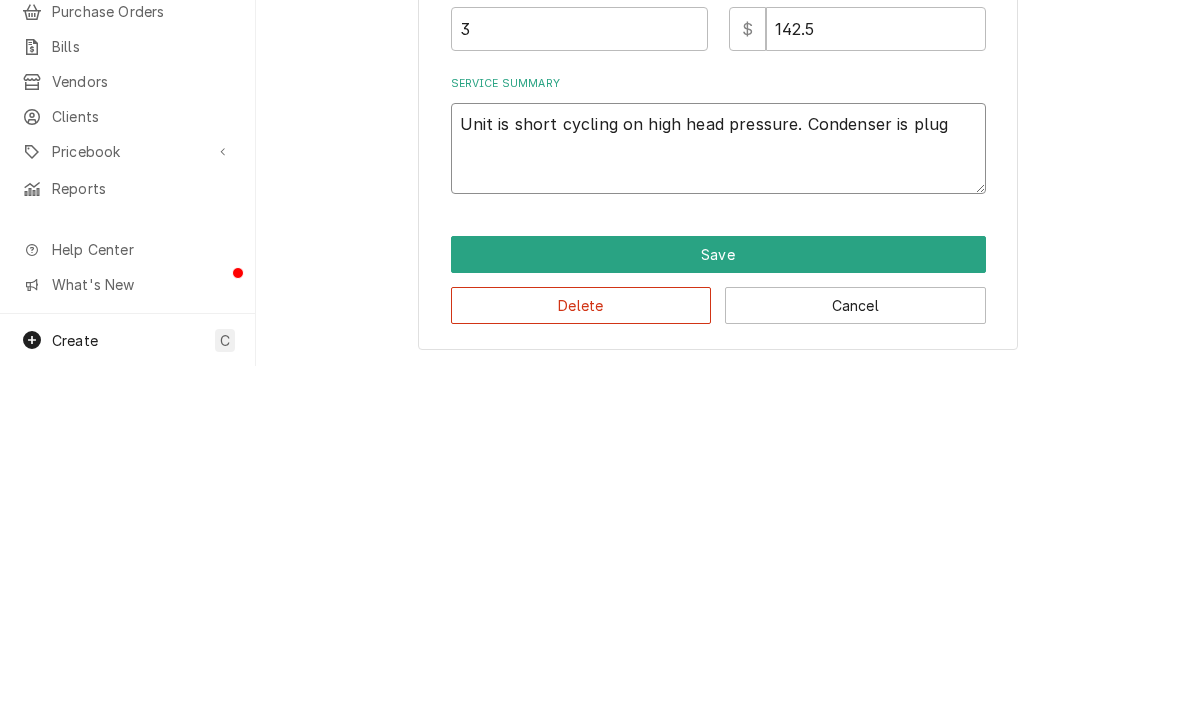 type on "x" 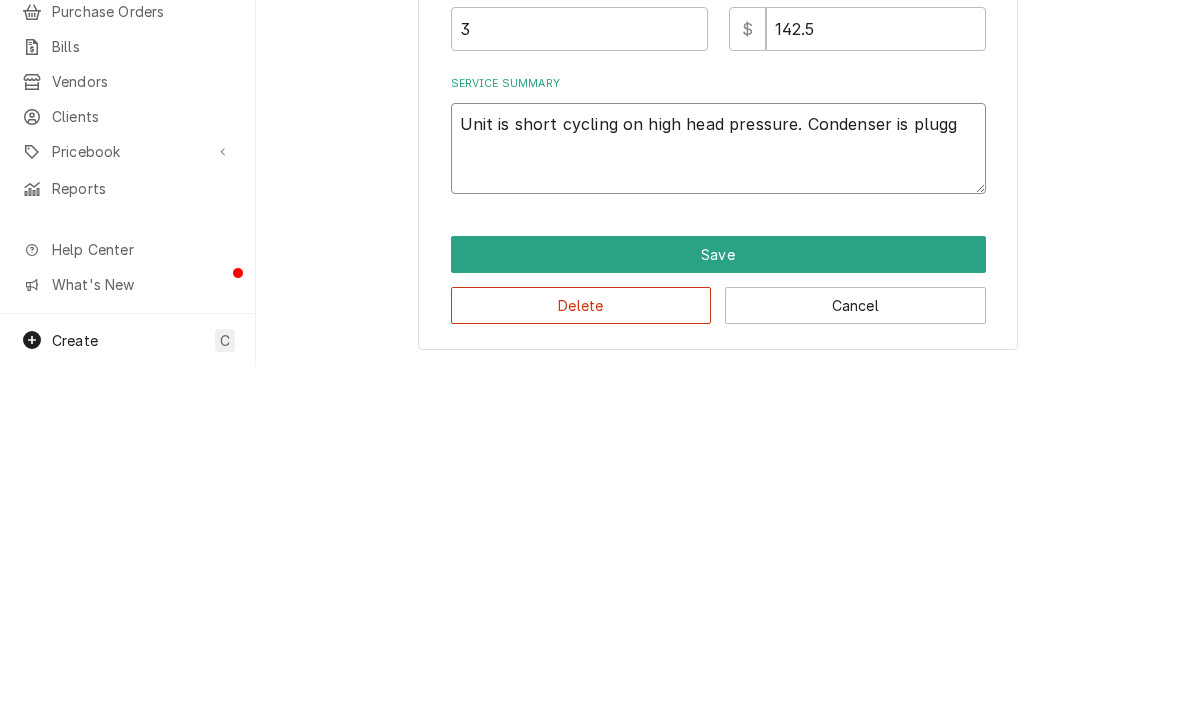 type on "Unit is short cycling on high head pressure. Condenser is plugge" 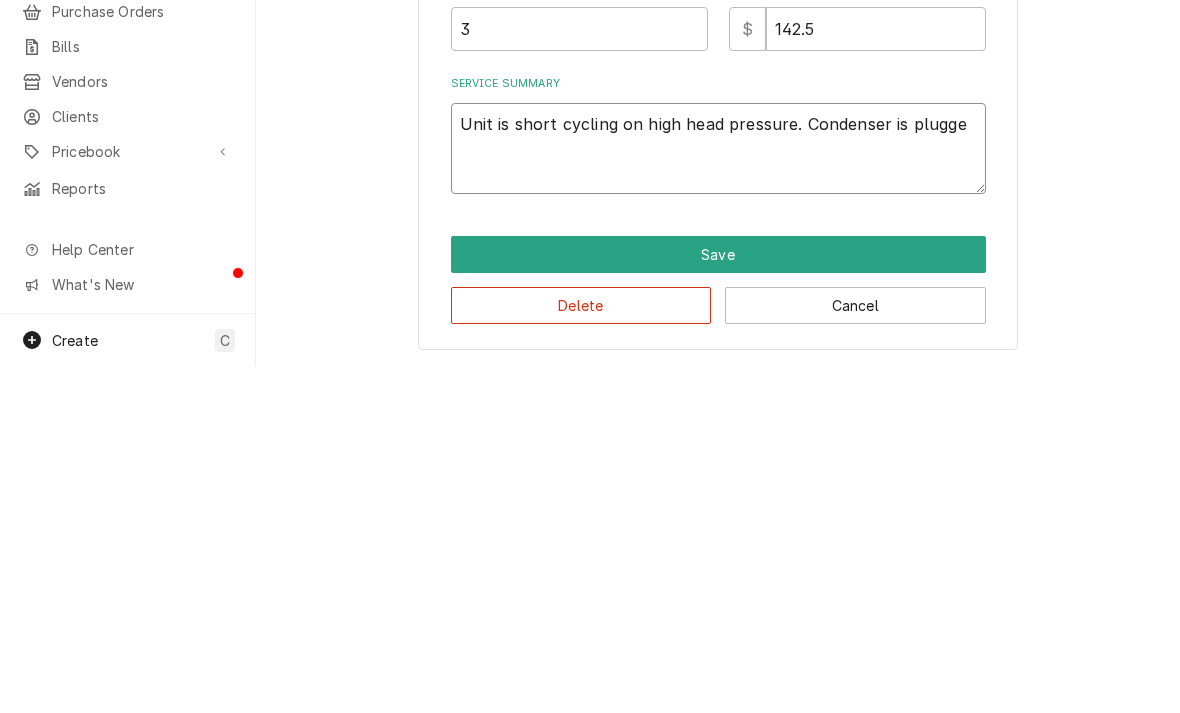 type on "x" 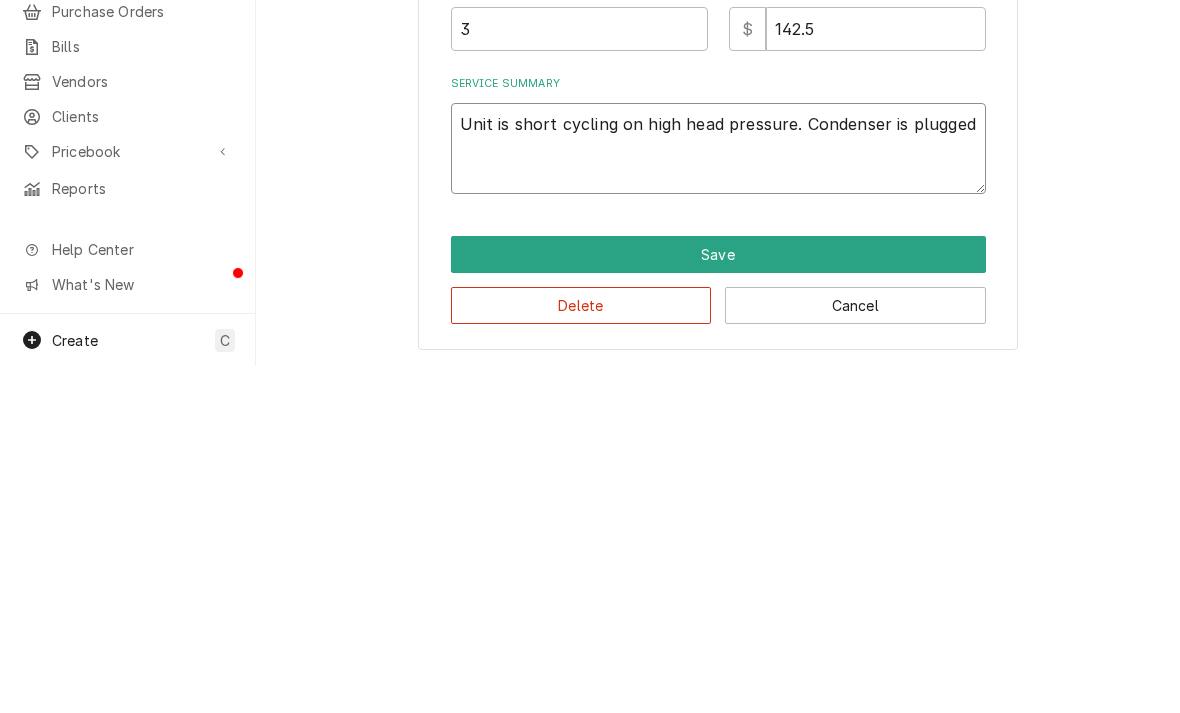 type on "x" 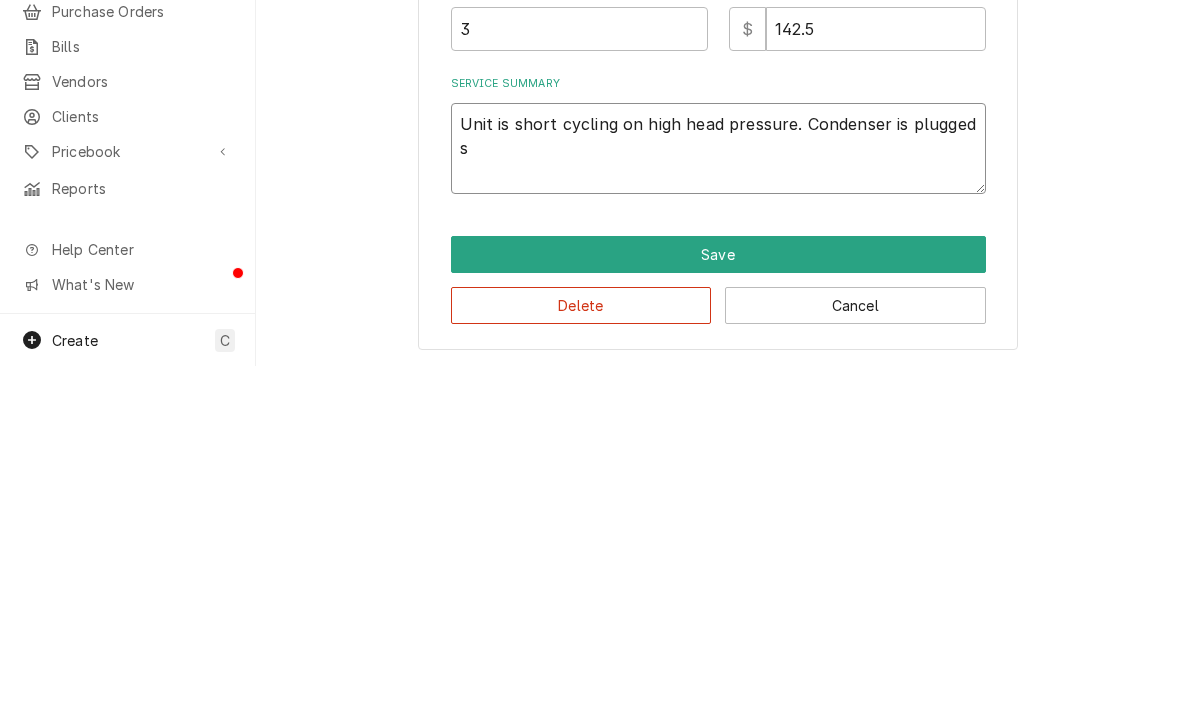 type on "x" 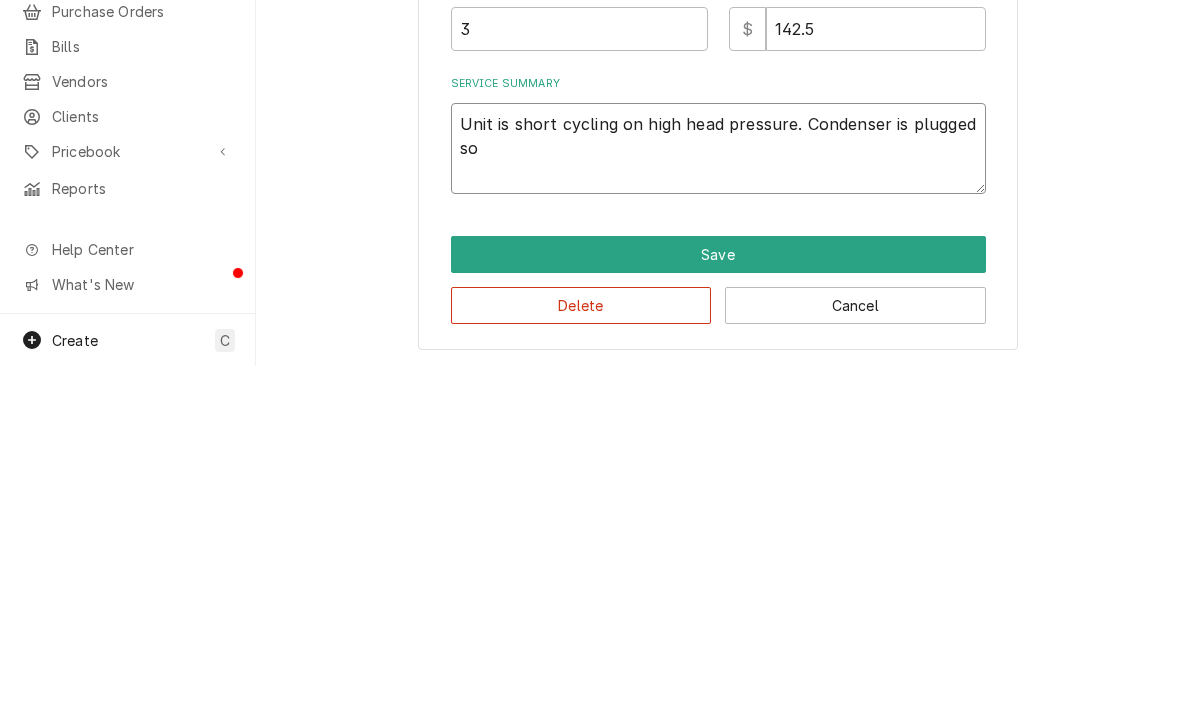 type on "Unit is short cycling on high head pressure. Condenser is plugged sol" 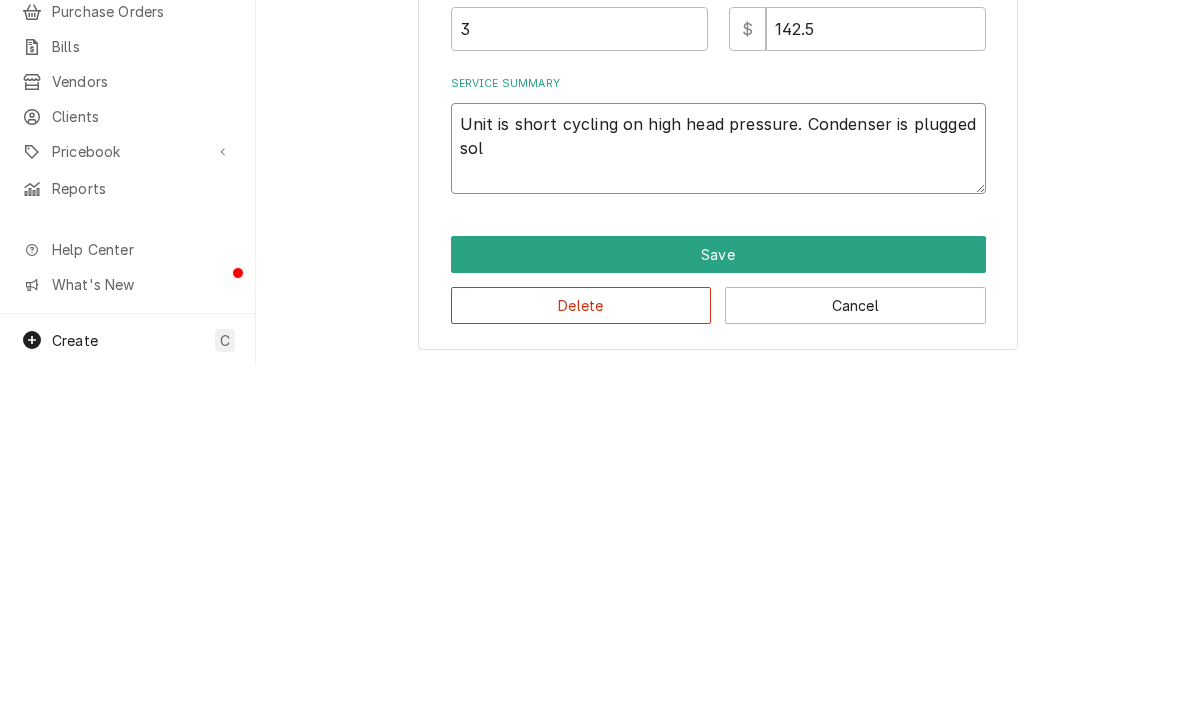 type on "x" 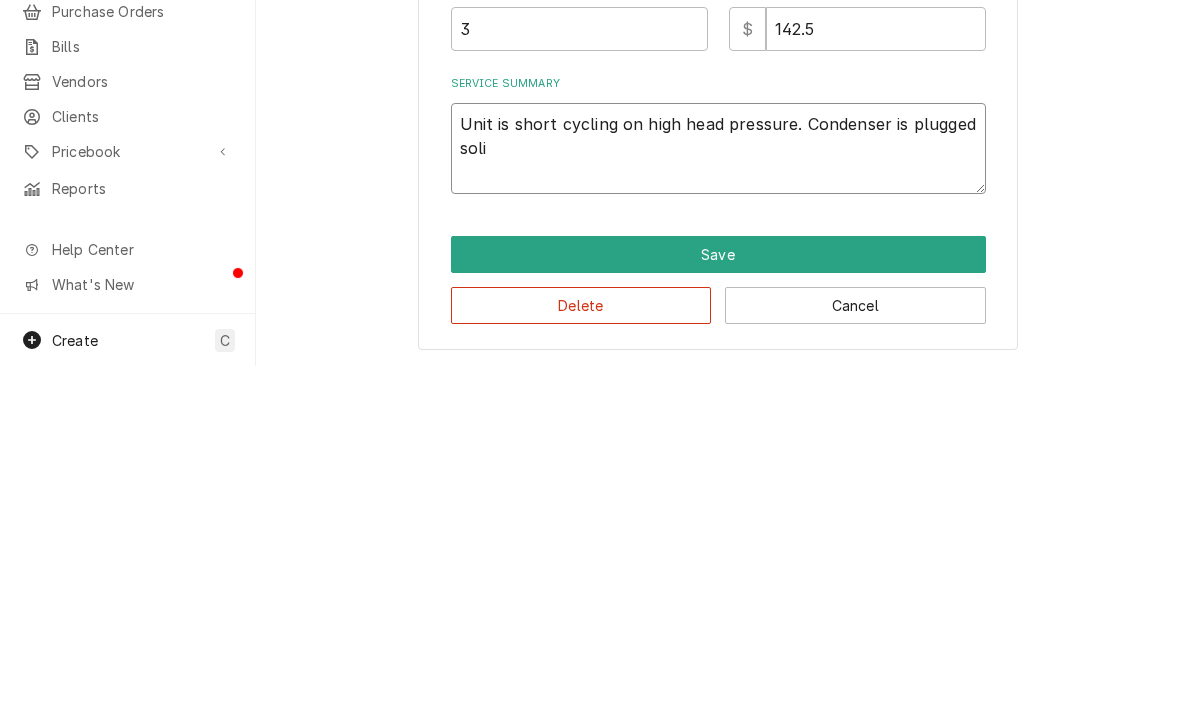 type on "Unit is short cycling on high head pressure. Condenser is plugged solid" 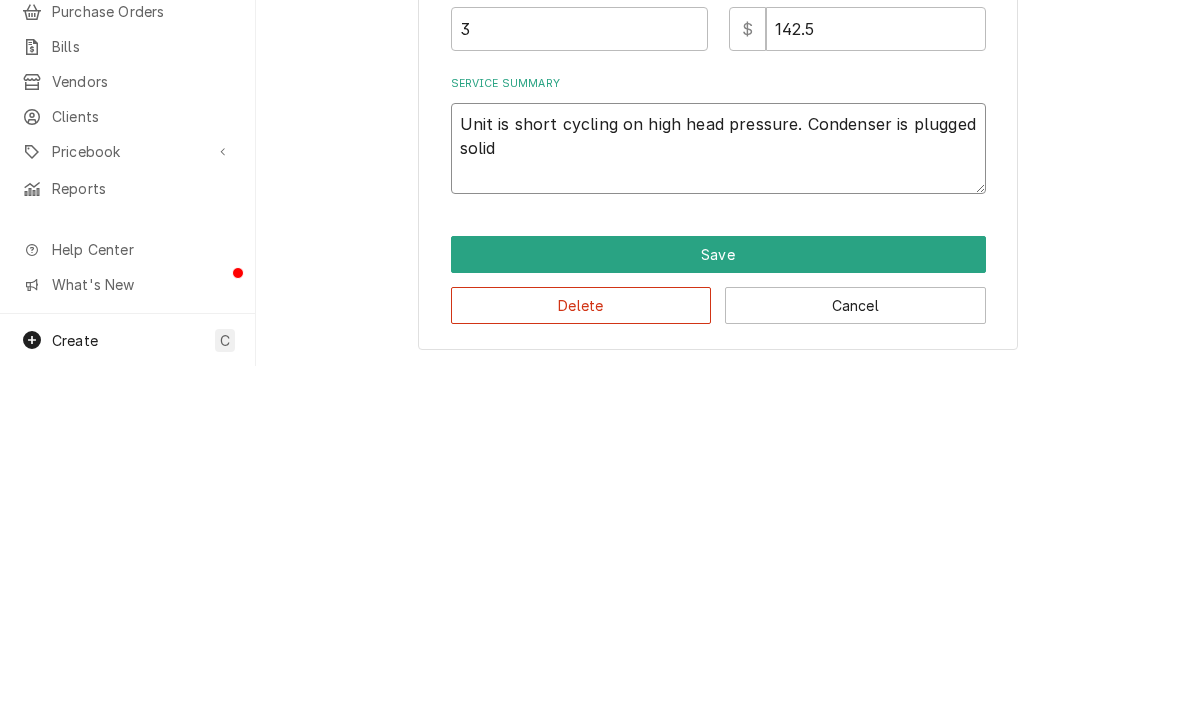 type on "x" 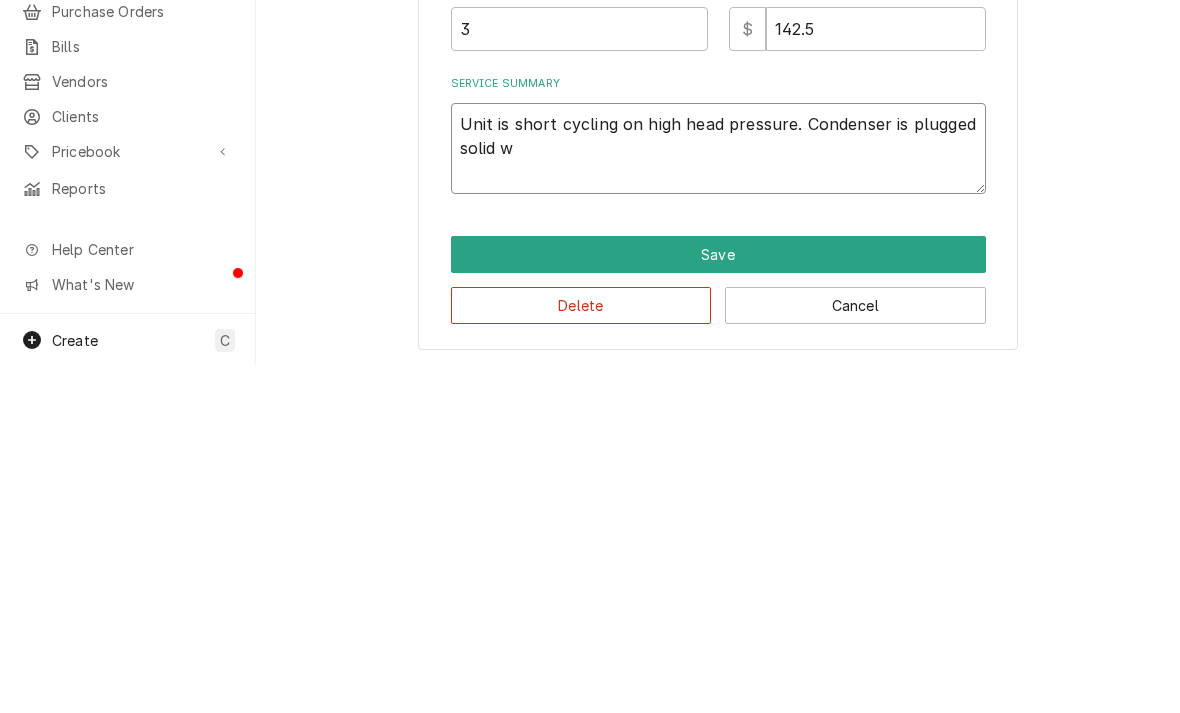 type on "x" 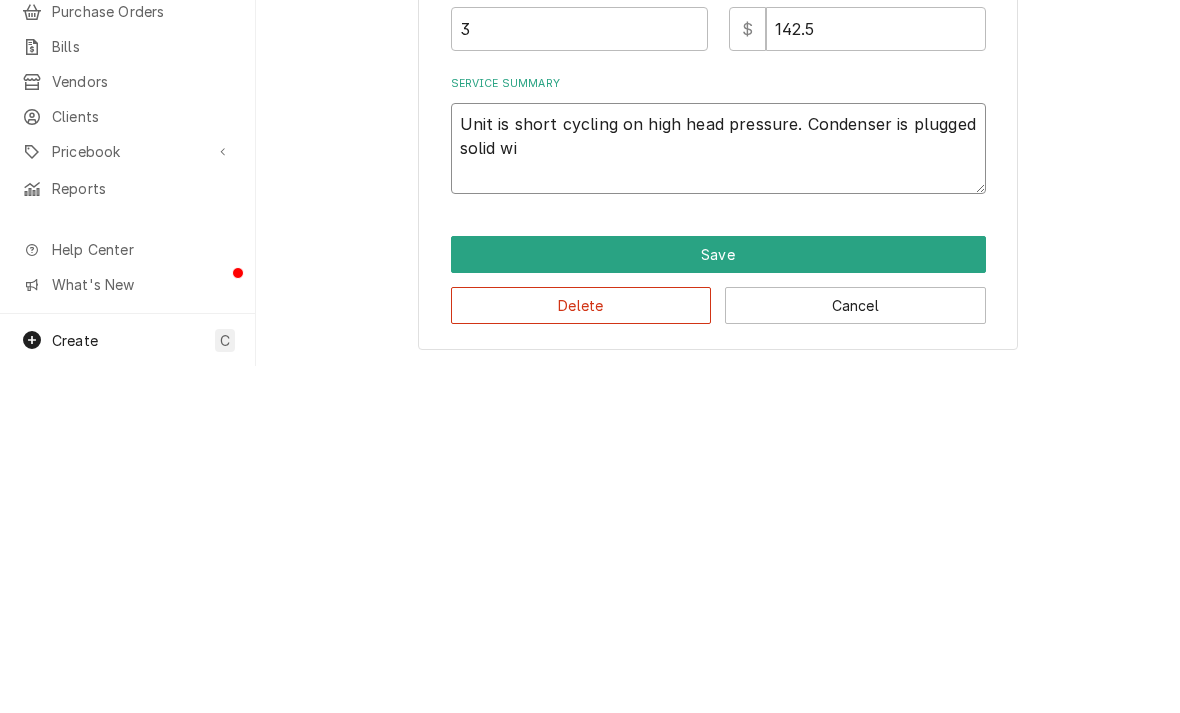 type on "x" 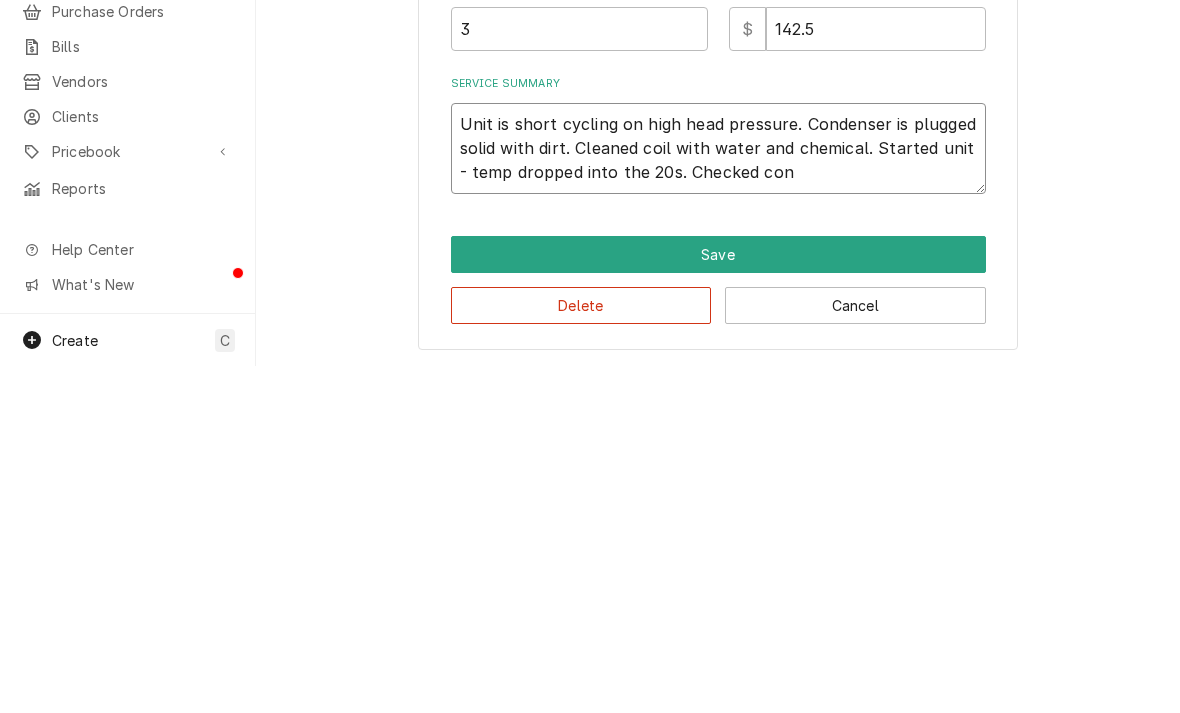 type on "x" 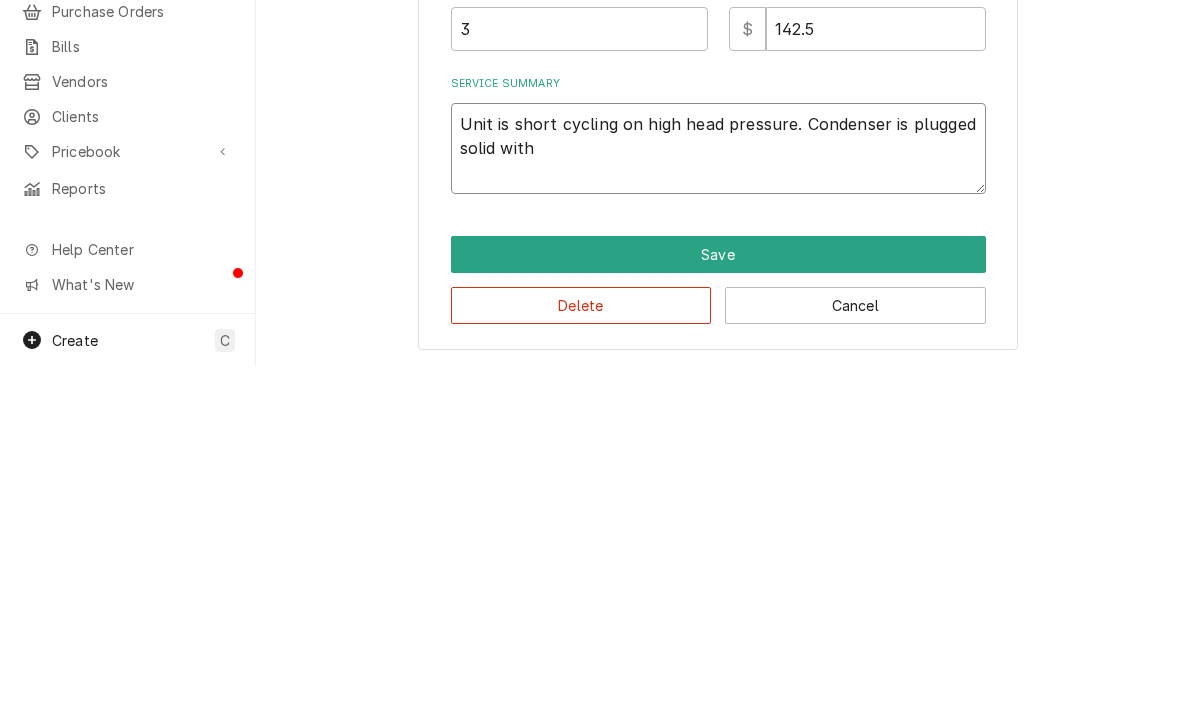 type on "x" 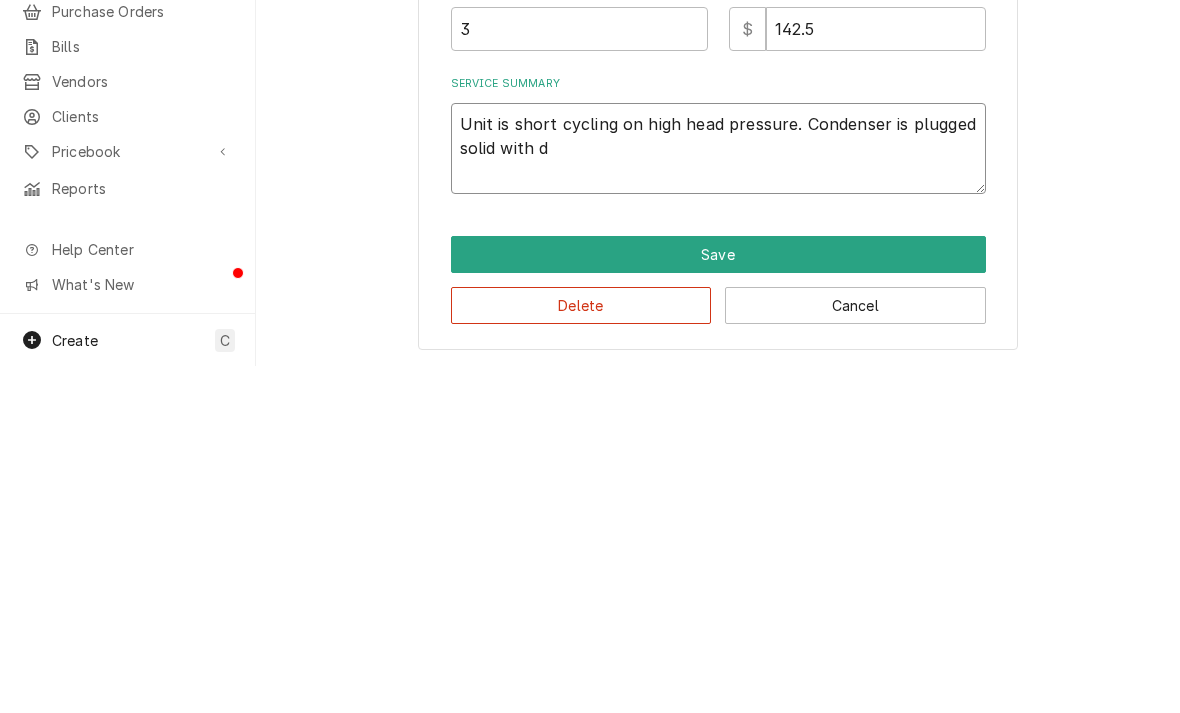 type on "x" 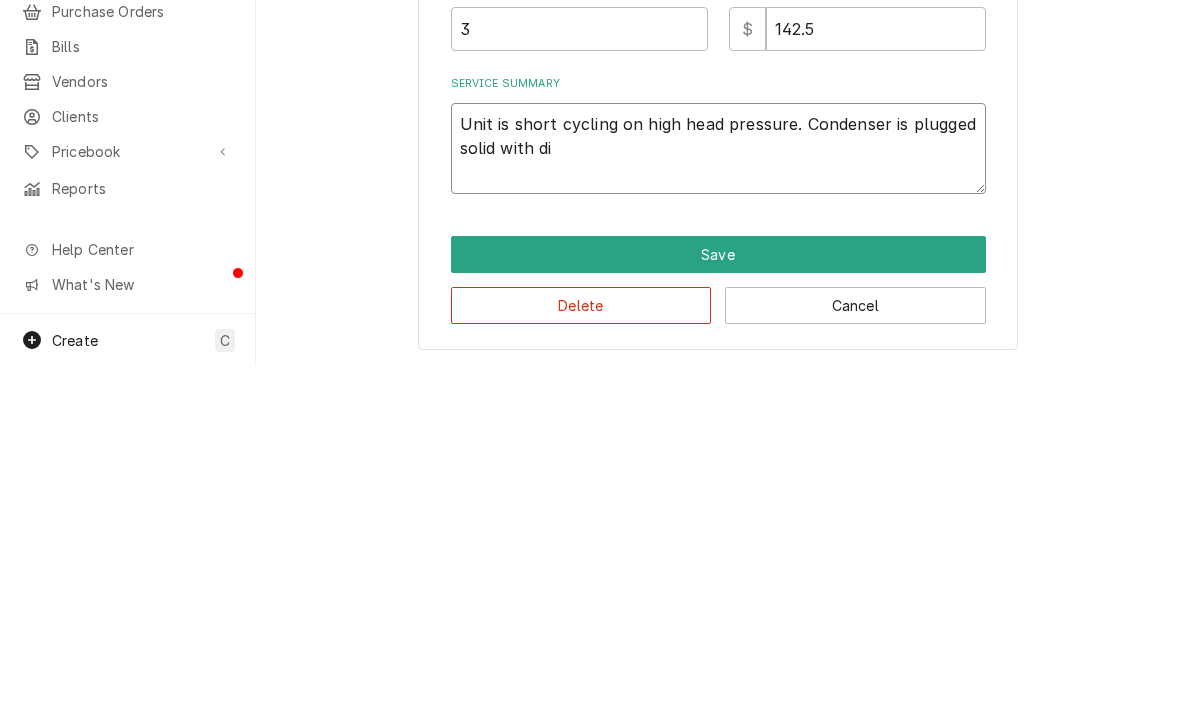 type on "x" 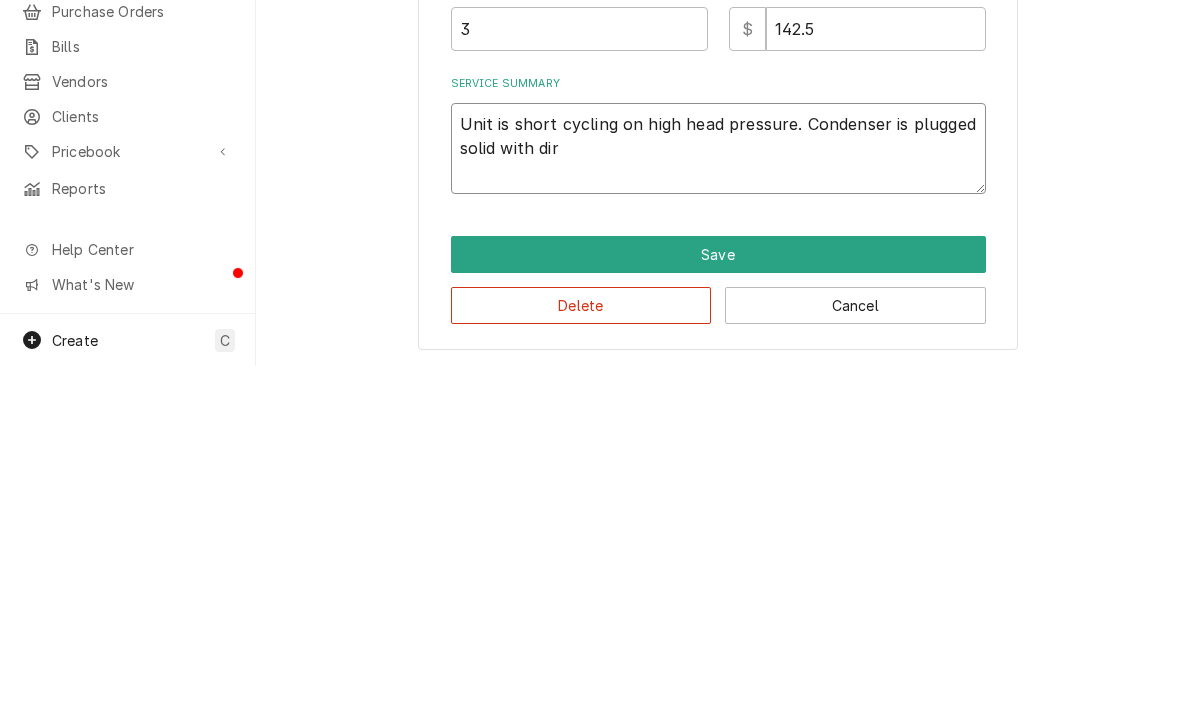 type on "x" 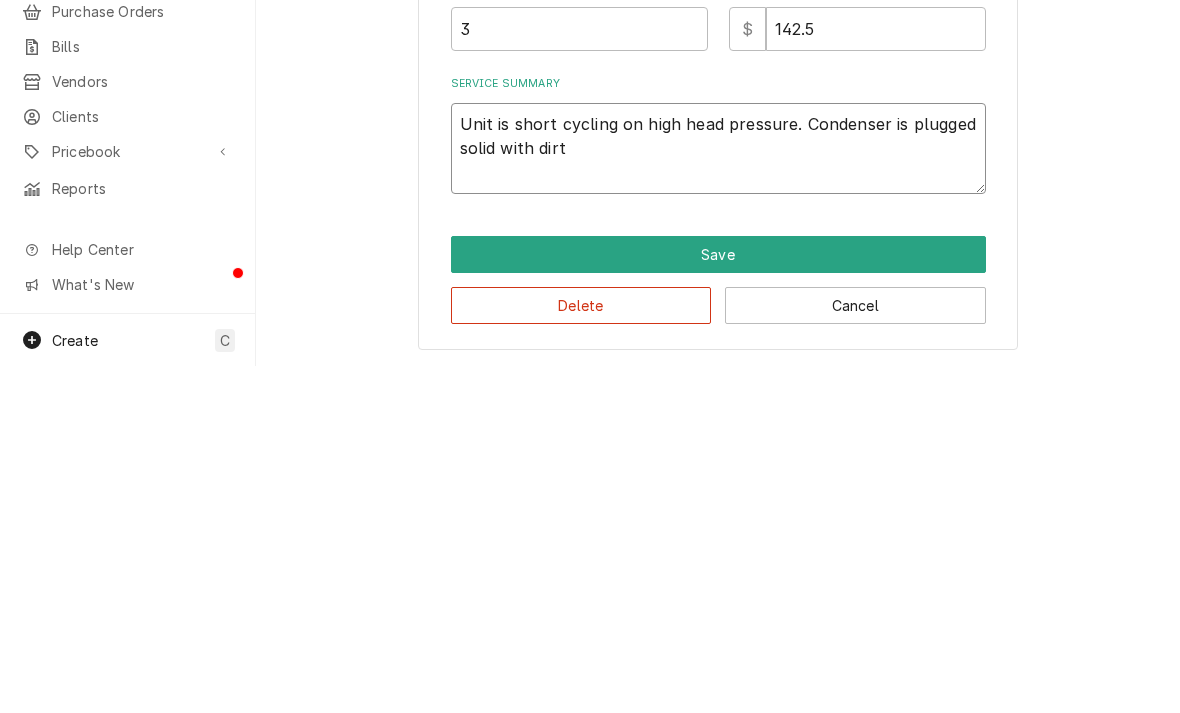 type on "x" 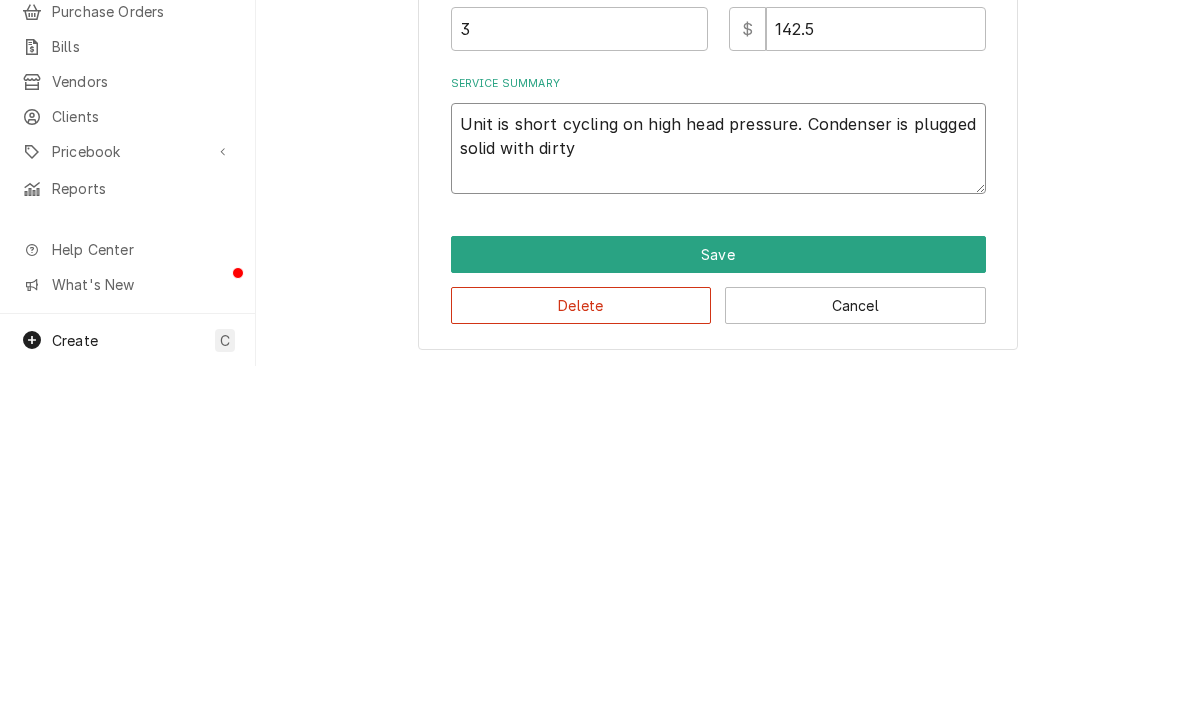 type on "x" 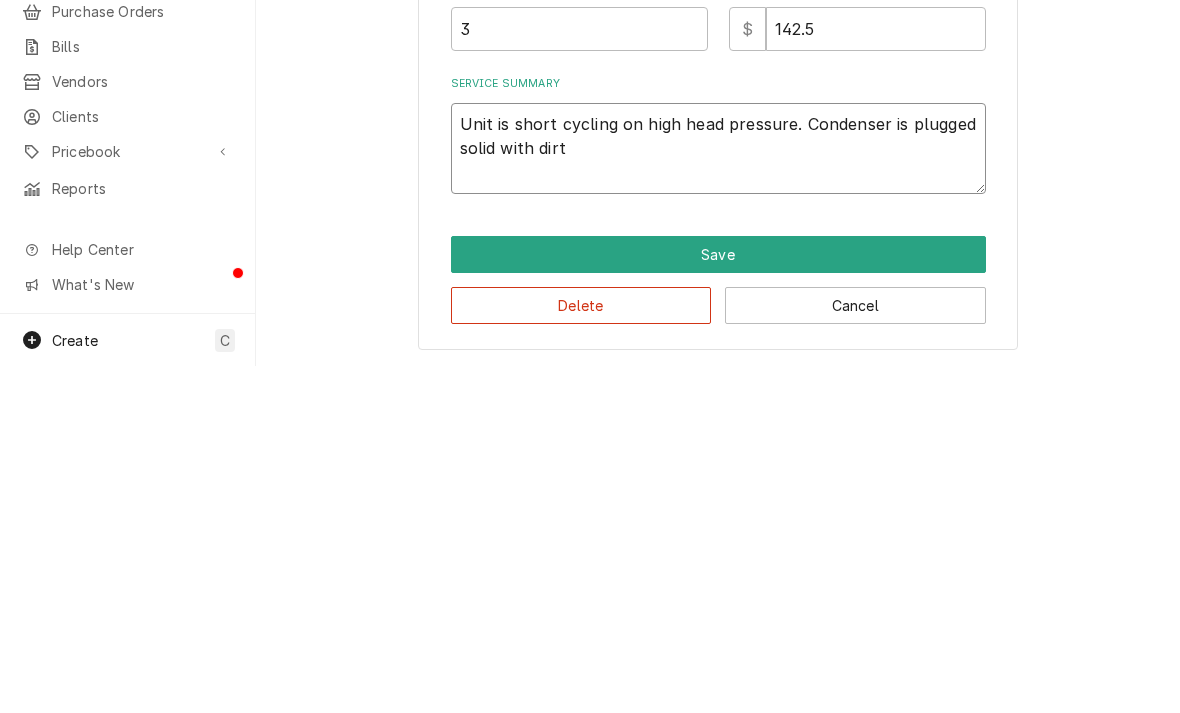 type on "x" 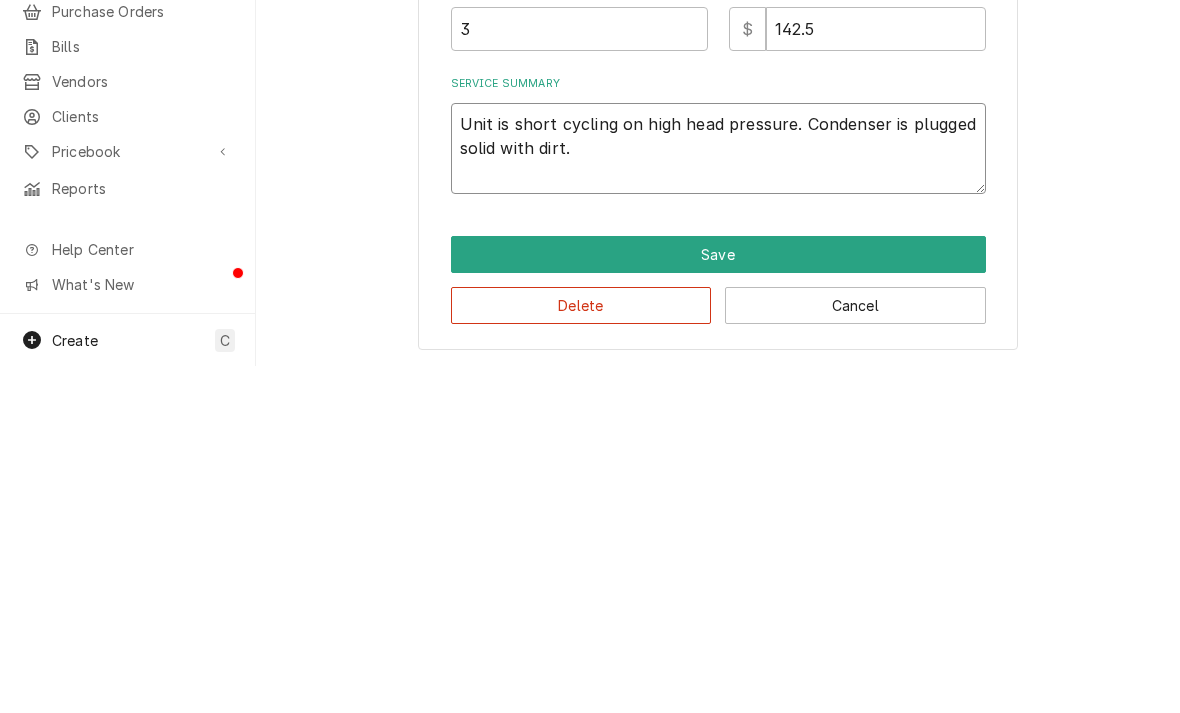 type on "Unit is short cycling on high head pressure. Condenser is plugged solid with dirt." 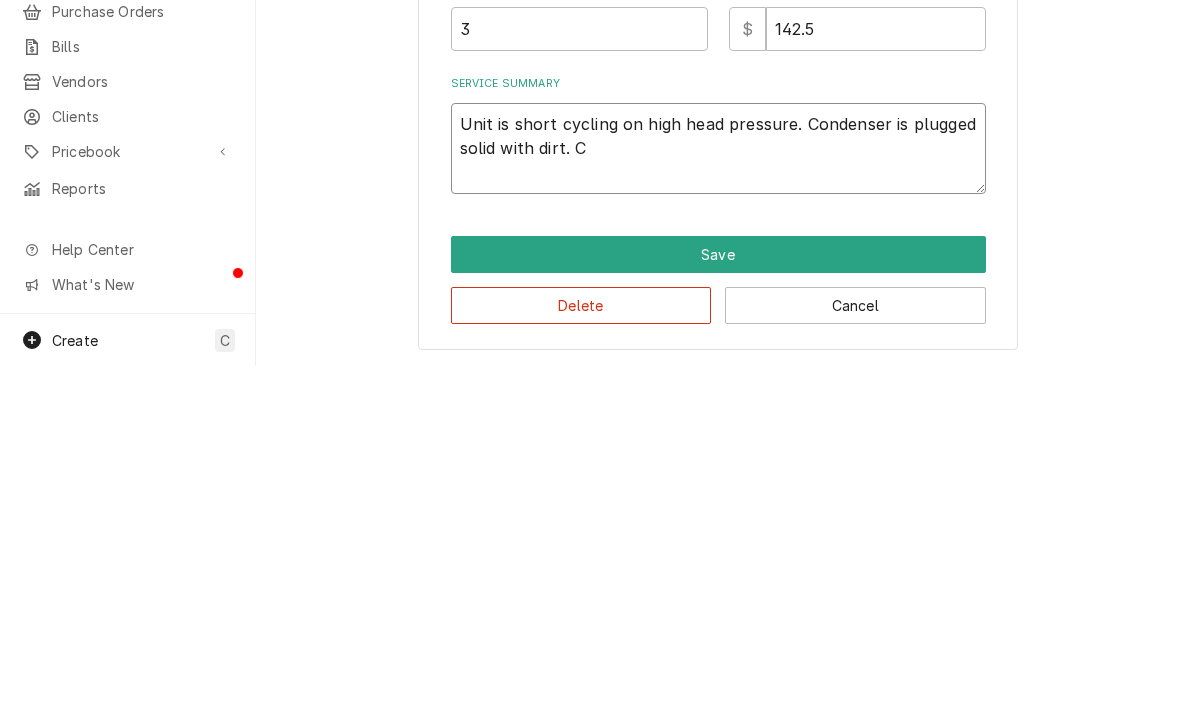 type on "Unit is short cycling on high head pressure. Condenser is plugged solid with dirt. Cl" 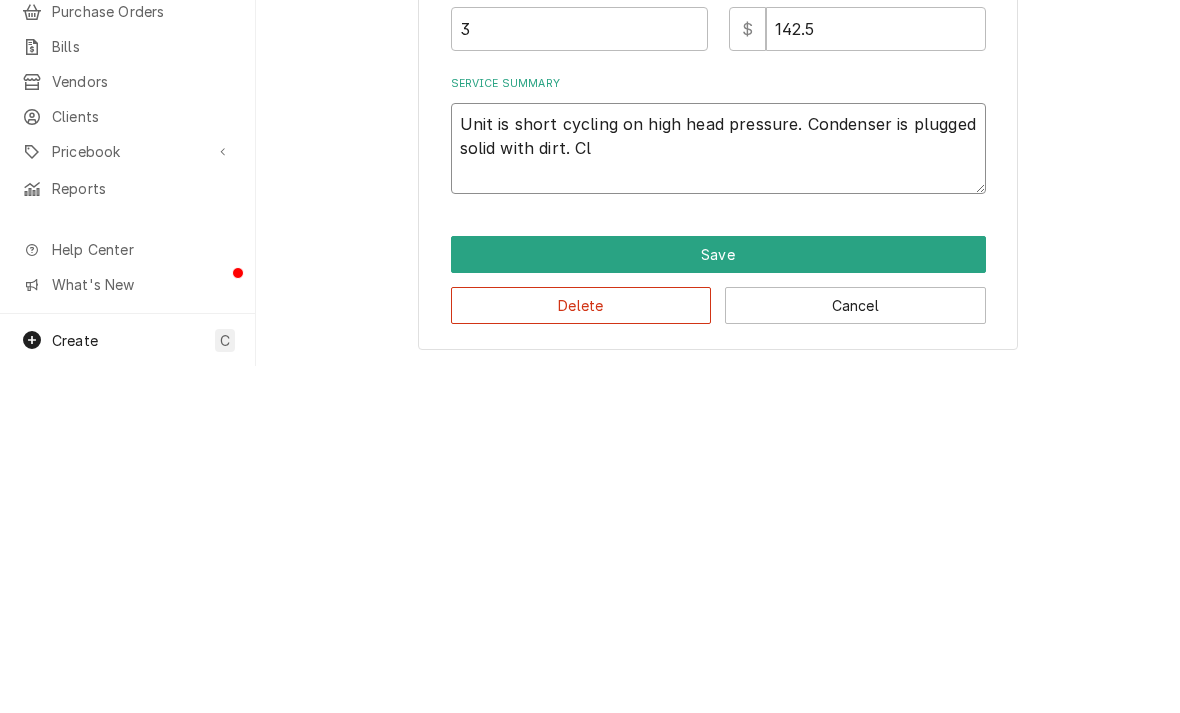 type on "x" 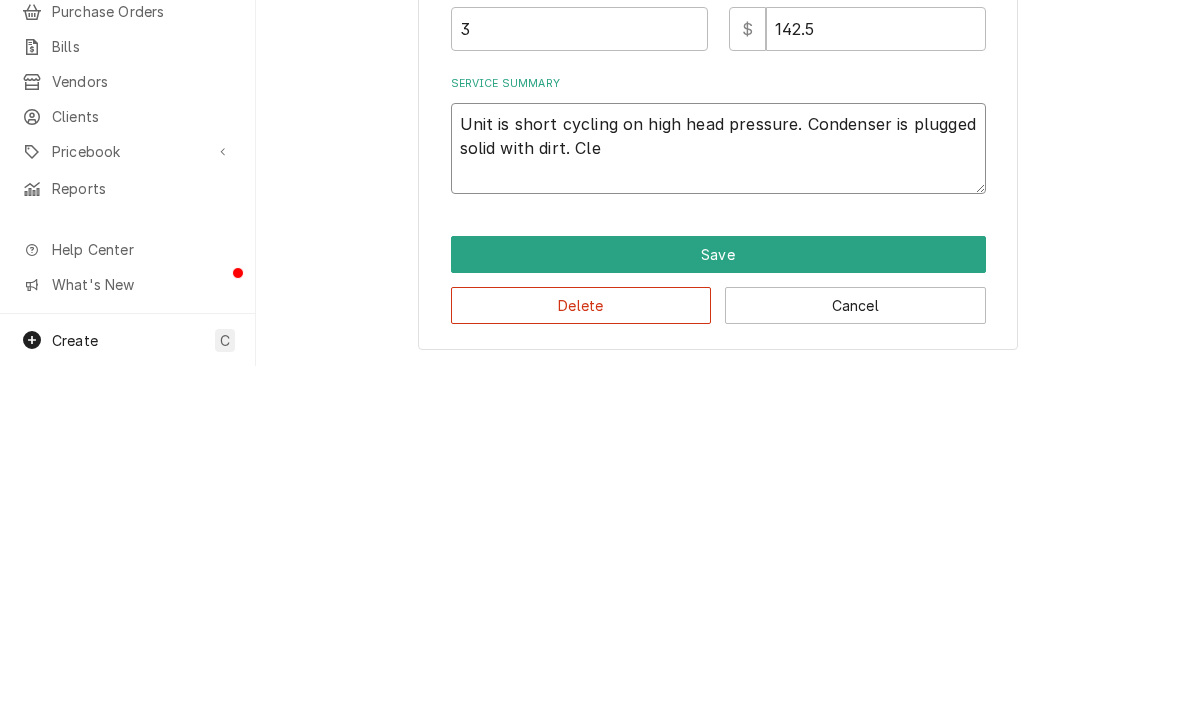 type on "Unit is short cycling on high head pressure. Condenser is plugged solid with dirt. Clea" 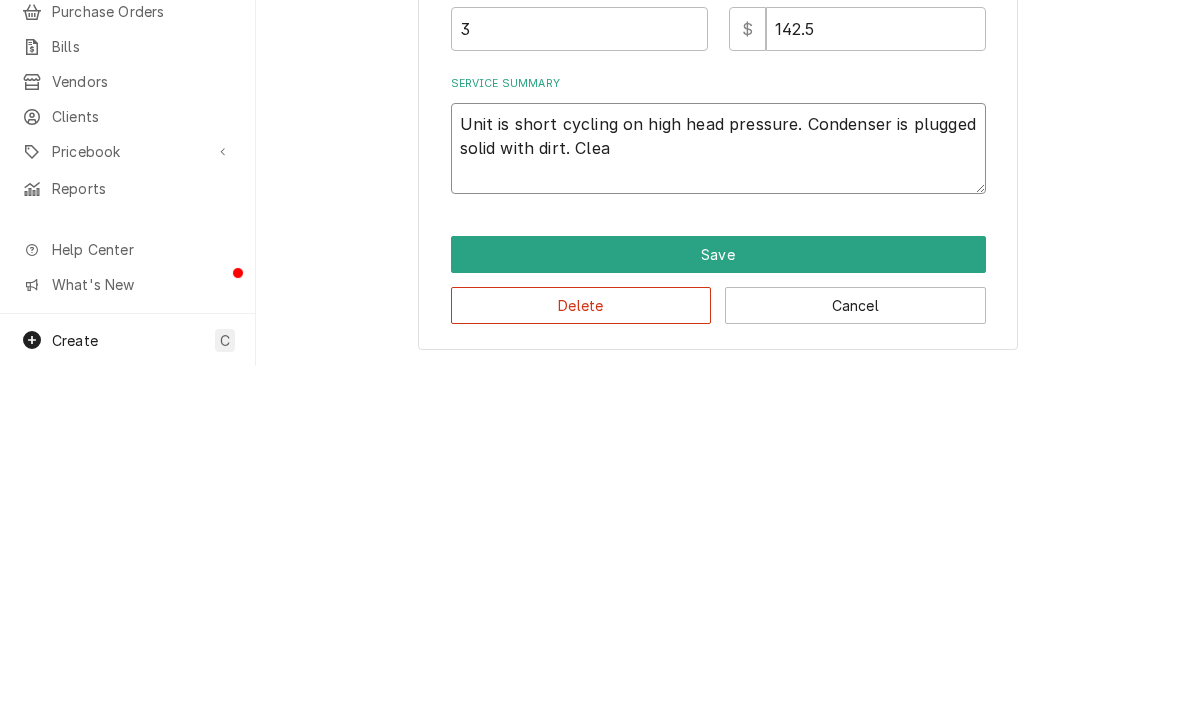 type on "x" 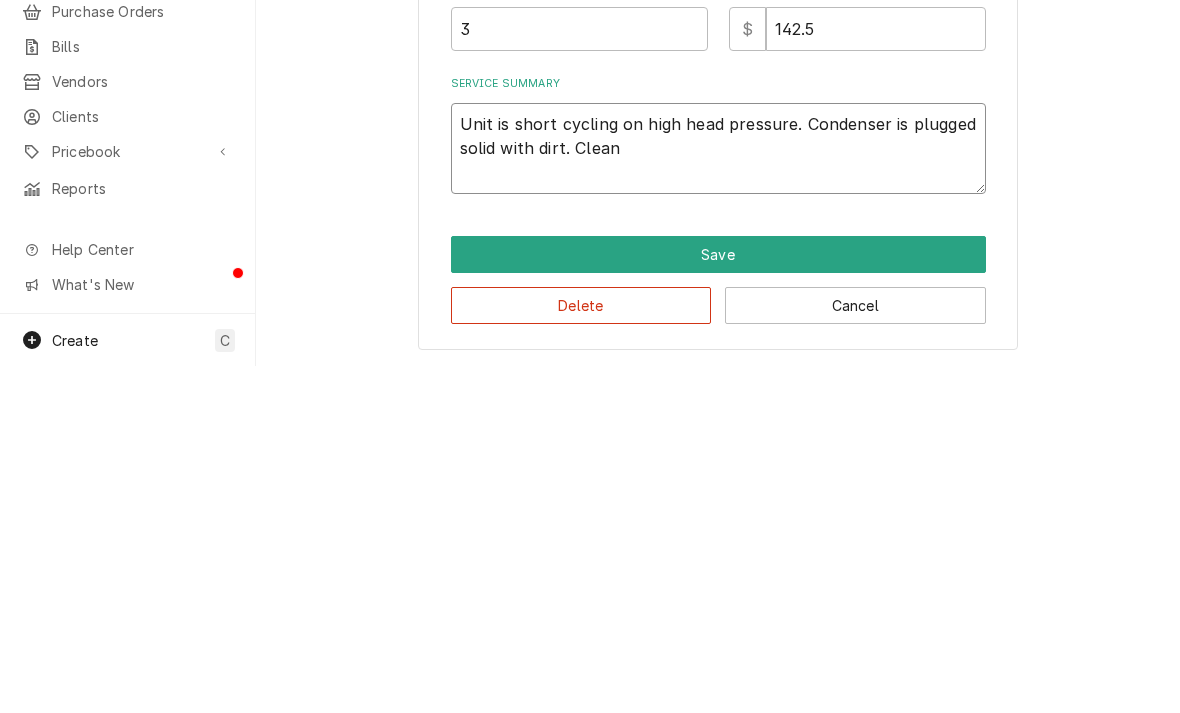 type 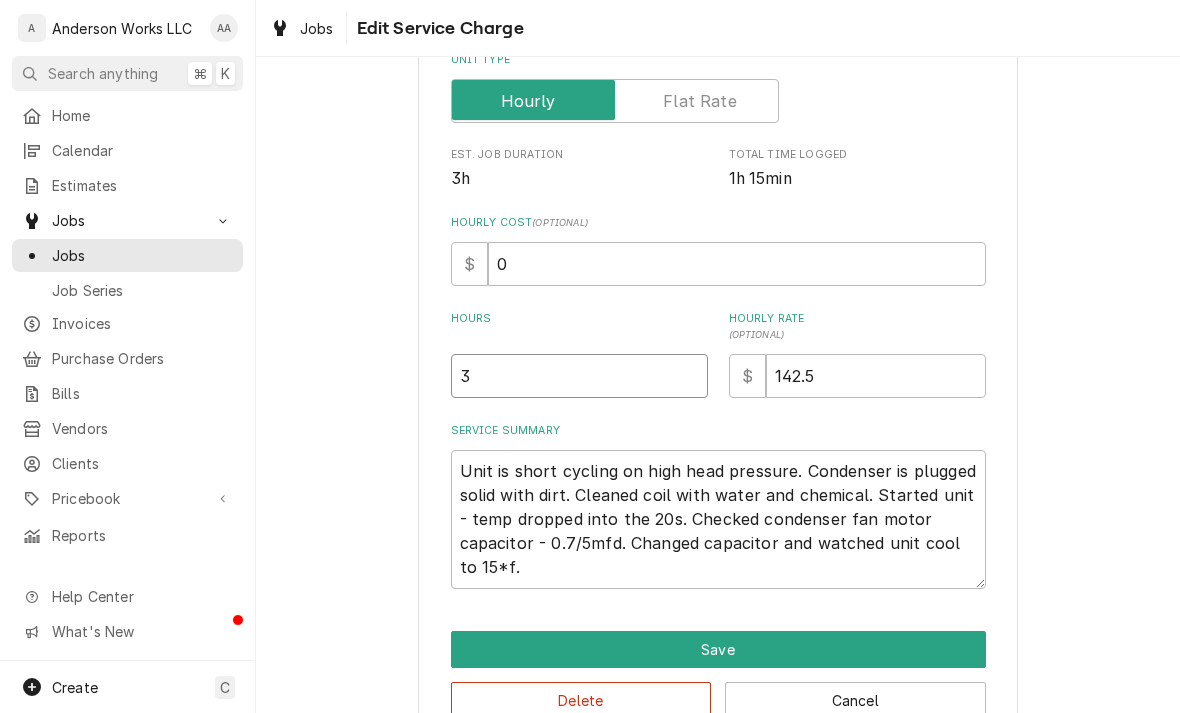 click on "3" at bounding box center [579, 376] 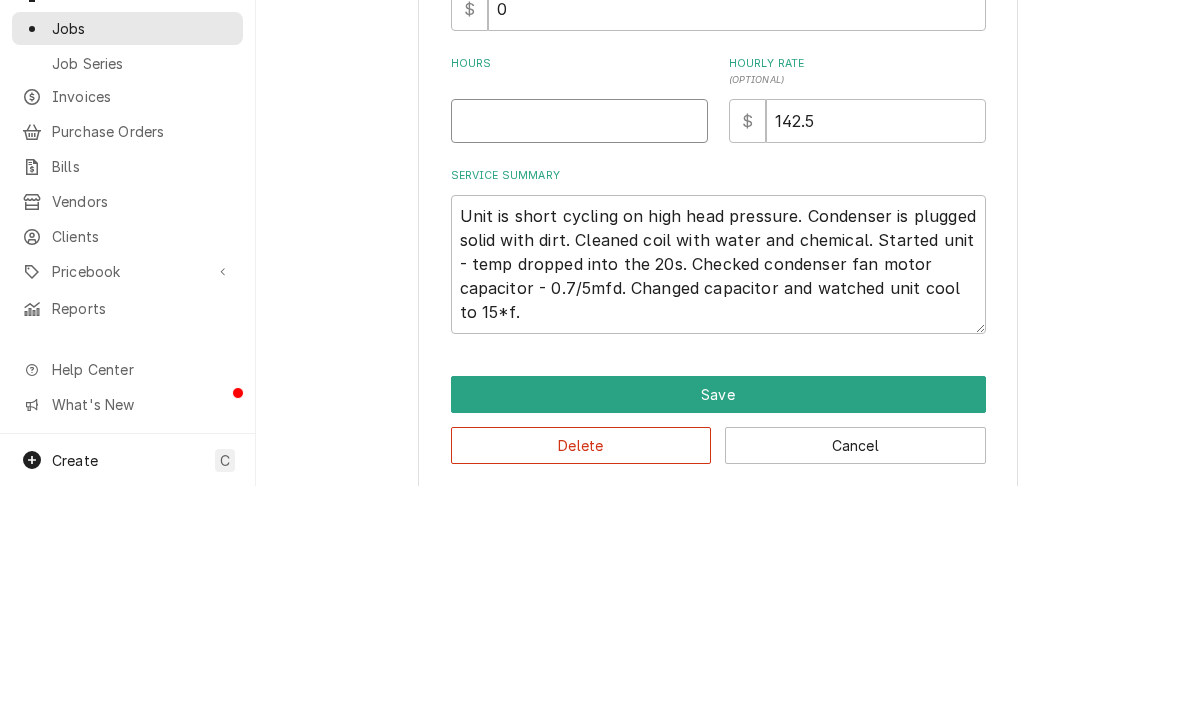 scroll, scrollTop: 218, scrollLeft: 0, axis: vertical 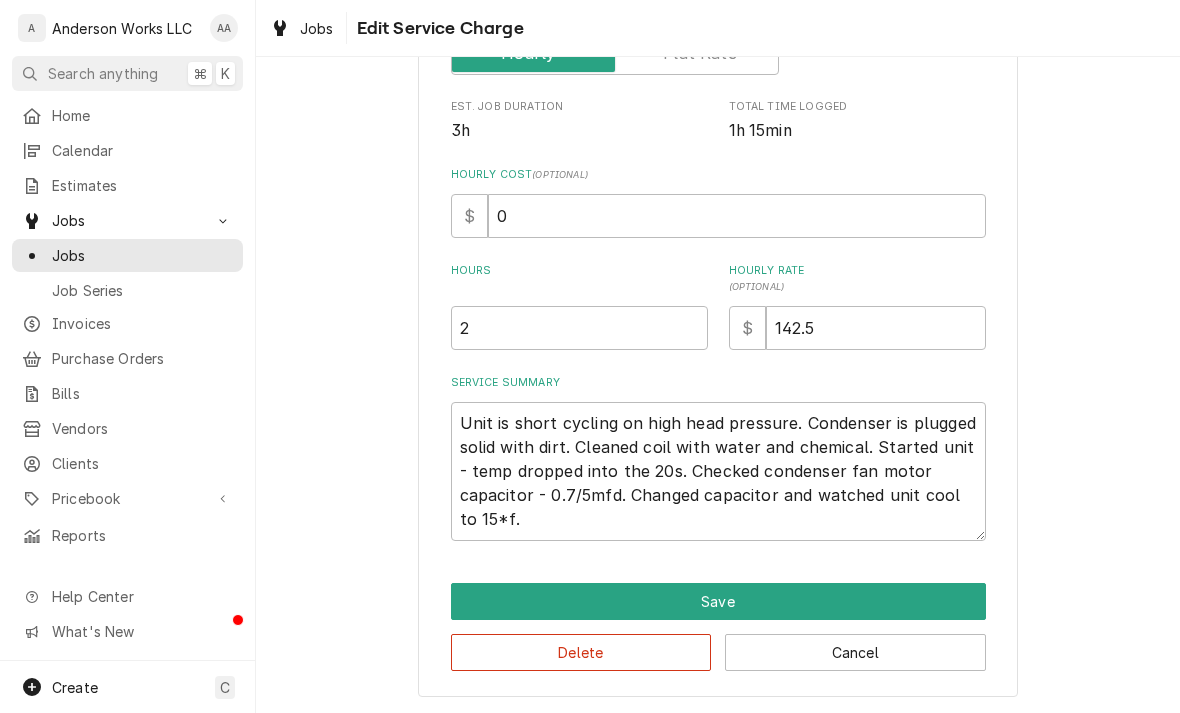 click on "Save" at bounding box center (718, 601) 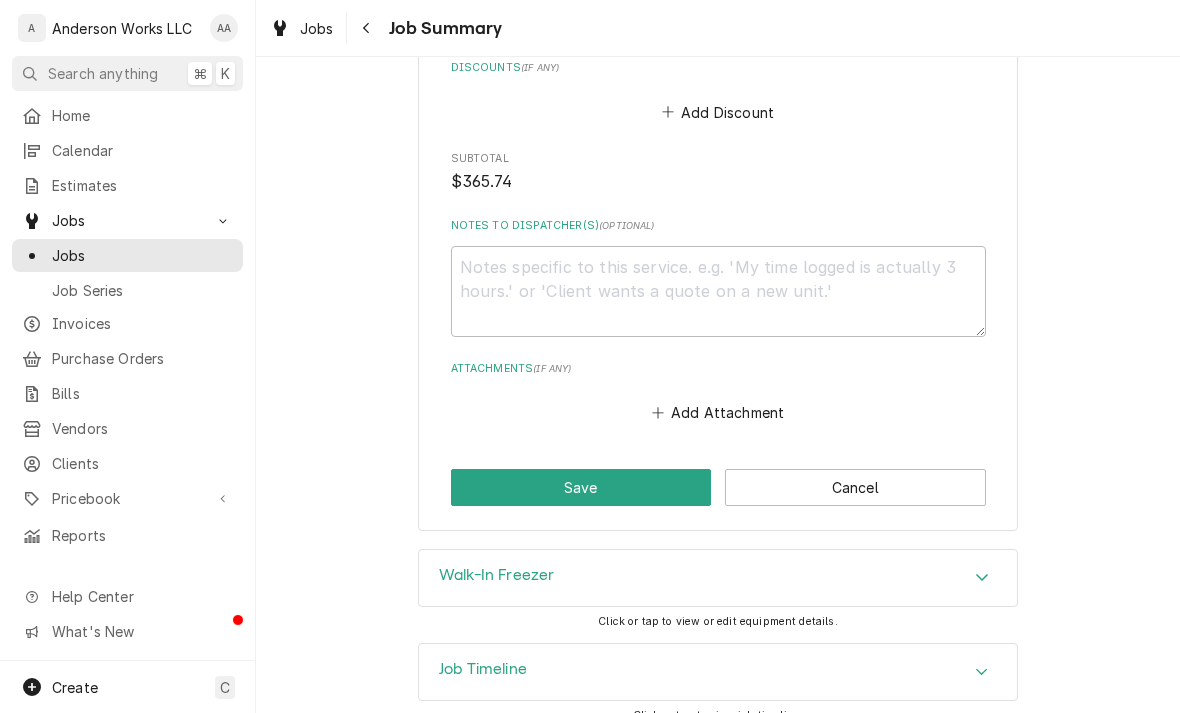 scroll, scrollTop: 1789, scrollLeft: 0, axis: vertical 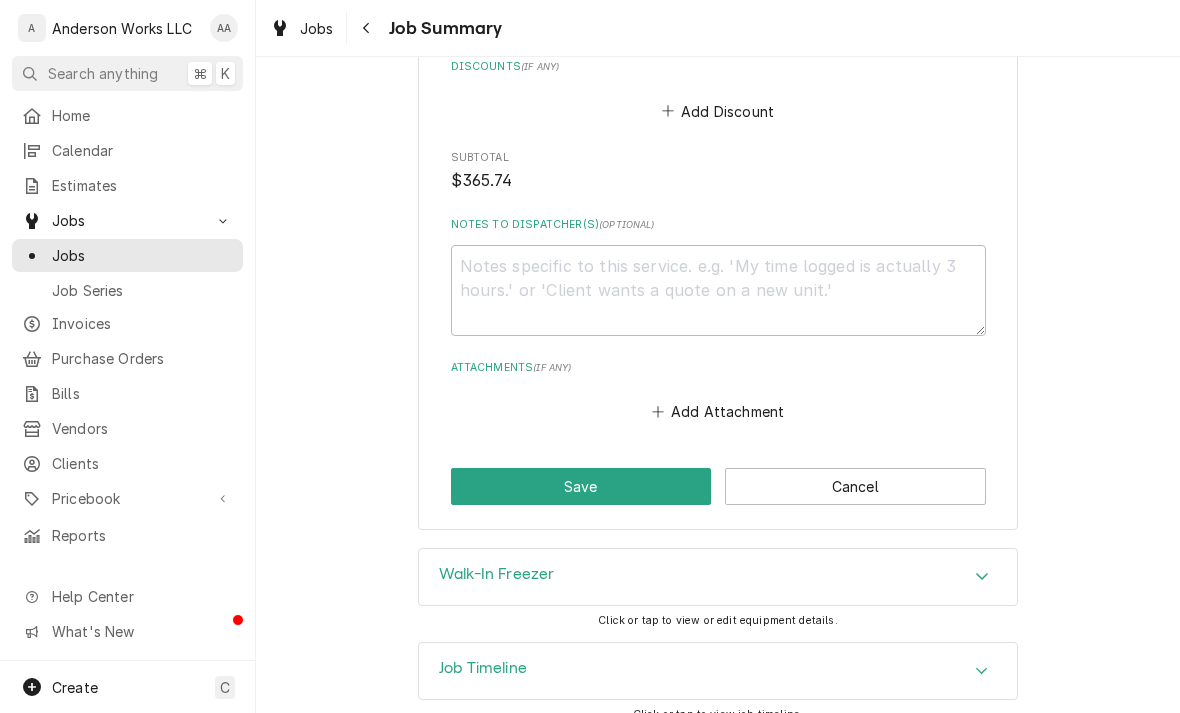 click on "Save" at bounding box center (581, 486) 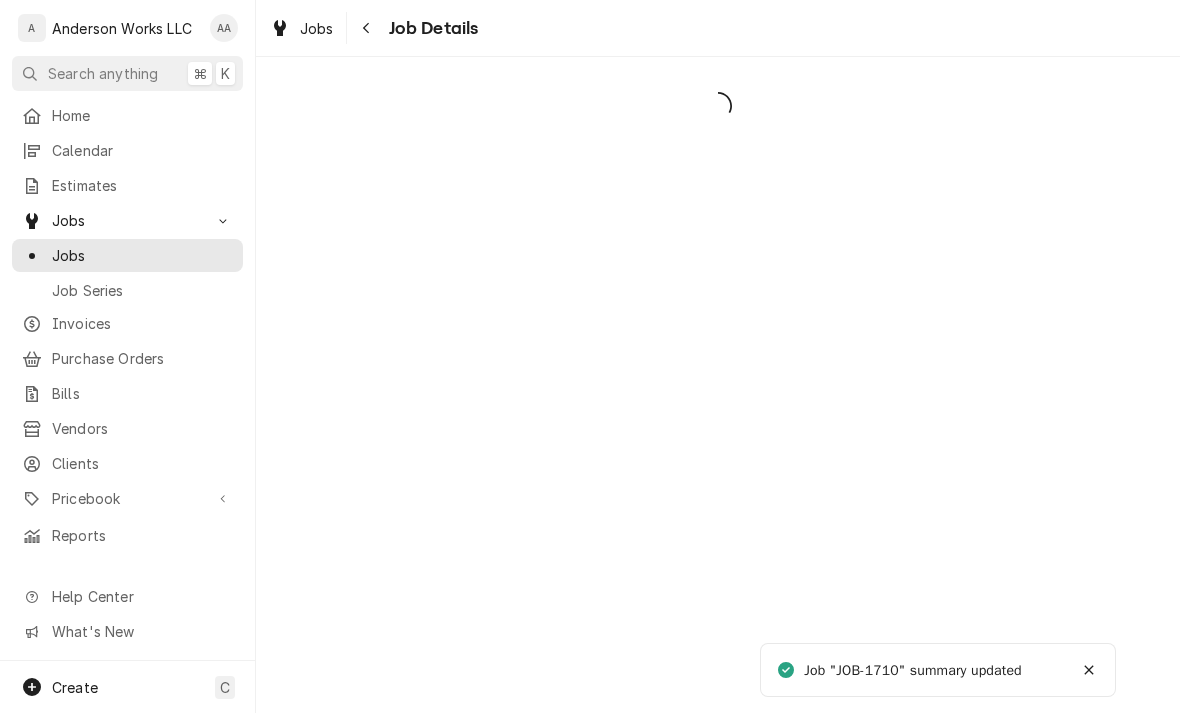 scroll, scrollTop: 0, scrollLeft: 0, axis: both 